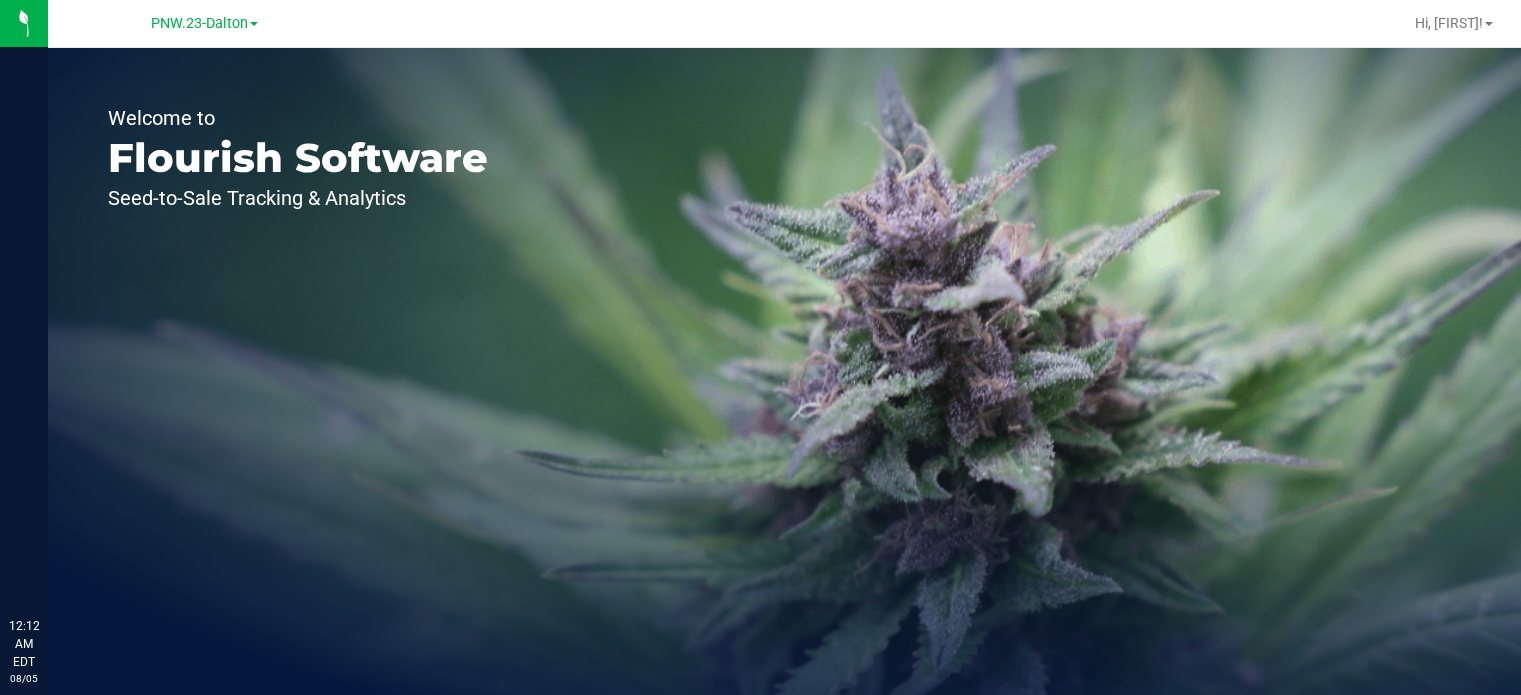 scroll, scrollTop: 0, scrollLeft: 0, axis: both 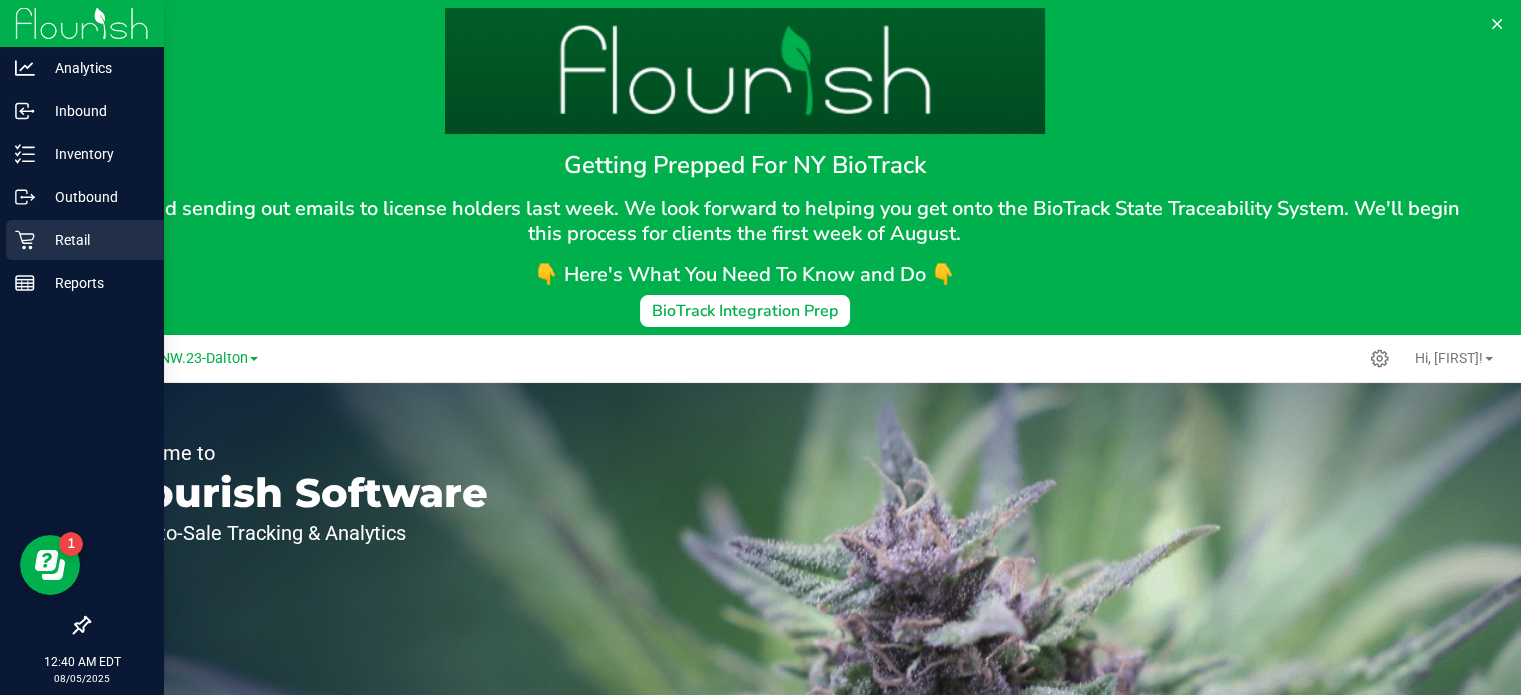 click on "Retail" at bounding box center [95, 240] 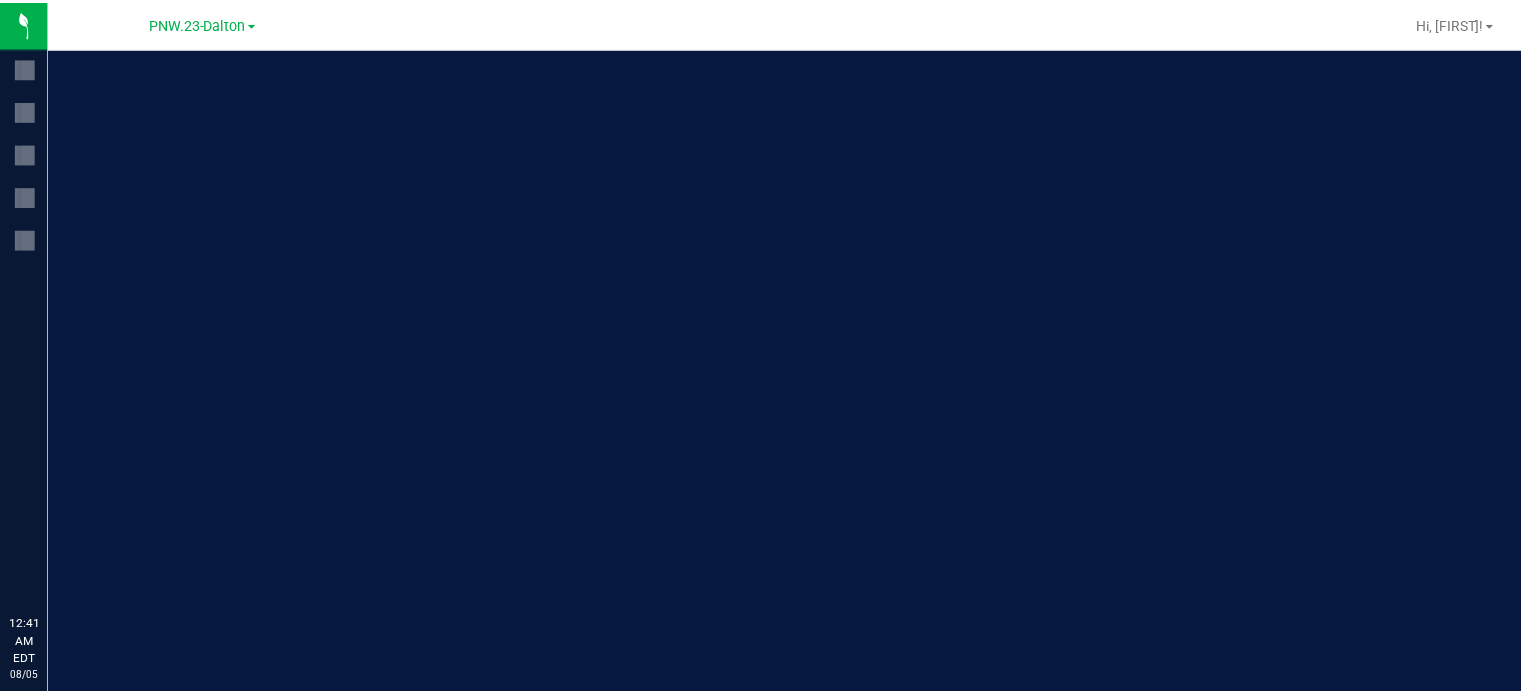 scroll, scrollTop: 0, scrollLeft: 0, axis: both 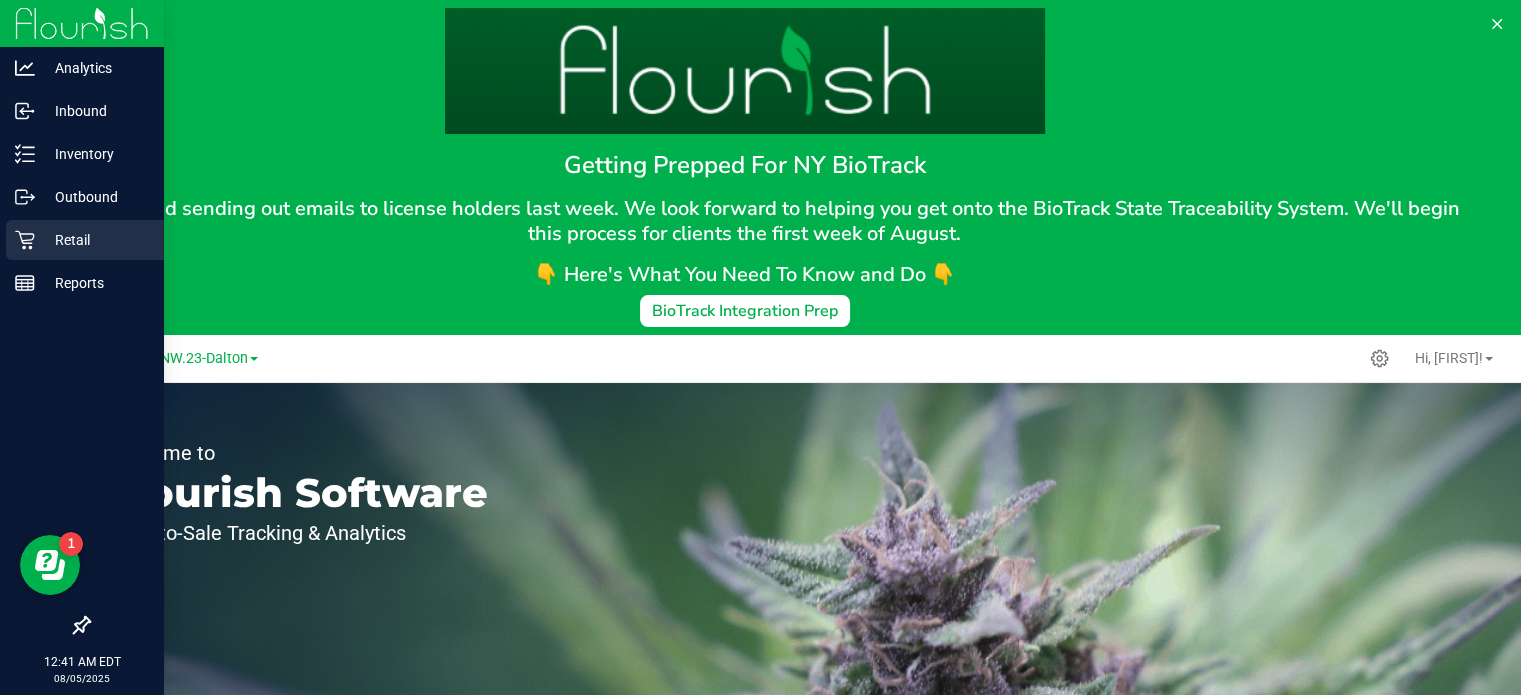 click on "Retail" at bounding box center [95, 240] 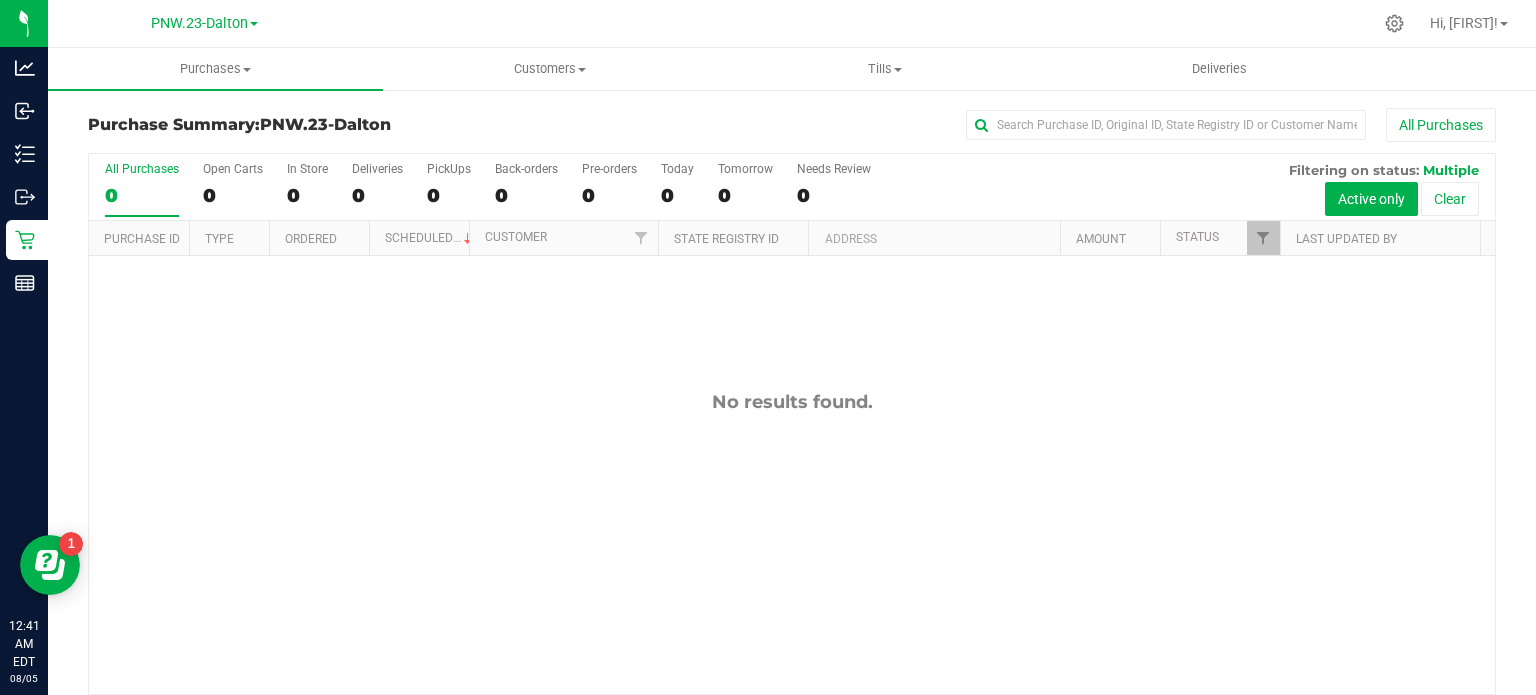 click at bounding box center (254, 24) 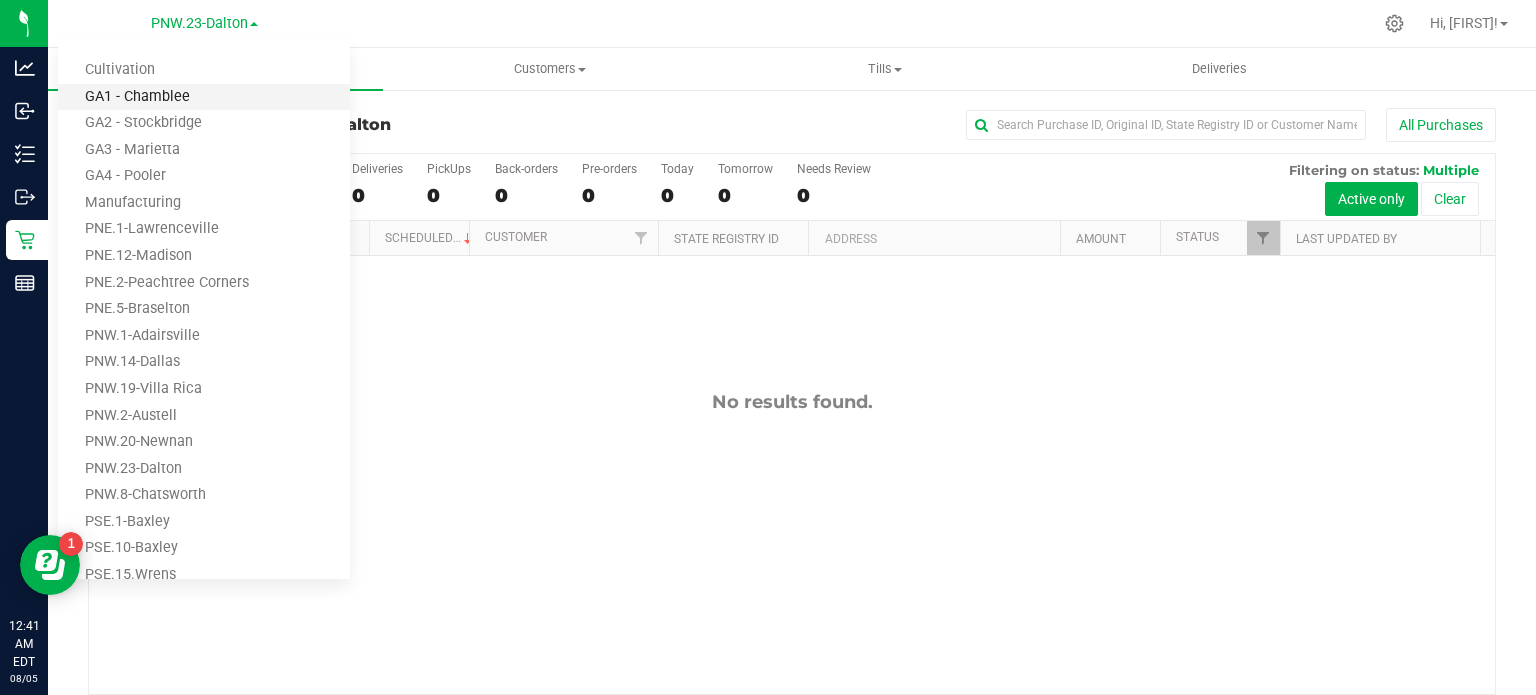 click on "GA1 - Chamblee" at bounding box center (204, 97) 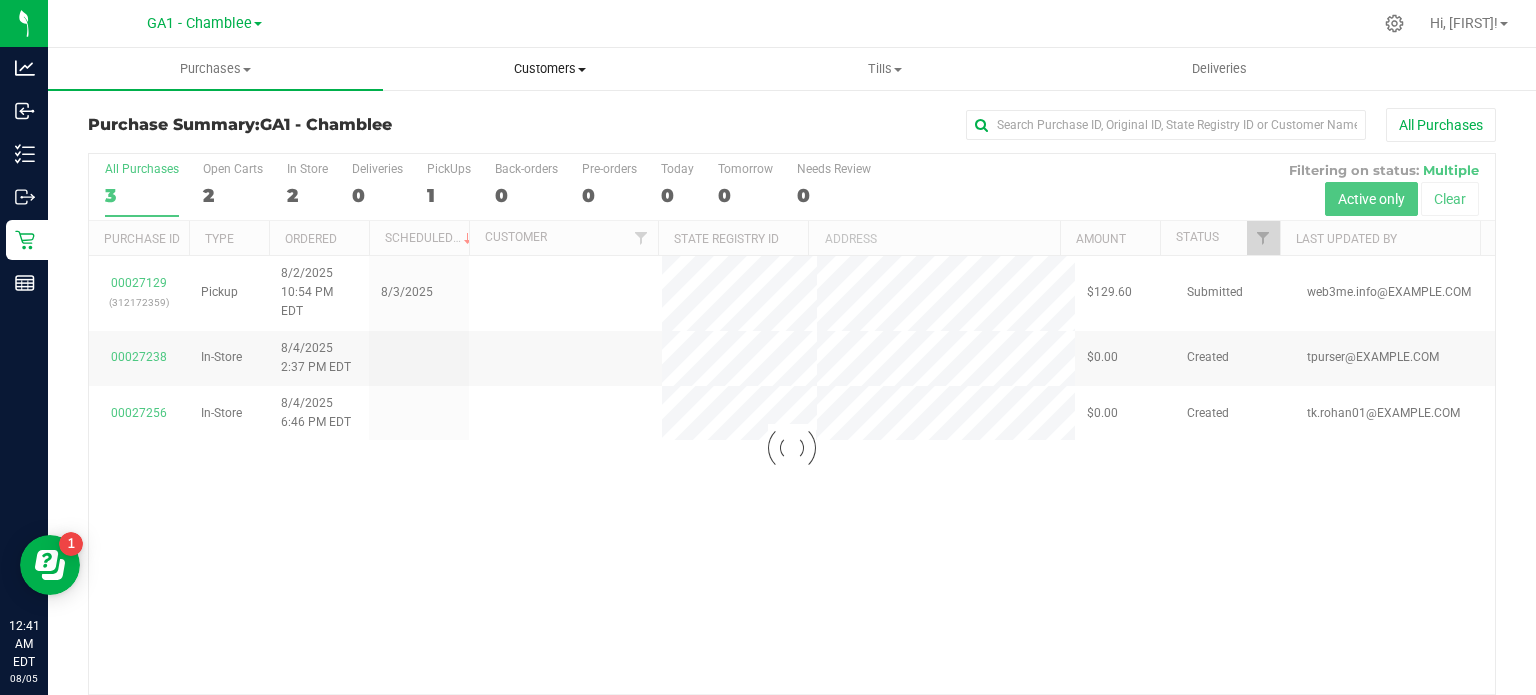 click on "Customers" at bounding box center (550, 69) 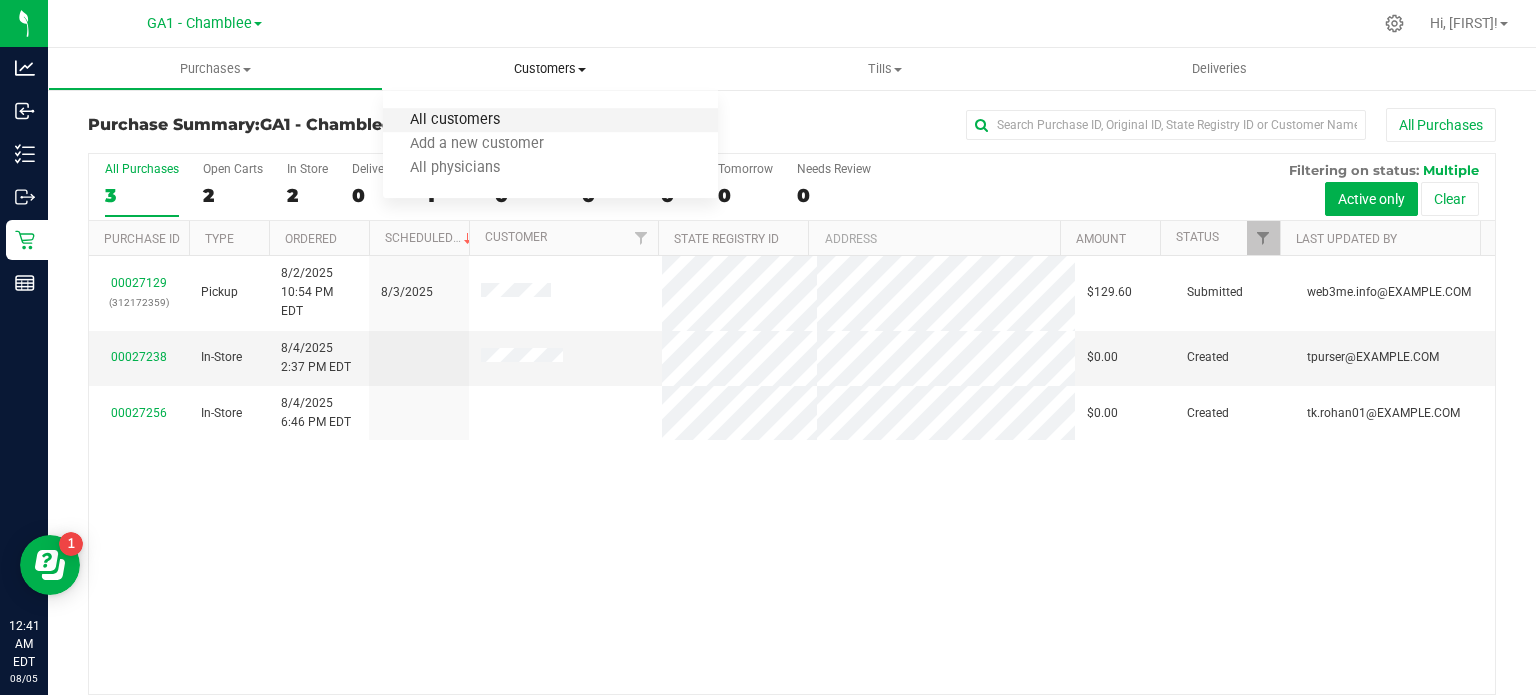 click on "All customers" at bounding box center (455, 120) 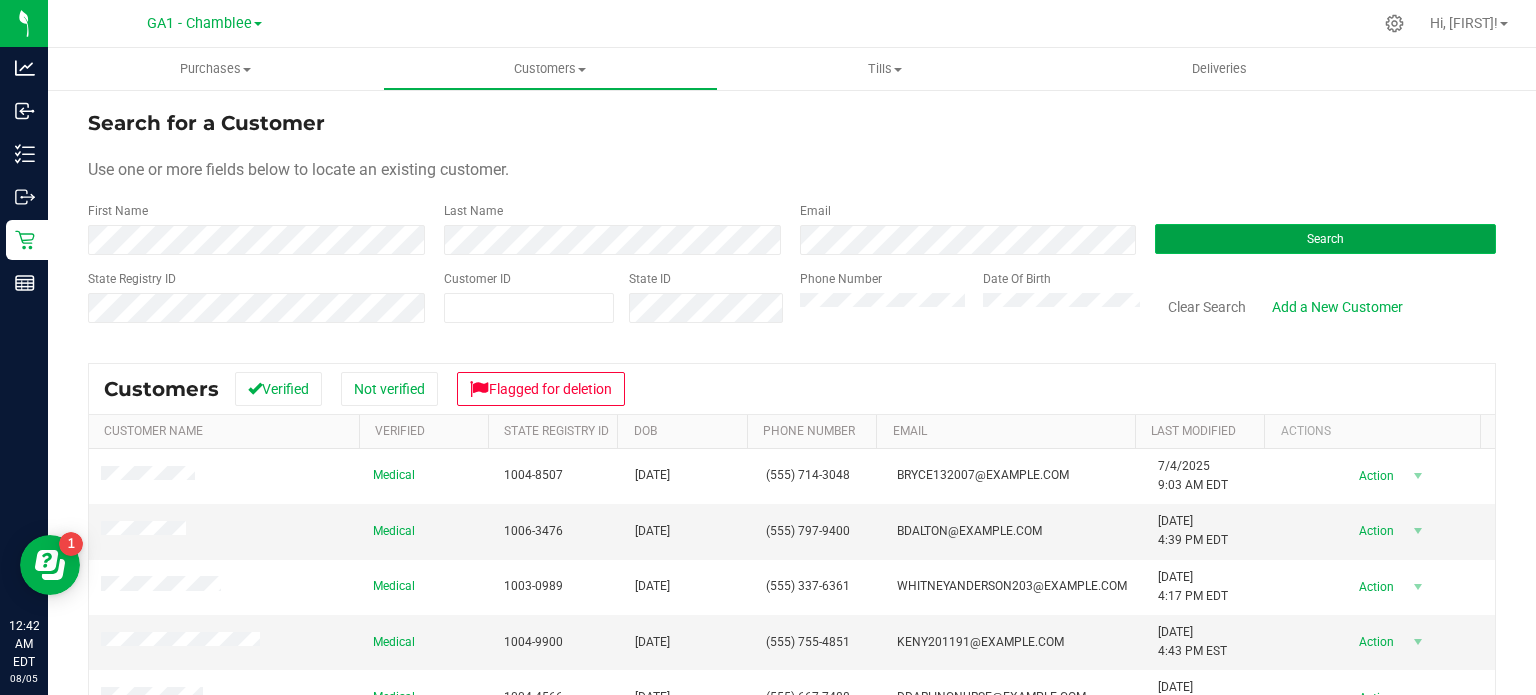 click on "Search" at bounding box center (1325, 239) 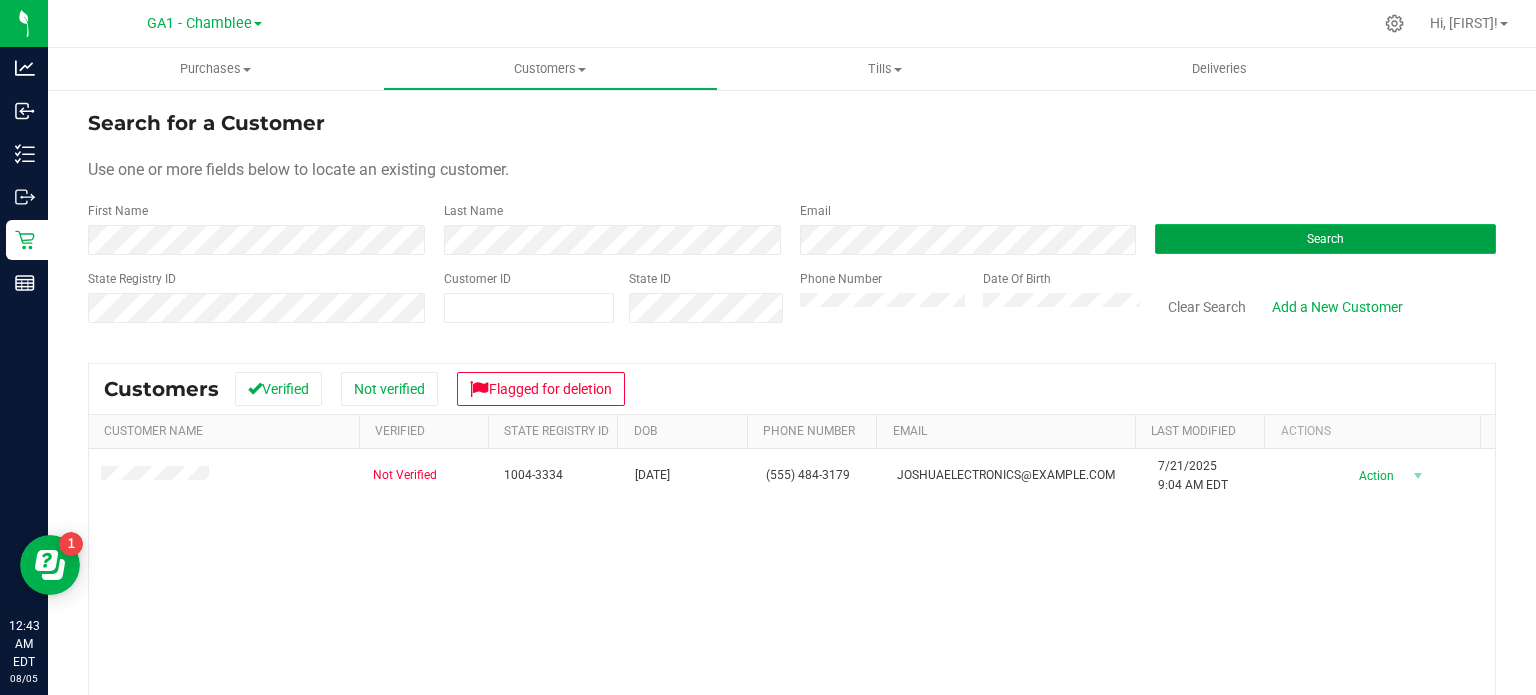 click on "Search" at bounding box center [1325, 239] 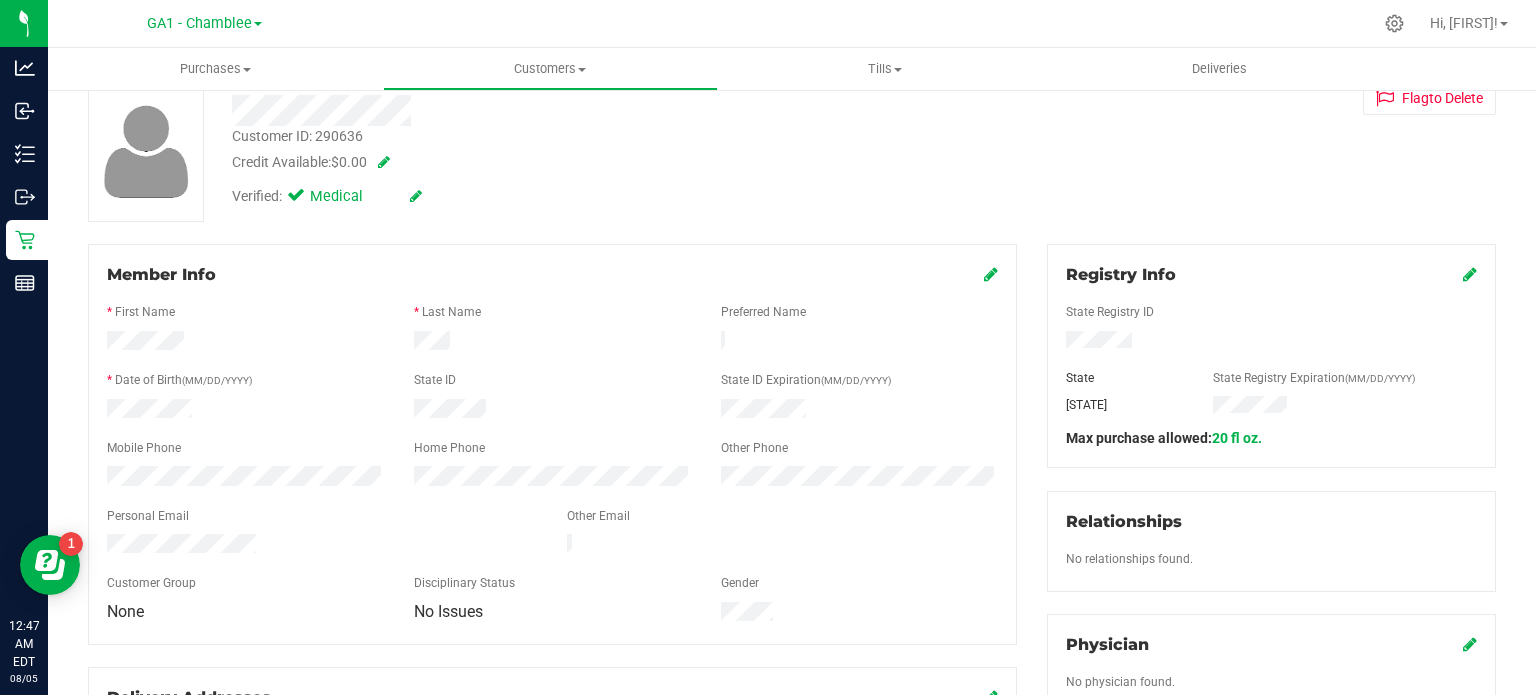 scroll, scrollTop: 600, scrollLeft: 0, axis: vertical 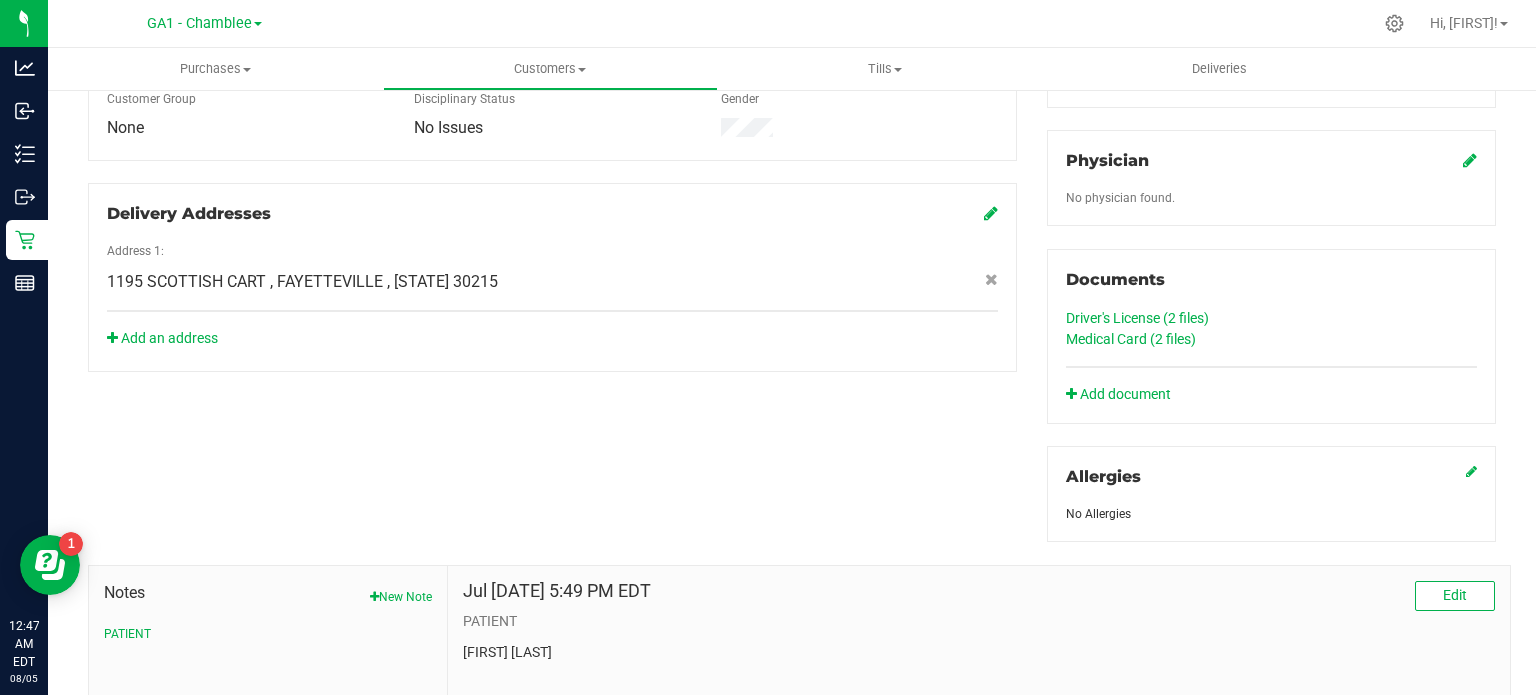click on "Medical Card (2
files)" 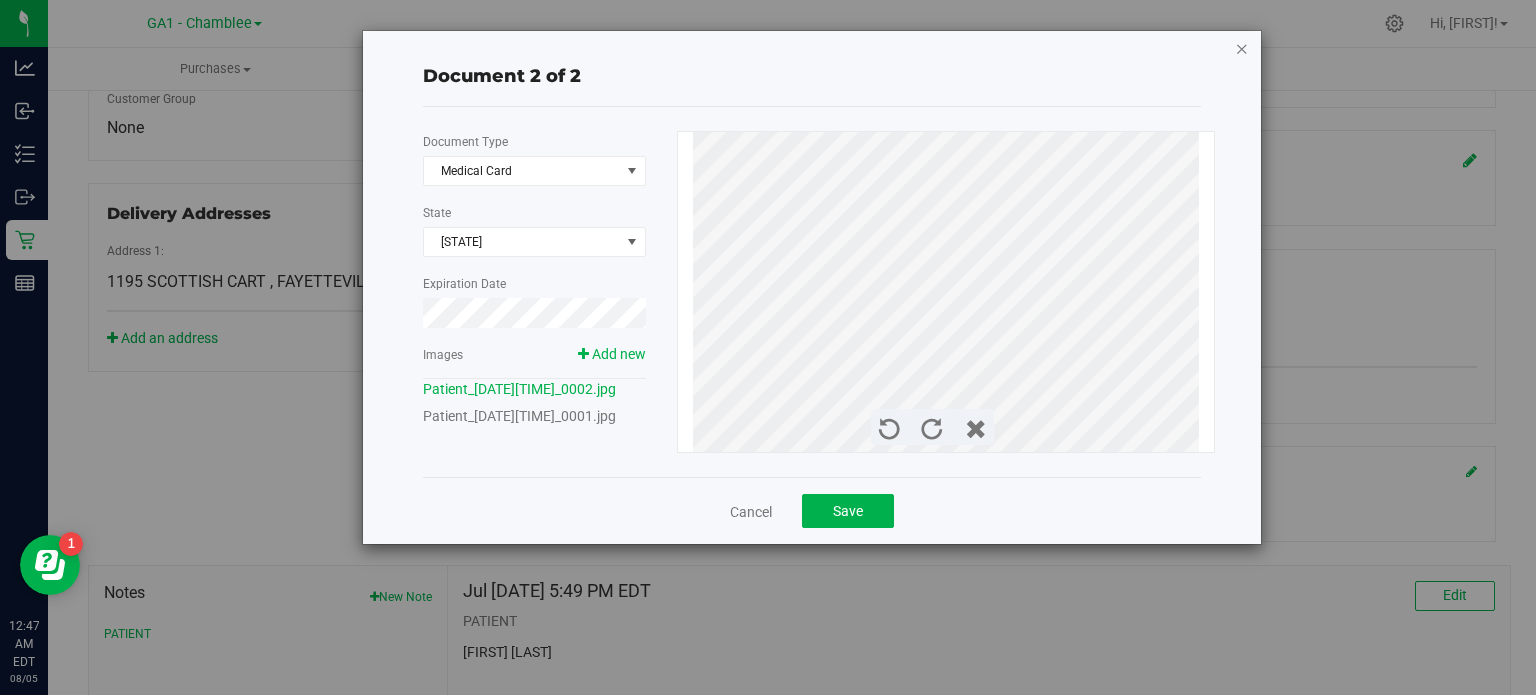 click at bounding box center (1242, 48) 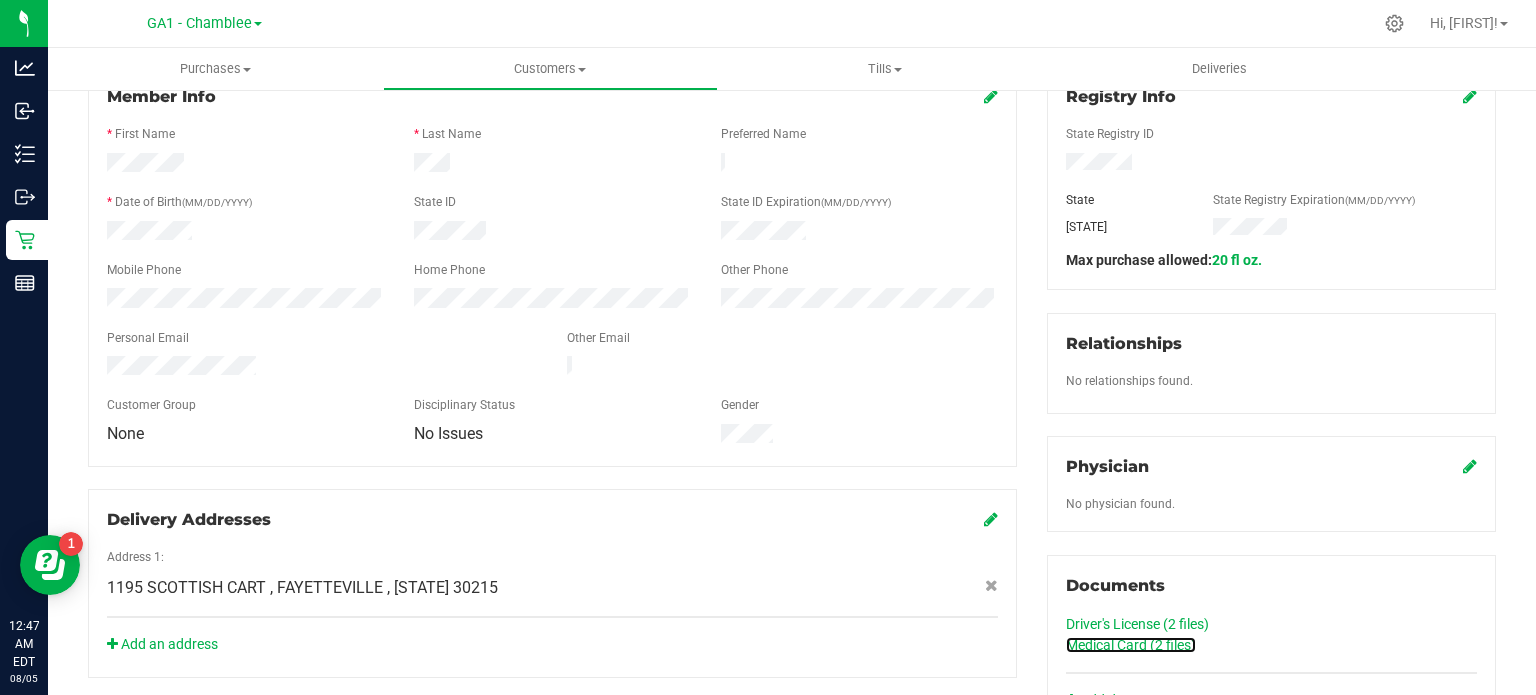 scroll, scrollTop: 300, scrollLeft: 0, axis: vertical 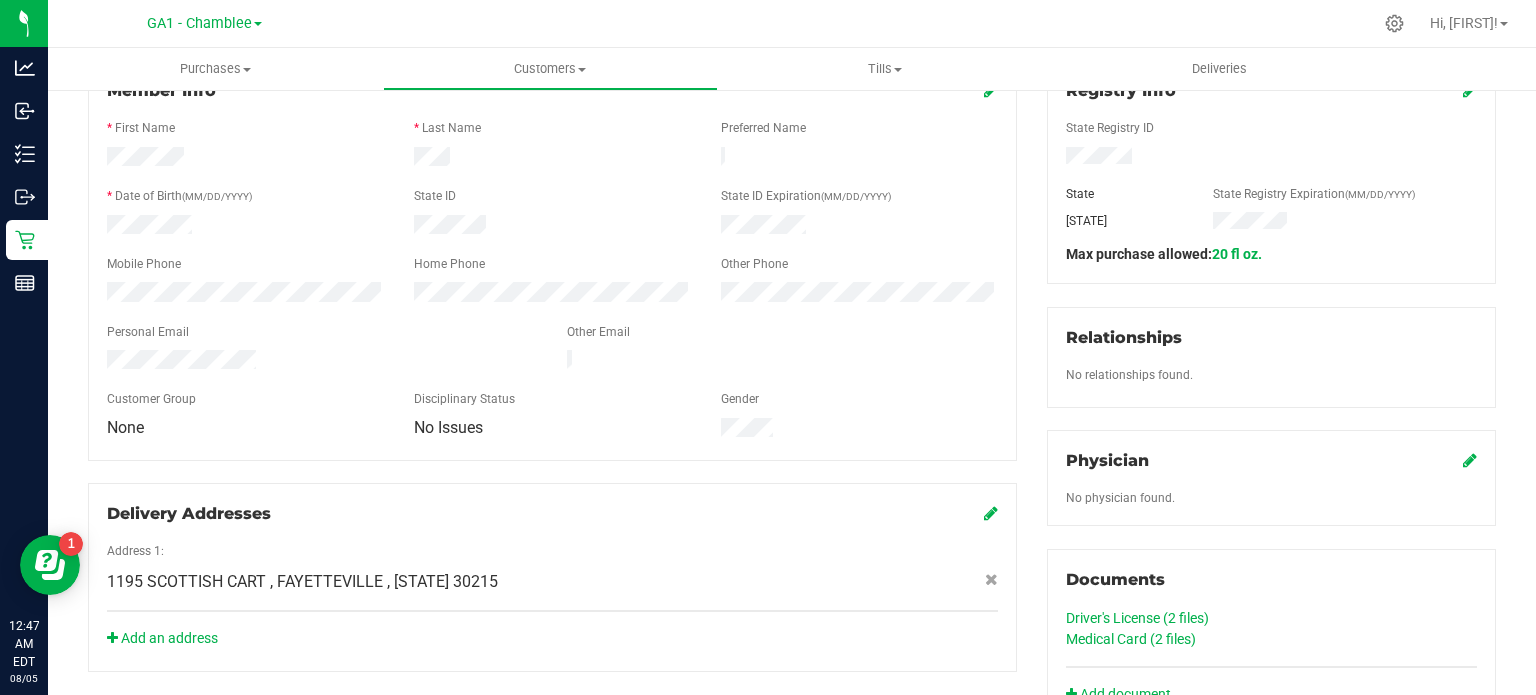 click on "Driver's License (2
files)" 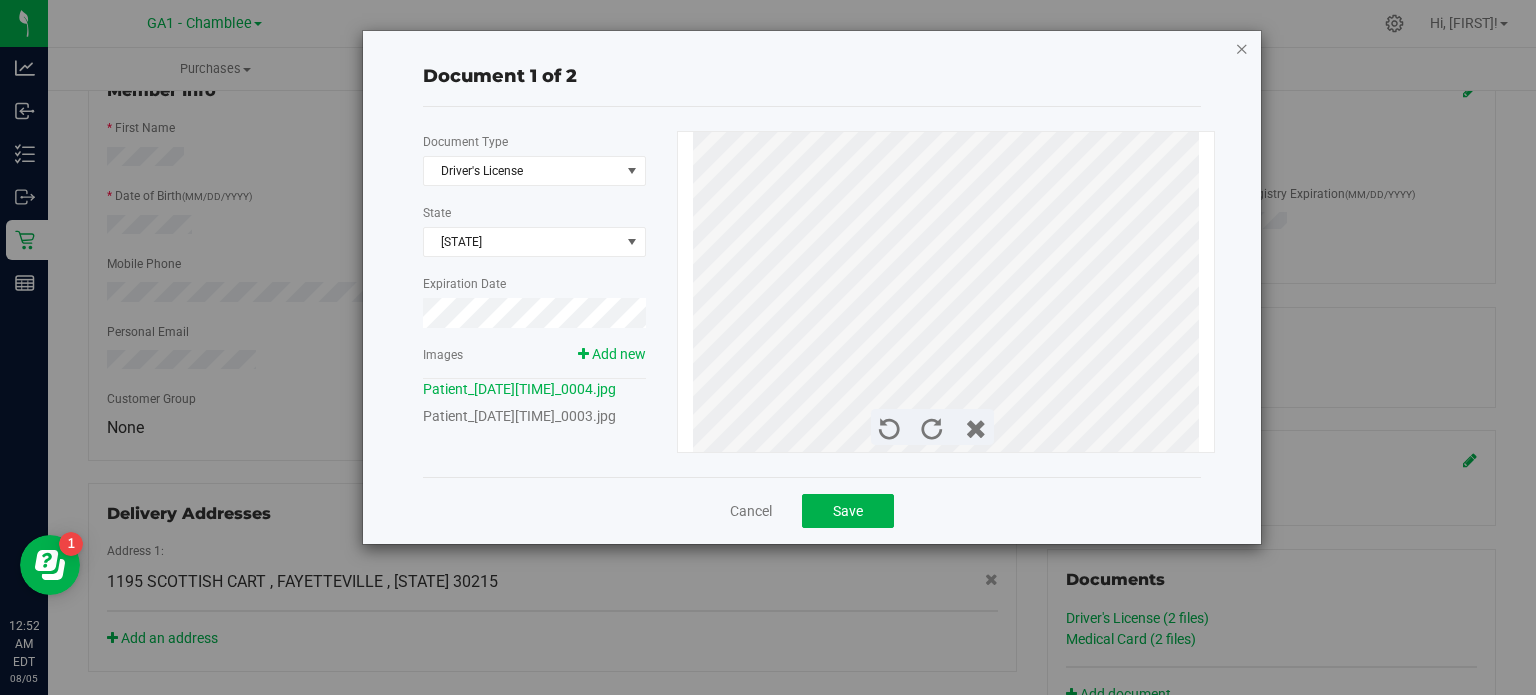 click at bounding box center (1242, 48) 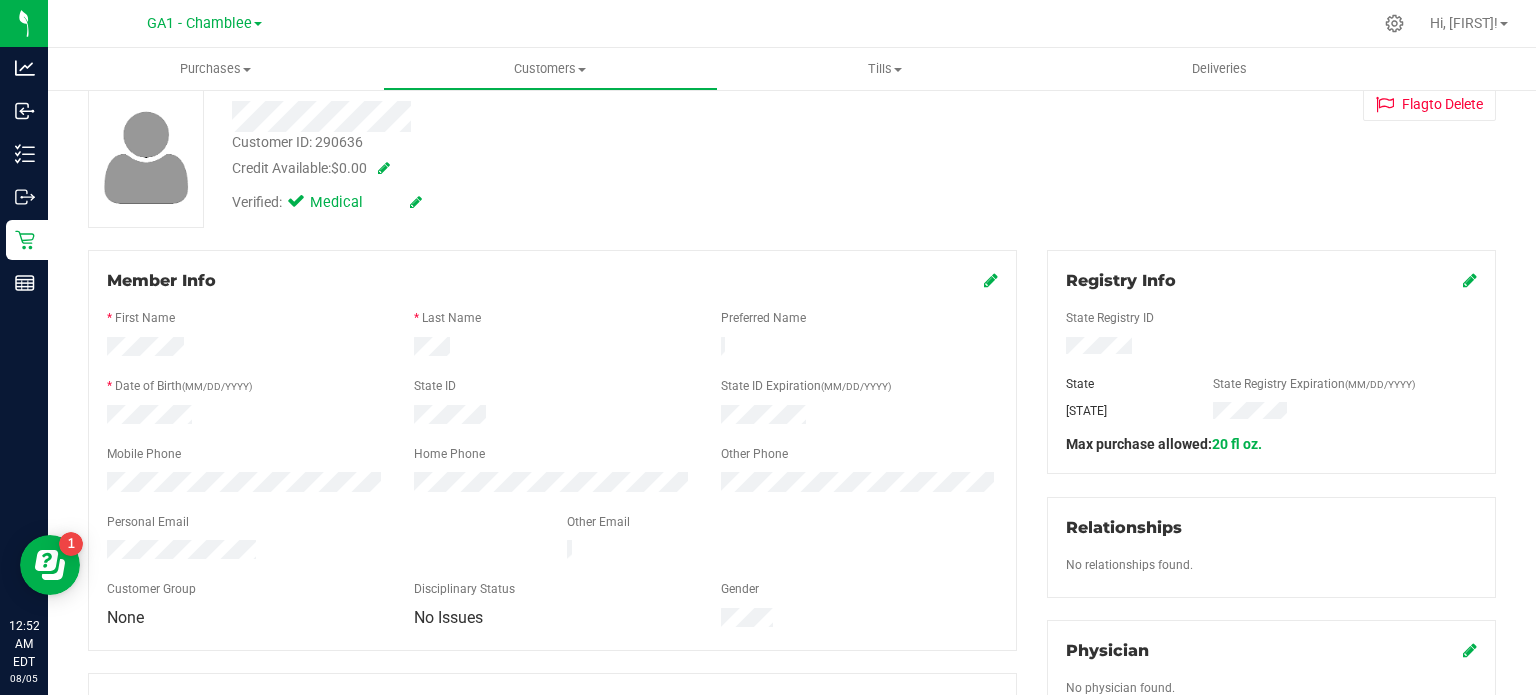 scroll, scrollTop: 100, scrollLeft: 0, axis: vertical 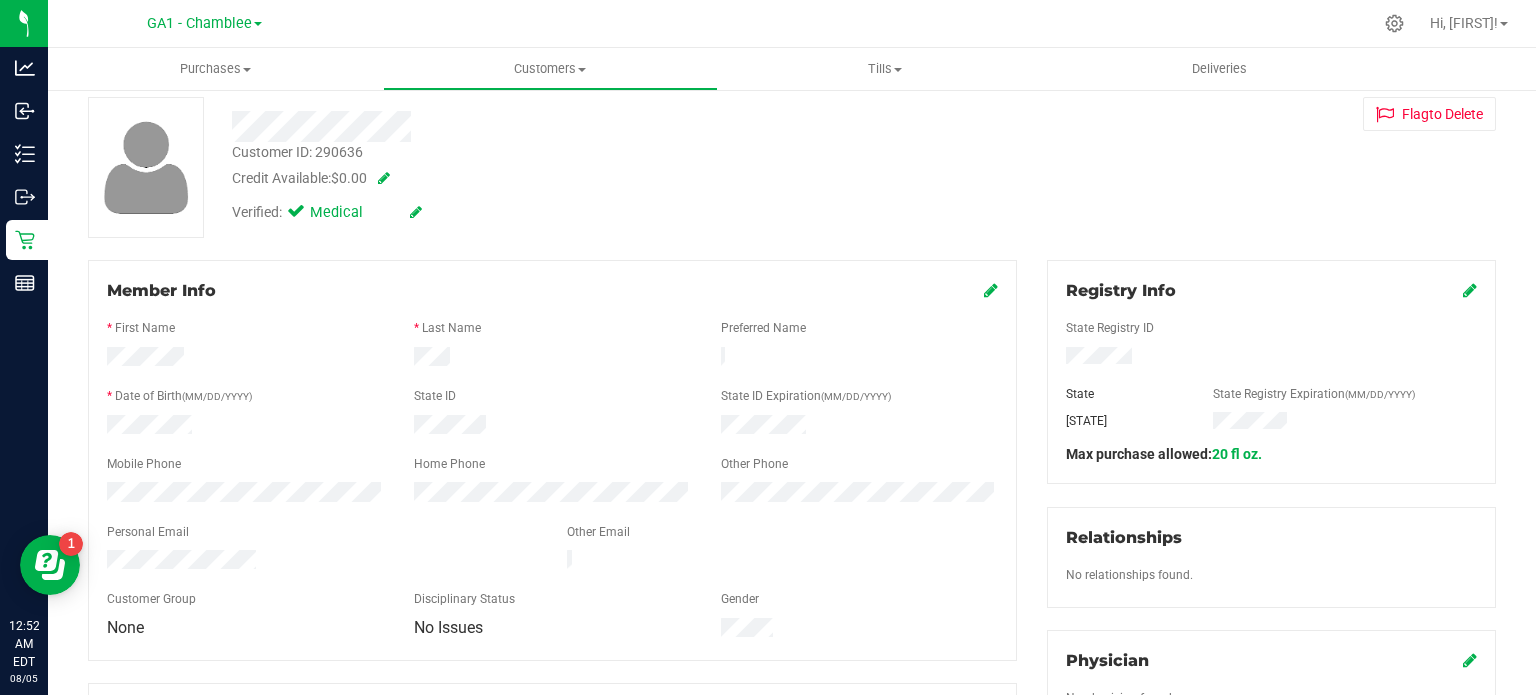 click at bounding box center (991, 290) 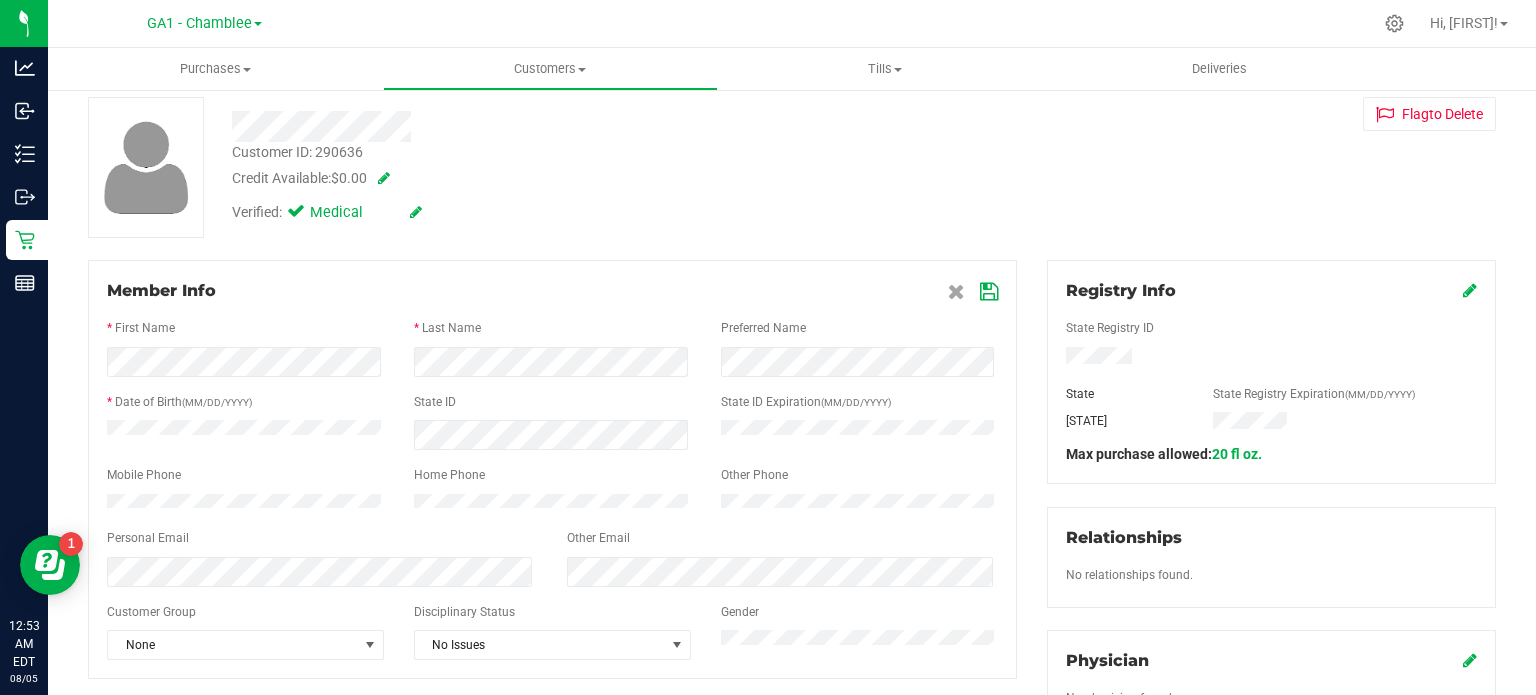 click at bounding box center (989, 292) 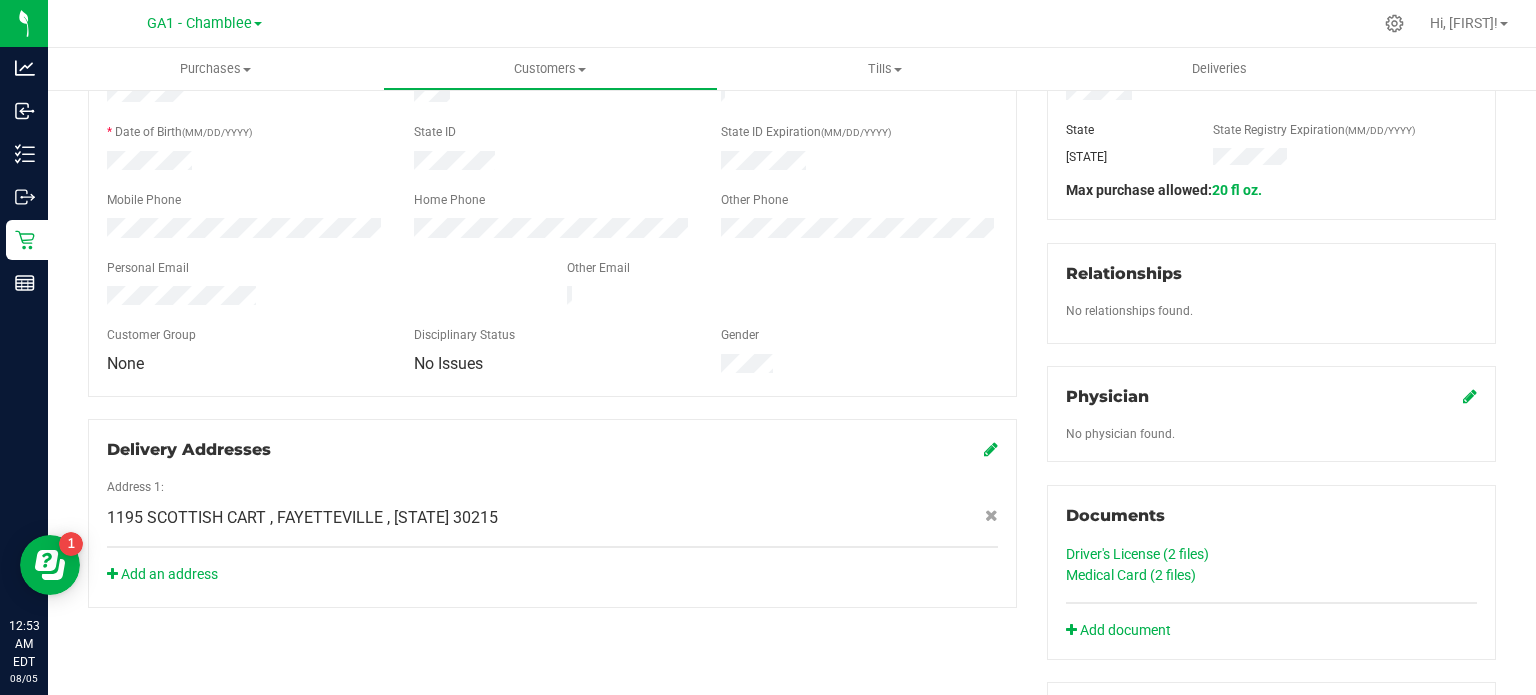 scroll, scrollTop: 500, scrollLeft: 0, axis: vertical 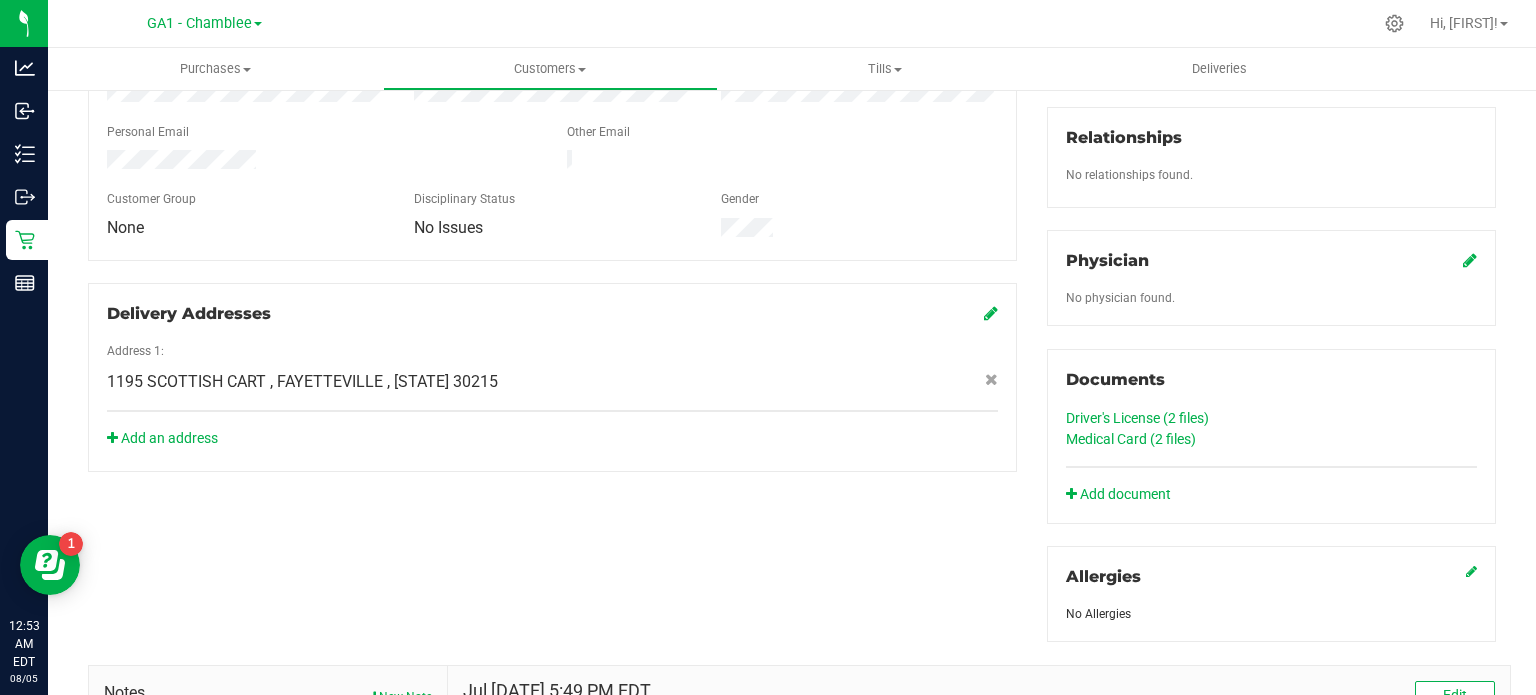 click on "Driver's License (2
files)" 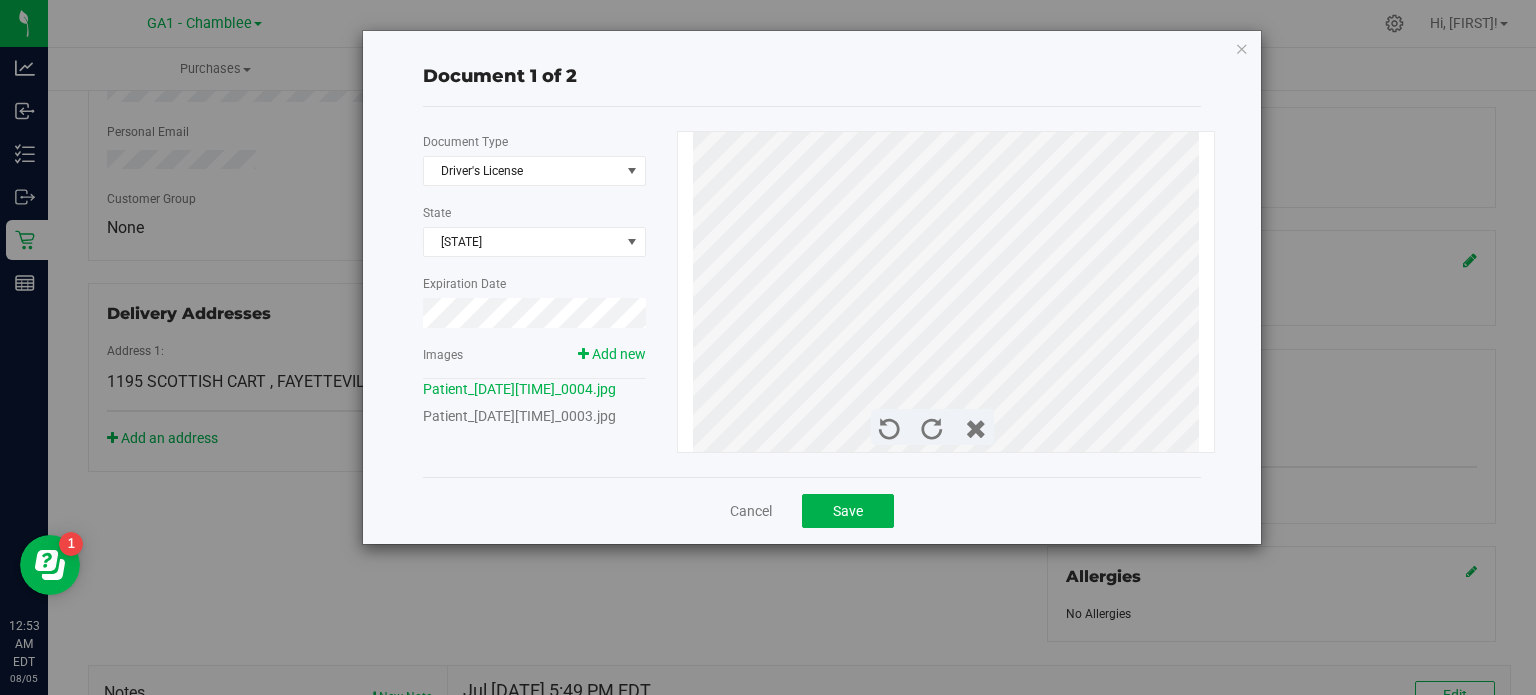 click on "Document 1 of 2
Document Type
Driver's License 1
State
GA
Expiration Date
Images
Add new
Patient_07162025174234_0004.jpg" at bounding box center [812, 287] 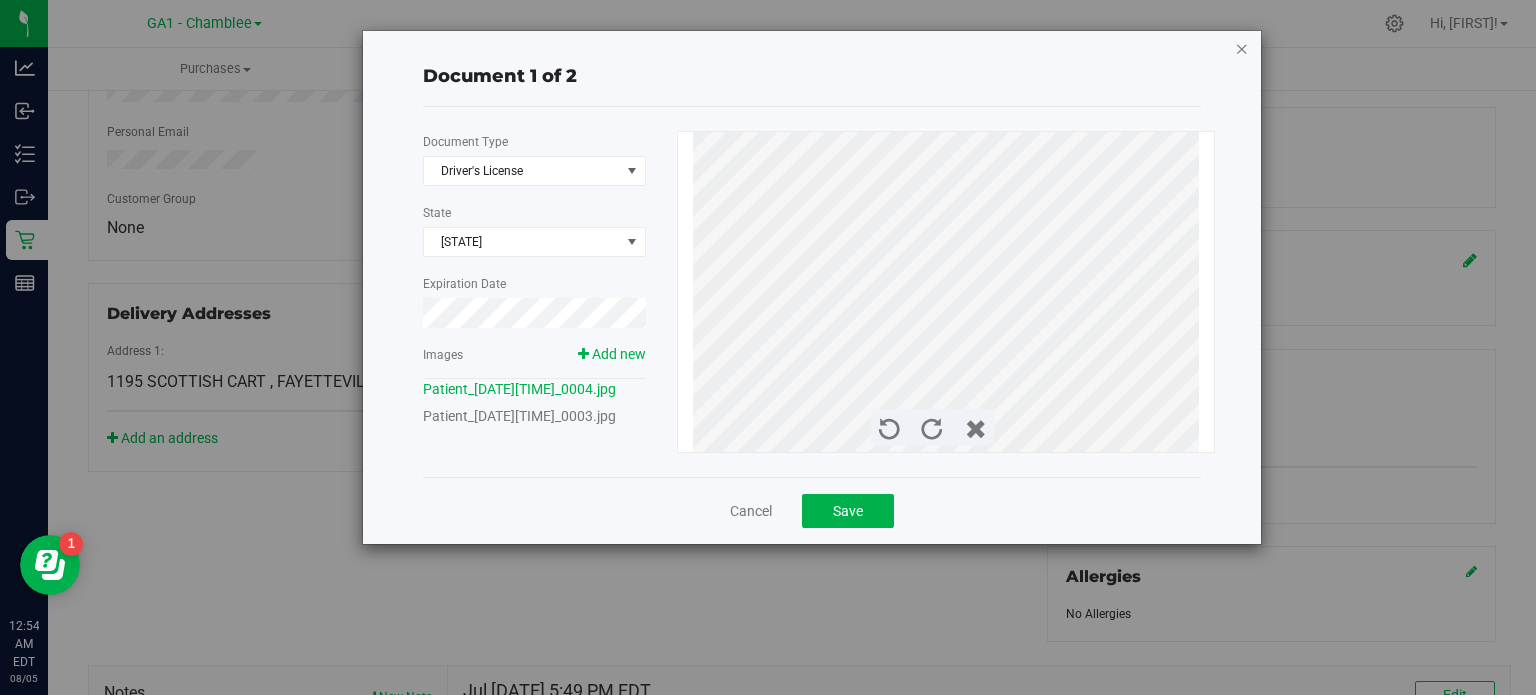click at bounding box center (1242, 48) 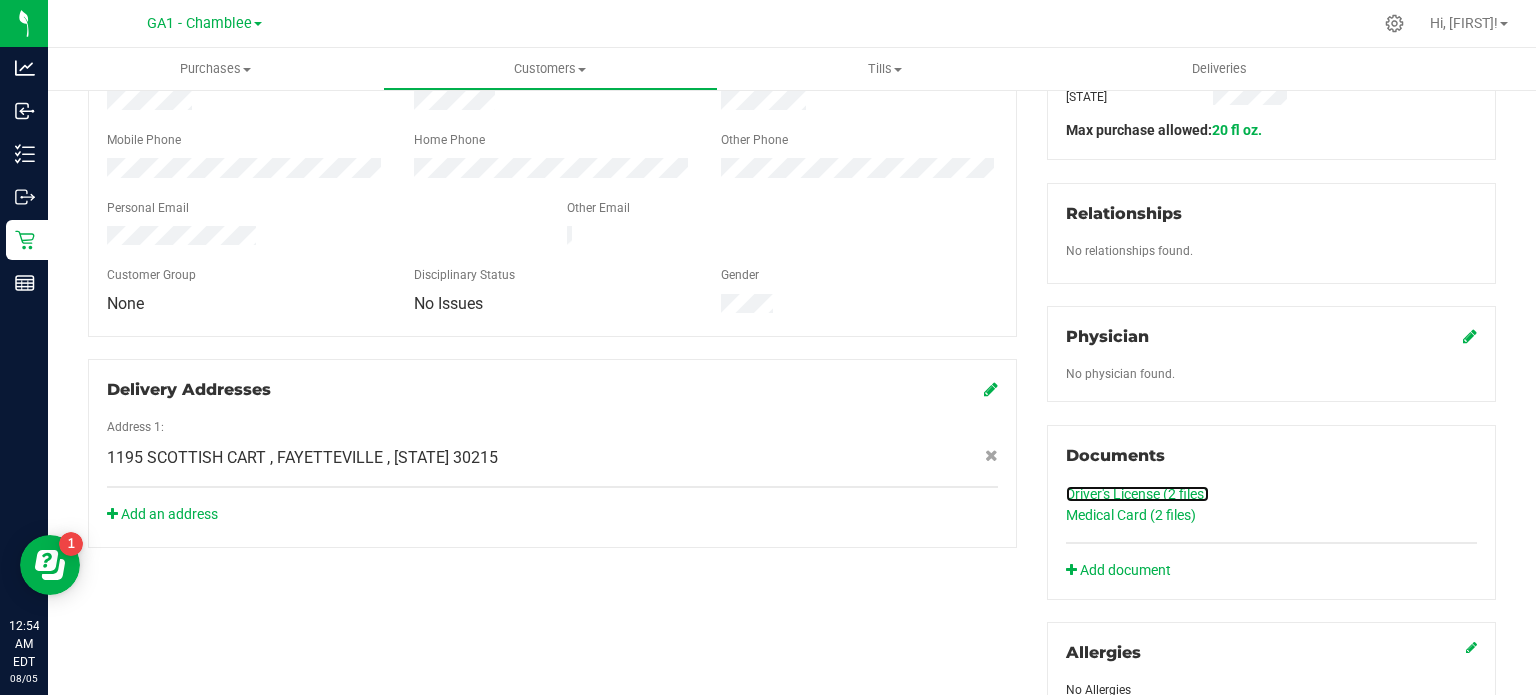 scroll, scrollTop: 100, scrollLeft: 0, axis: vertical 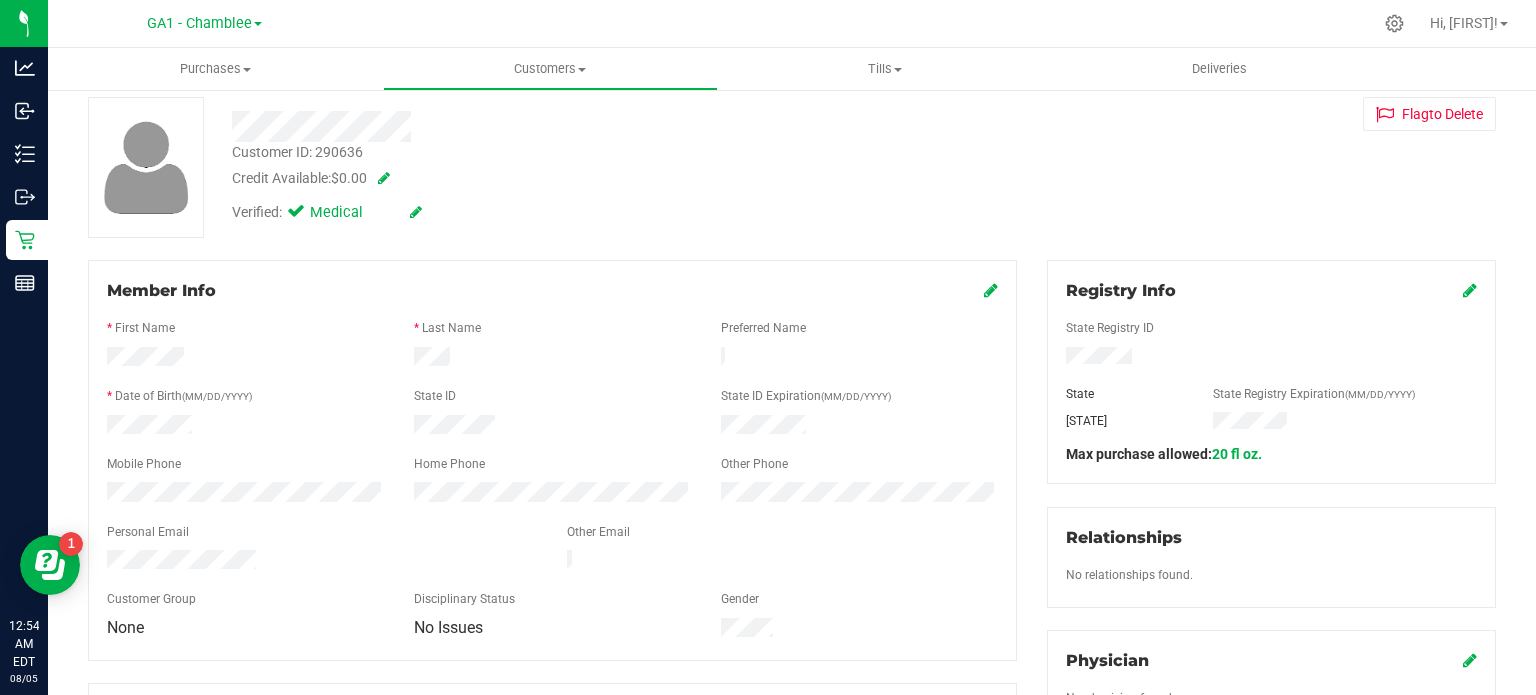 drag, startPoint x: 409, startPoint y: 351, endPoint x: 465, endPoint y: 353, distance: 56.0357 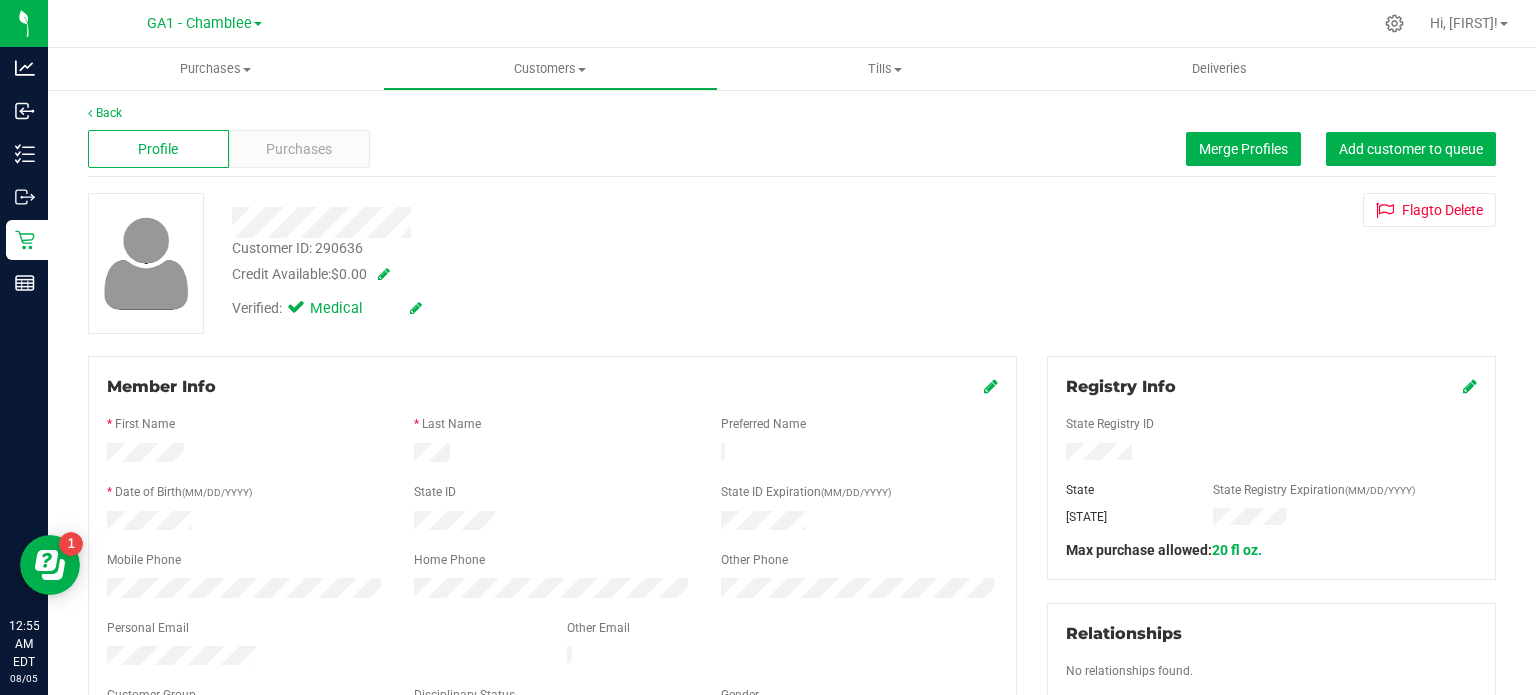 scroll, scrollTop: 0, scrollLeft: 0, axis: both 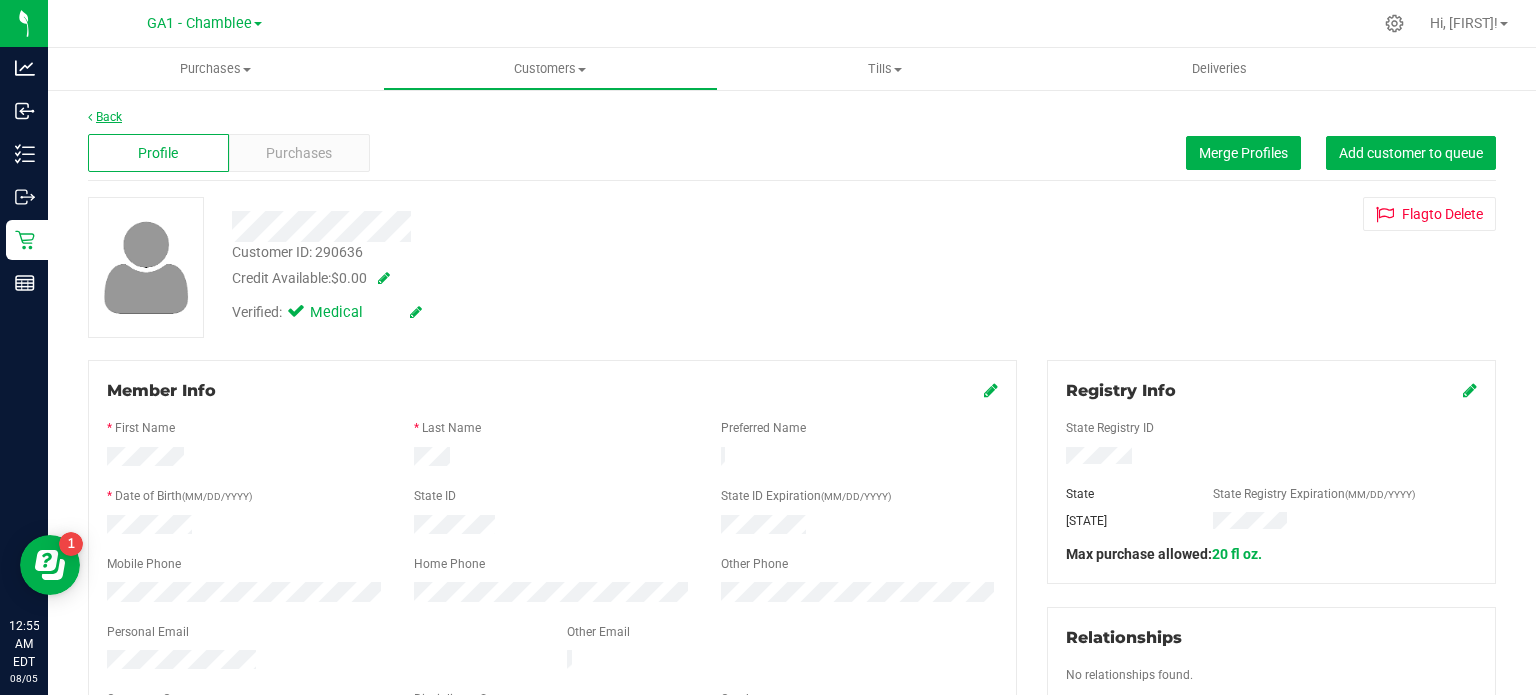 click on "Back" at bounding box center [105, 117] 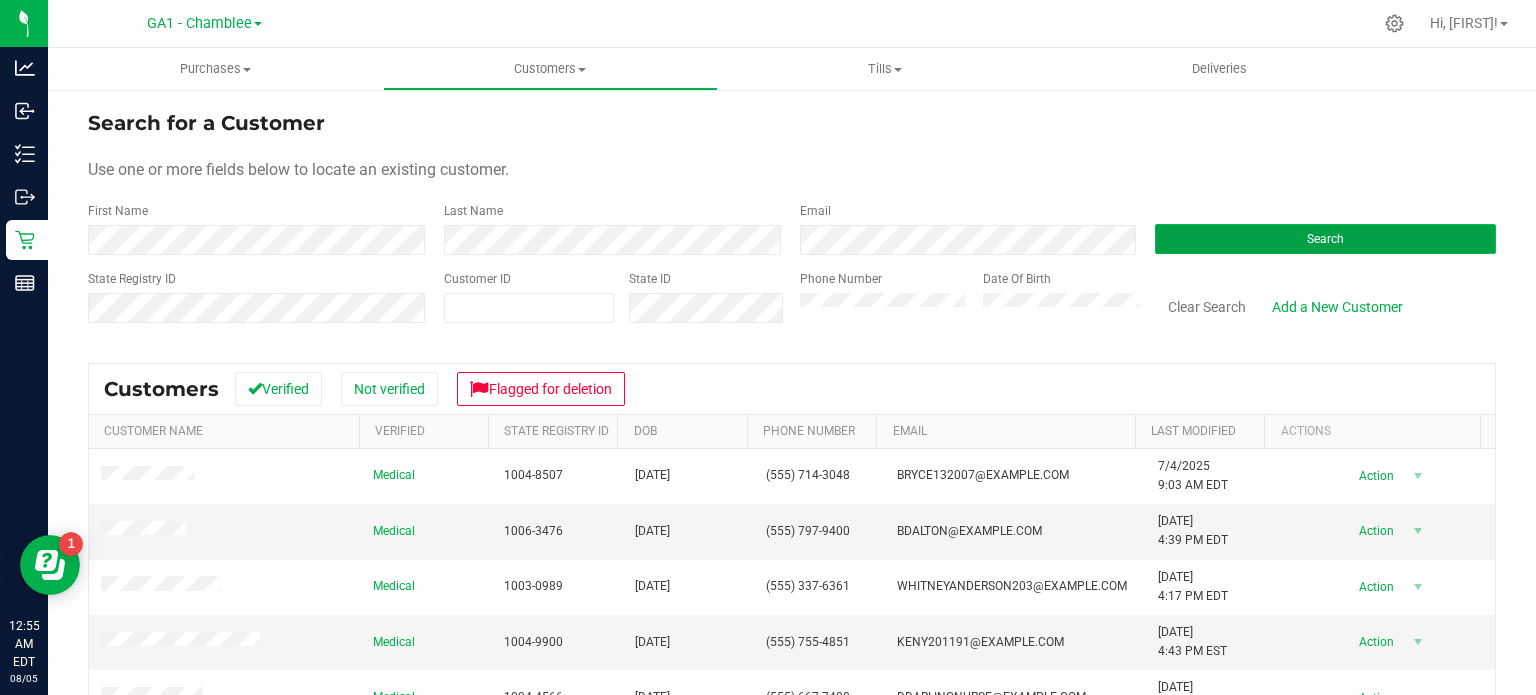 click on "Search" at bounding box center [1325, 239] 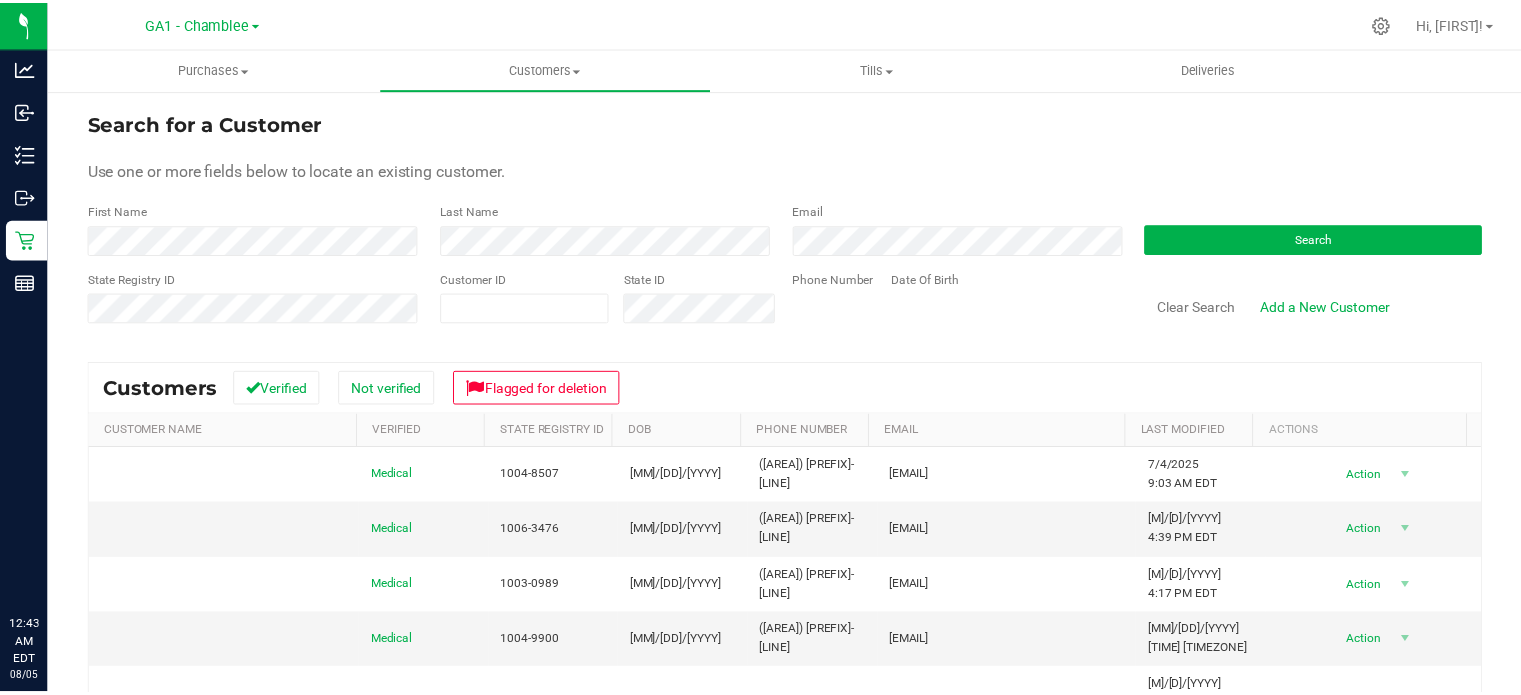 scroll, scrollTop: 0, scrollLeft: 0, axis: both 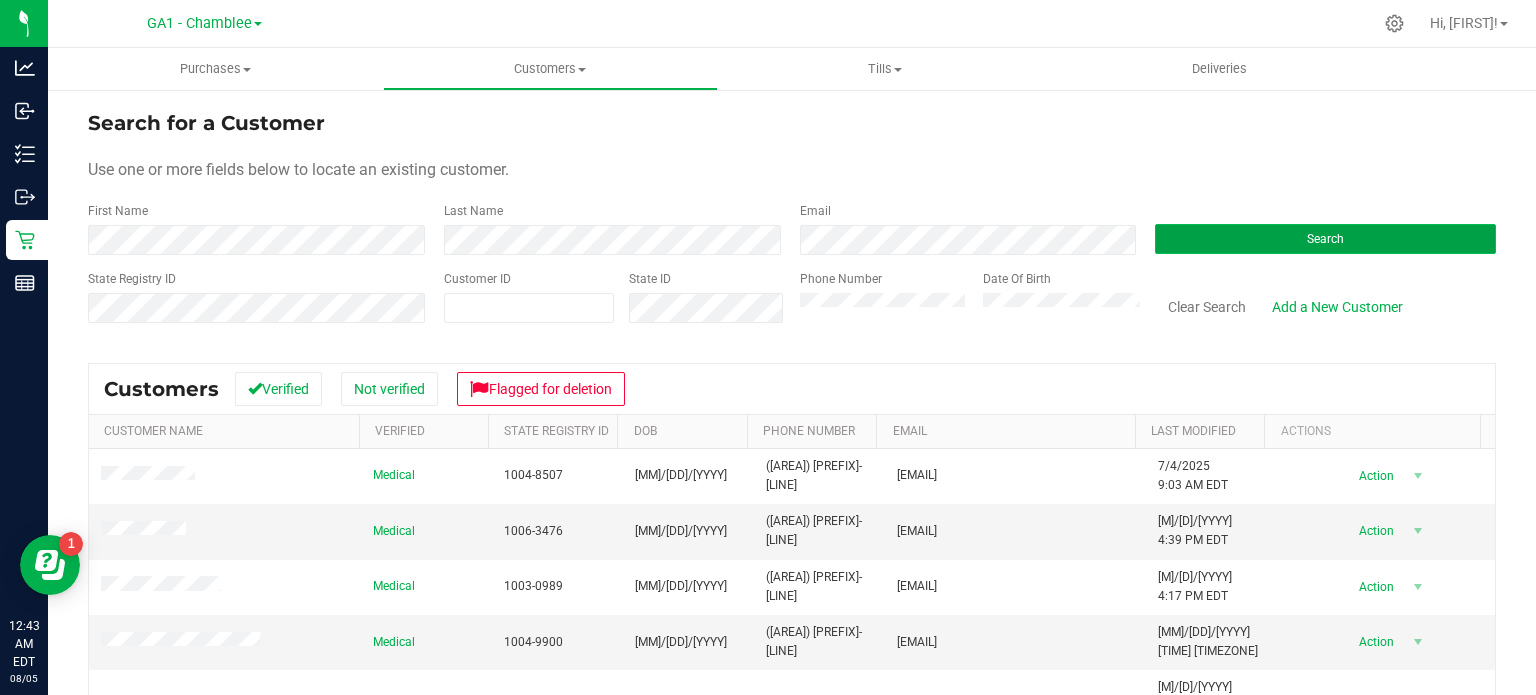click on "Search" at bounding box center [1325, 239] 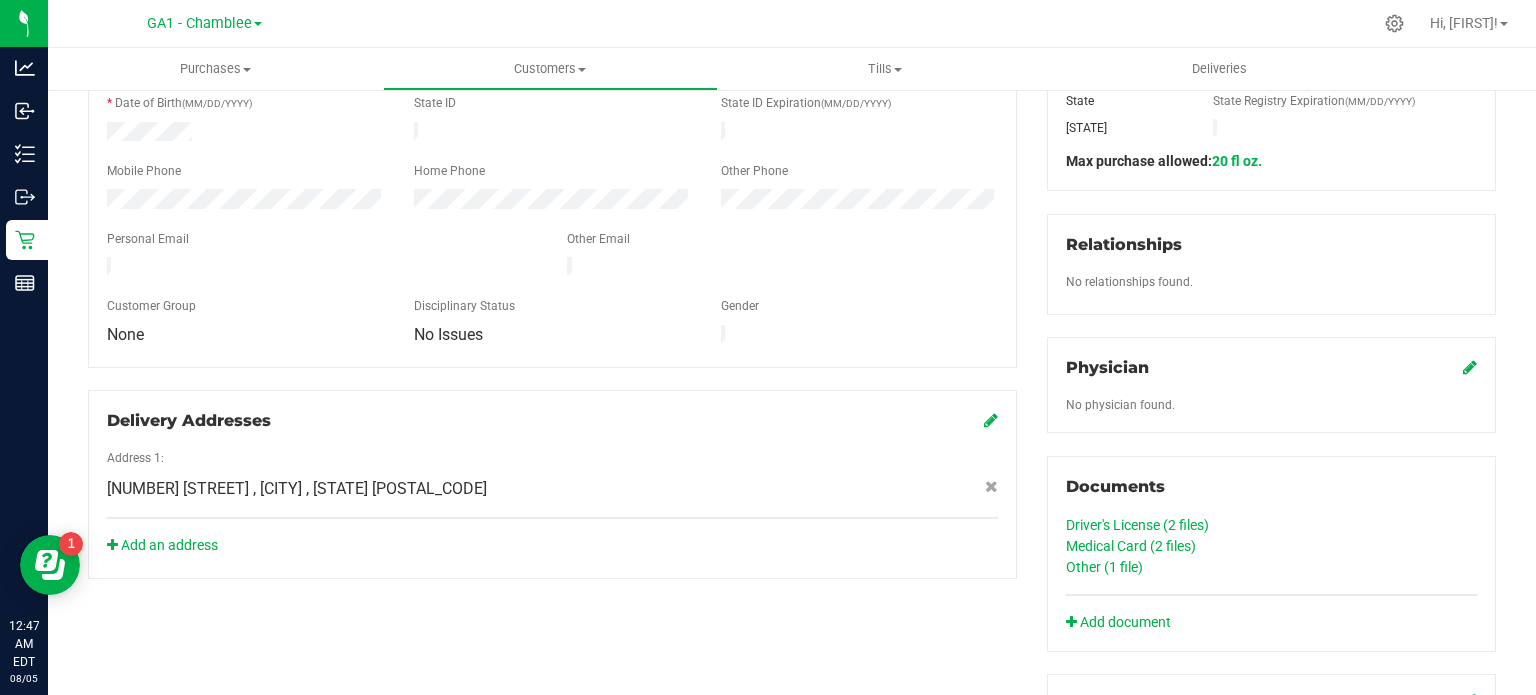 scroll, scrollTop: 400, scrollLeft: 0, axis: vertical 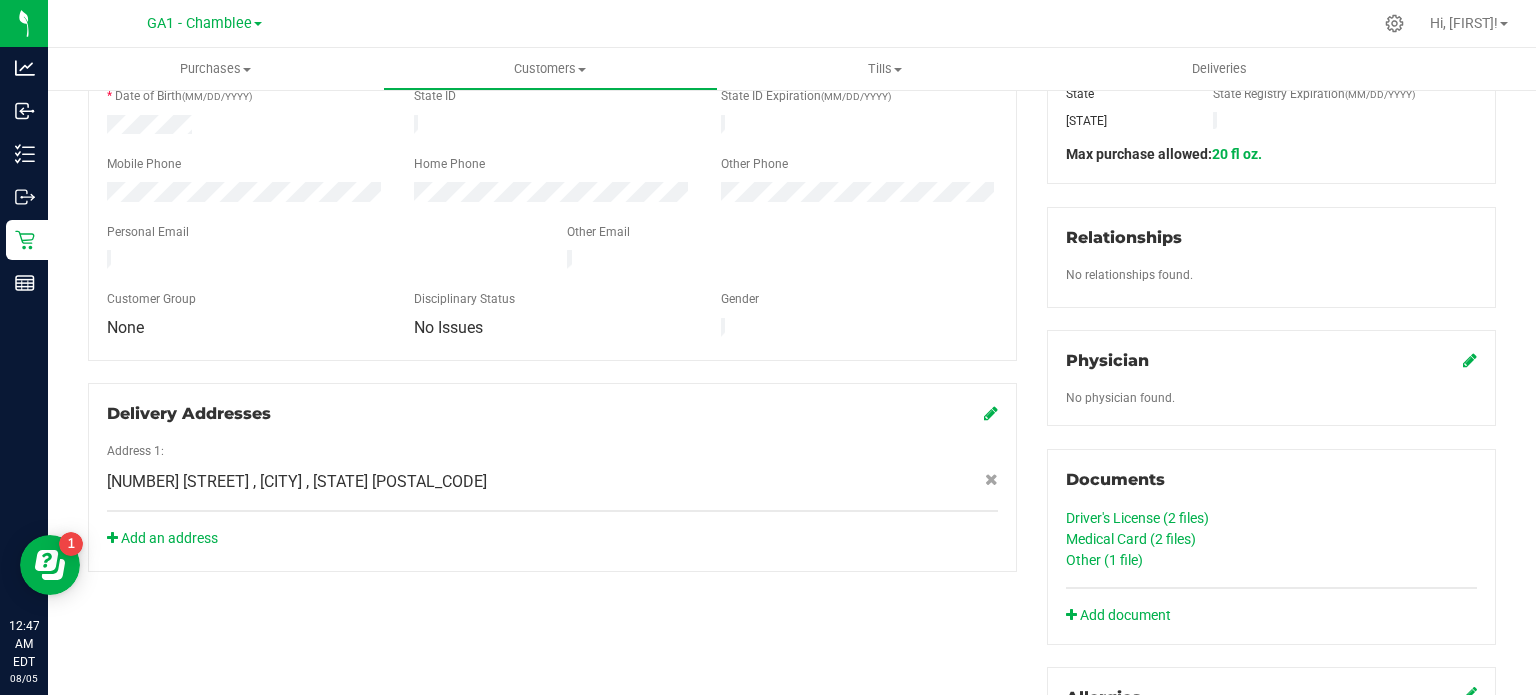 click on "Medical Card (2
files)" 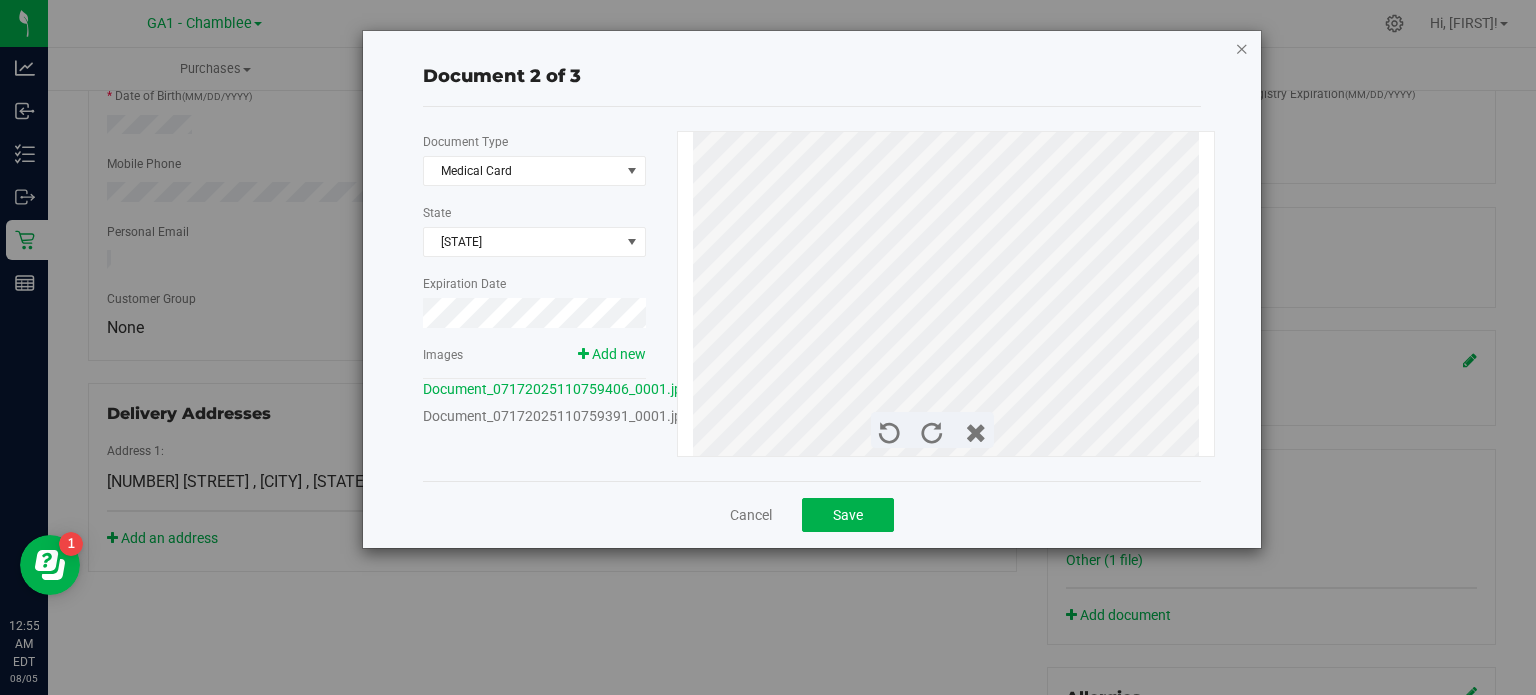 click at bounding box center [1242, 48] 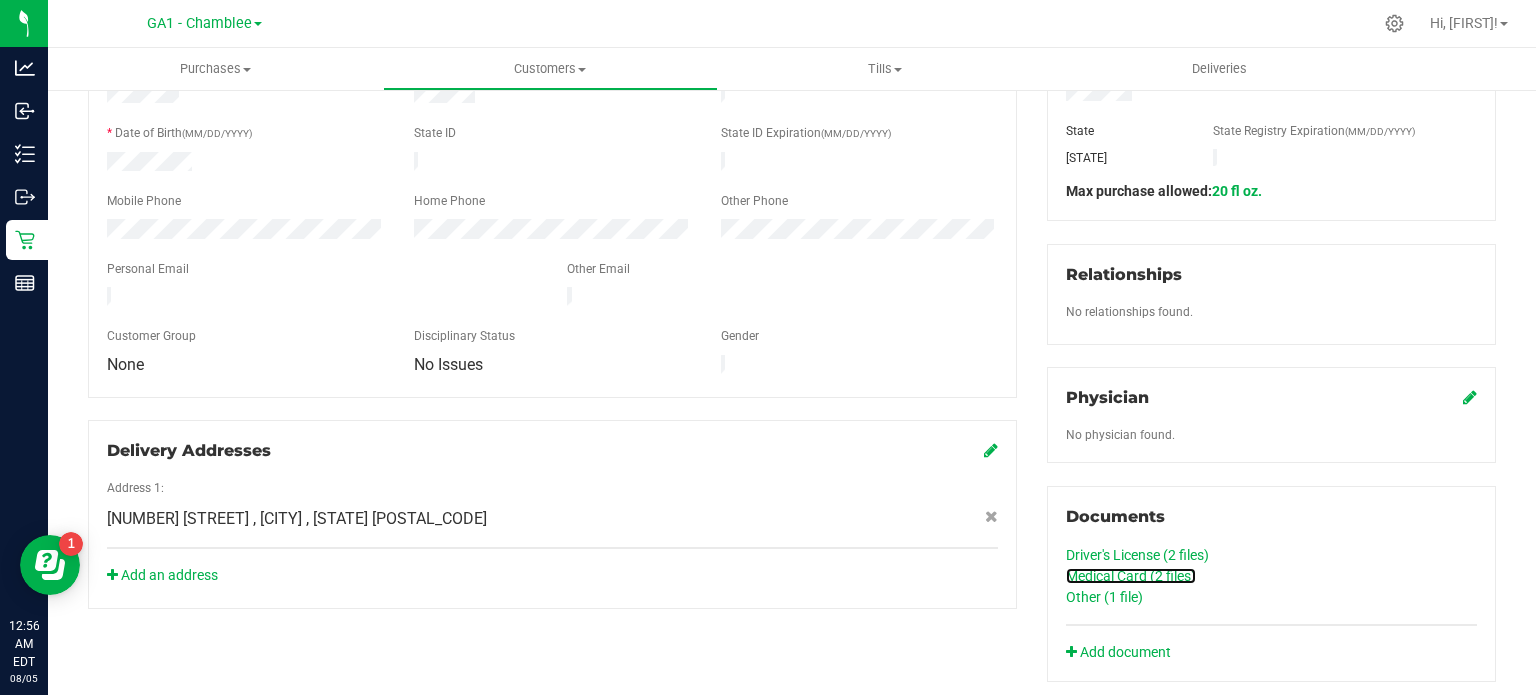 scroll, scrollTop: 300, scrollLeft: 0, axis: vertical 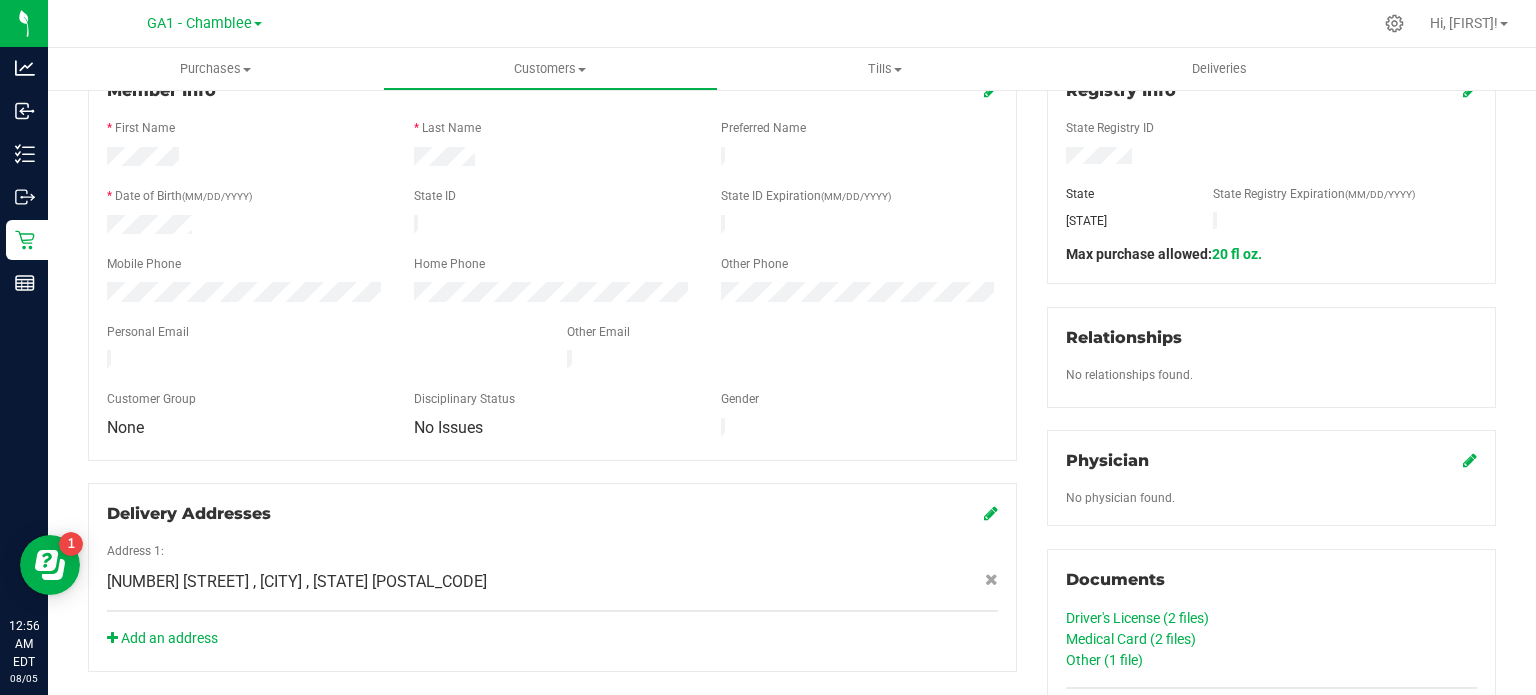 click on "Driver's License (2
files)" 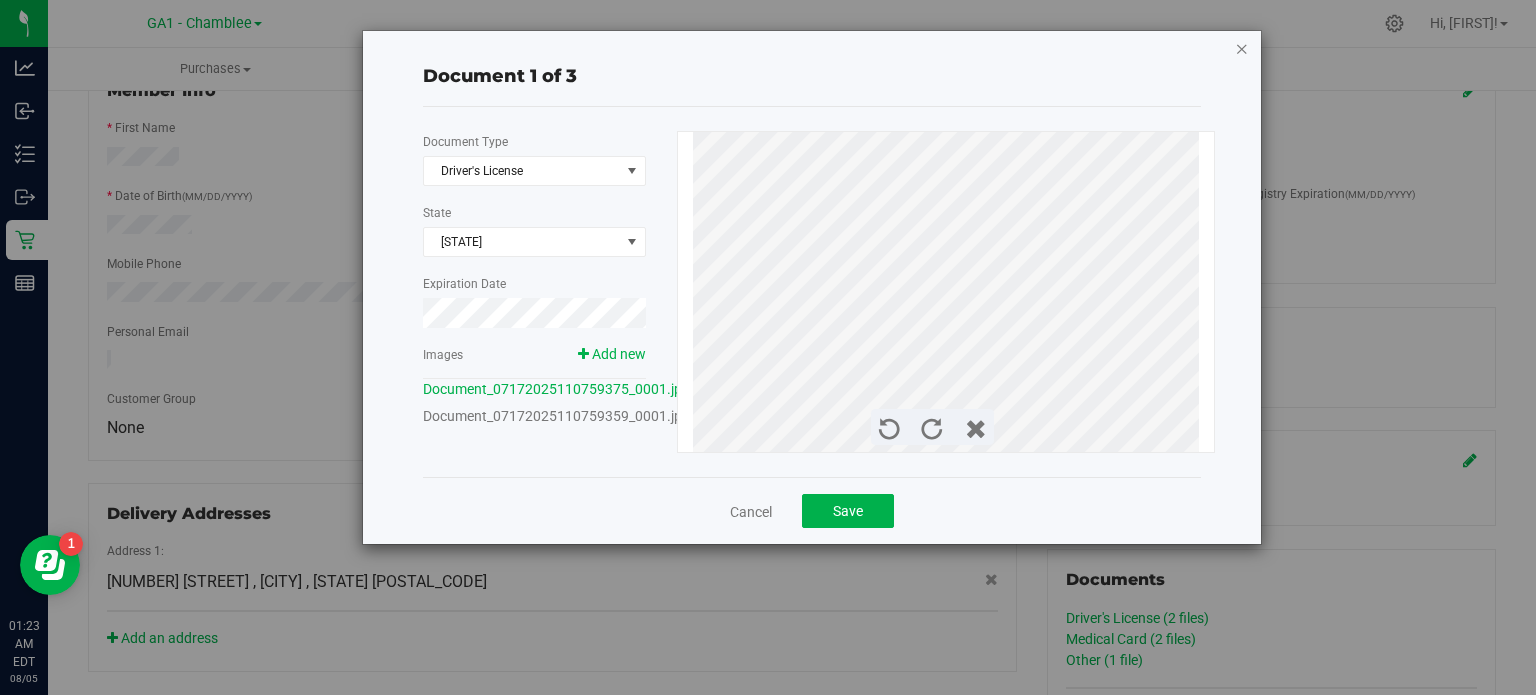 click at bounding box center (1242, 48) 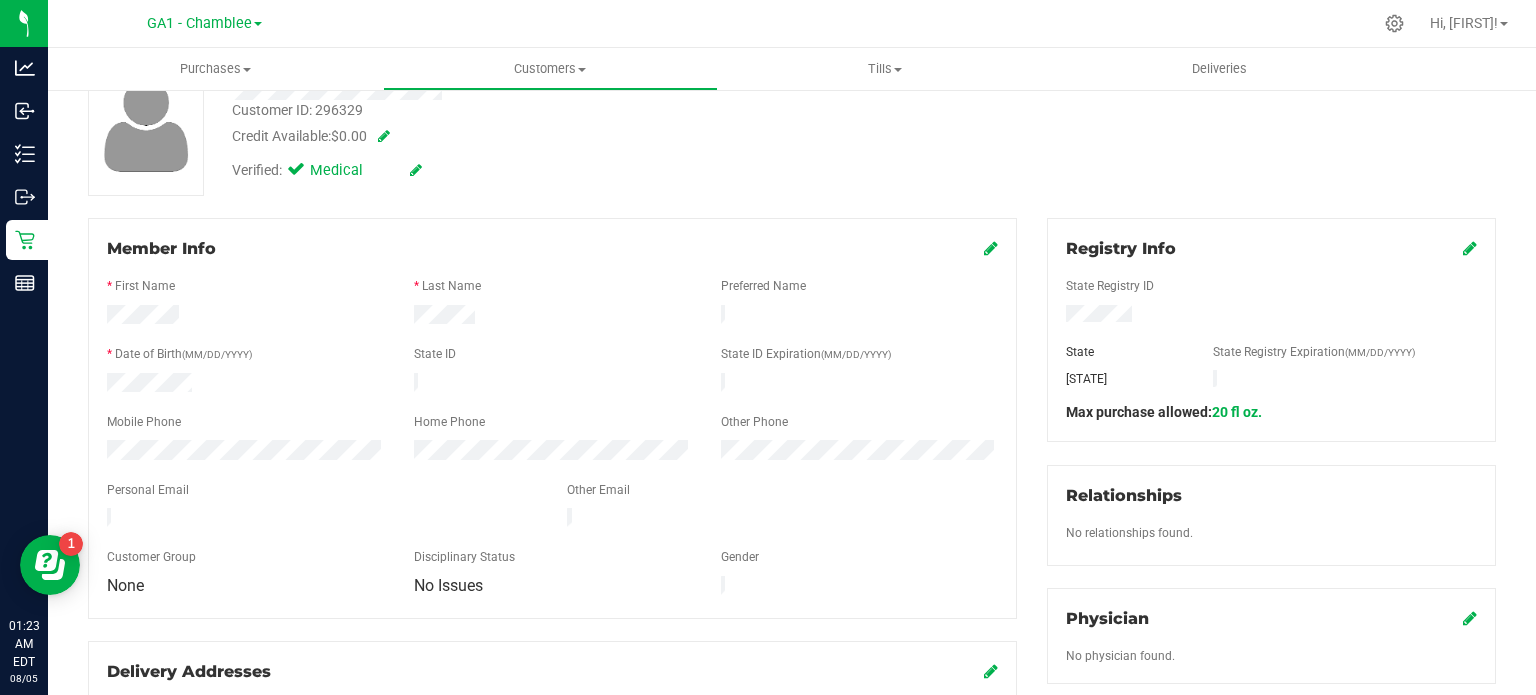 scroll, scrollTop: 100, scrollLeft: 0, axis: vertical 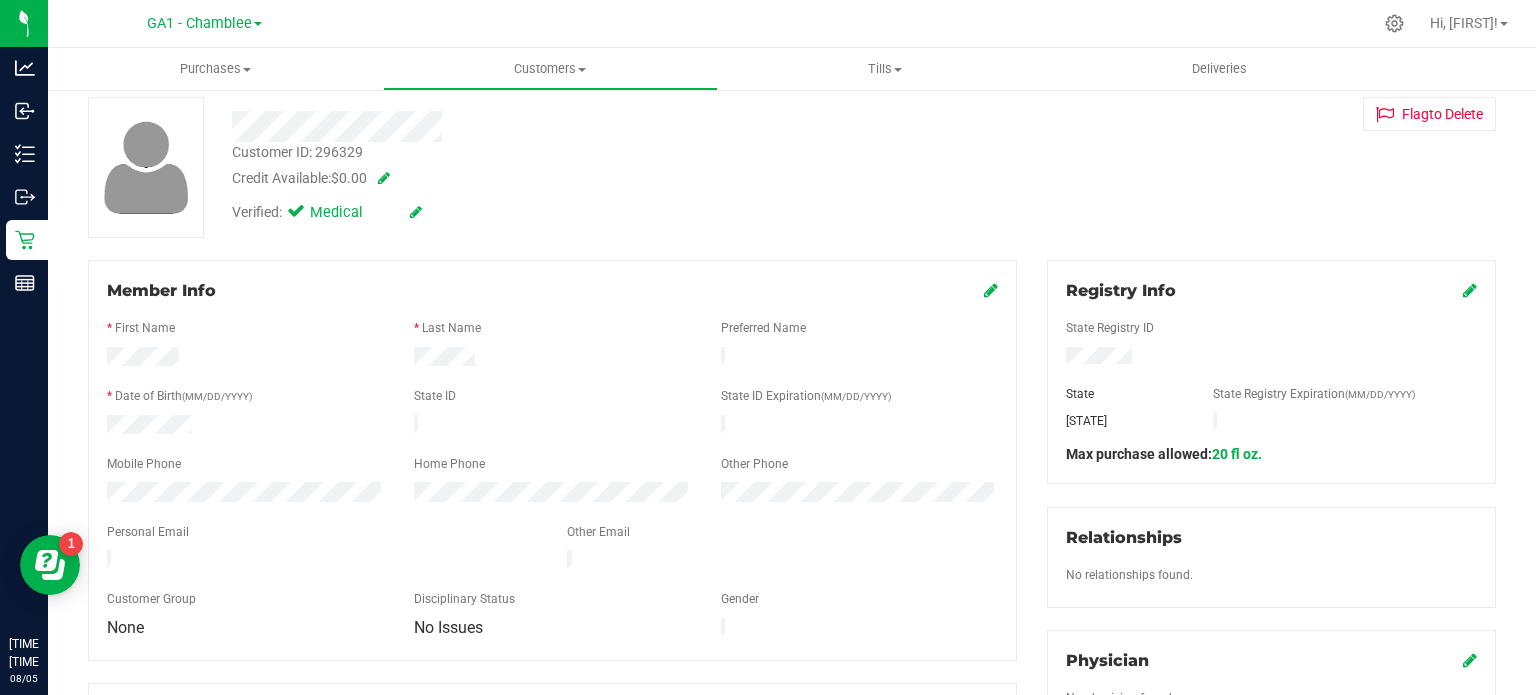 click at bounding box center [552, 427] 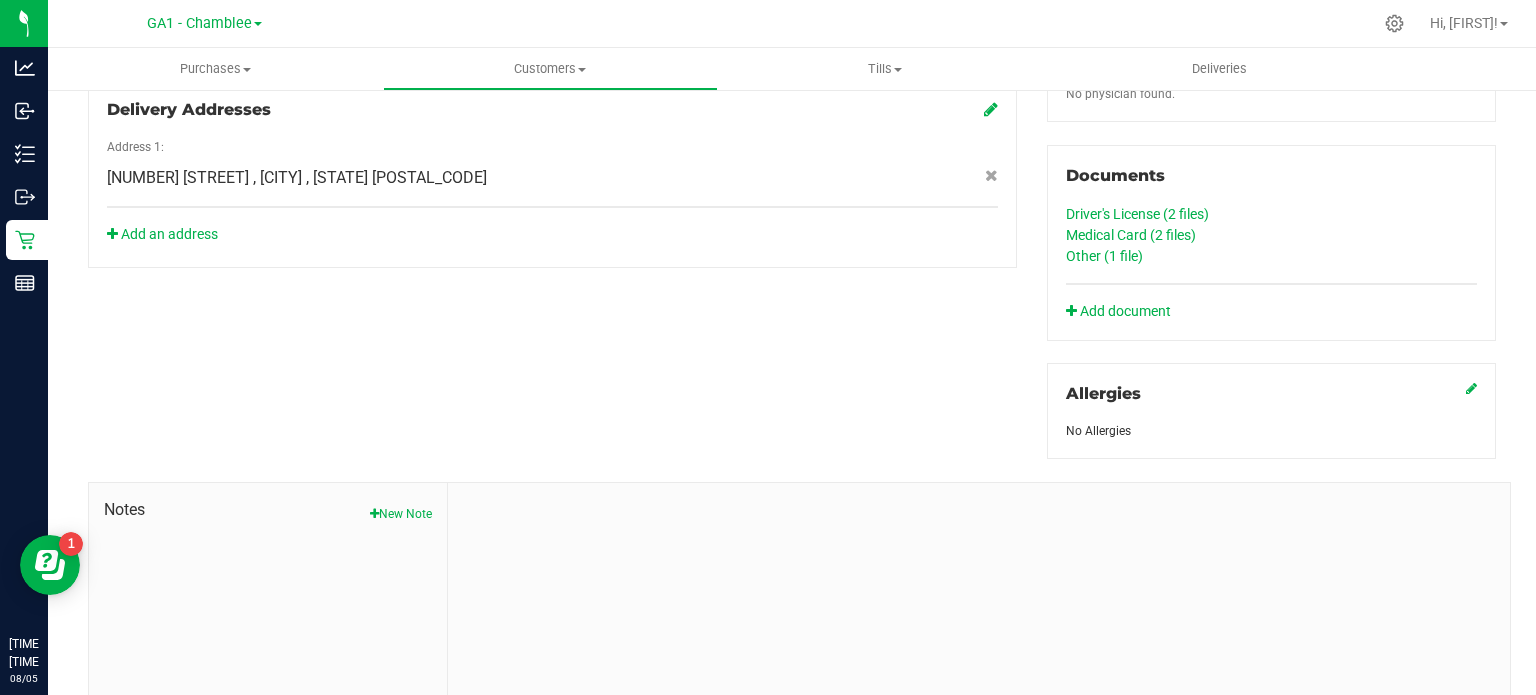 scroll, scrollTop: 700, scrollLeft: 0, axis: vertical 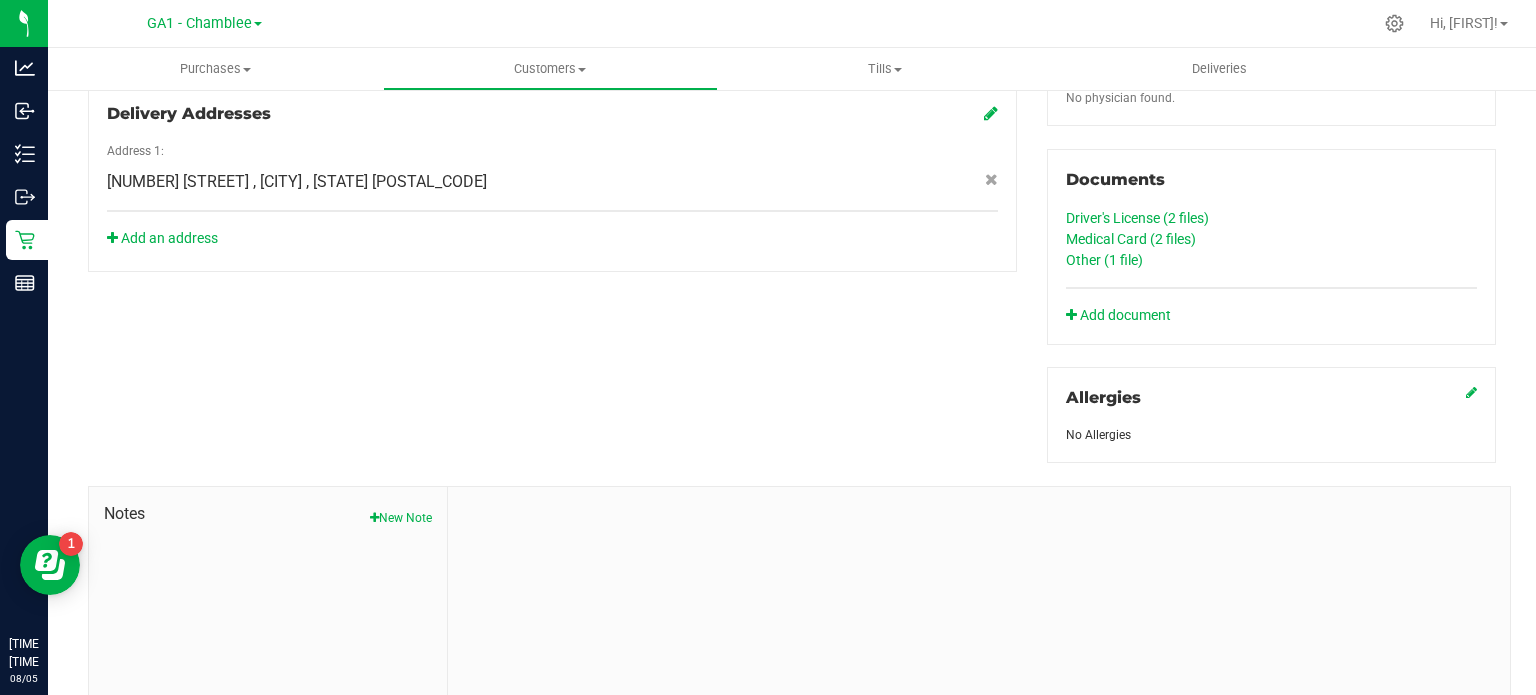 click on "Driver's License (2
files)" 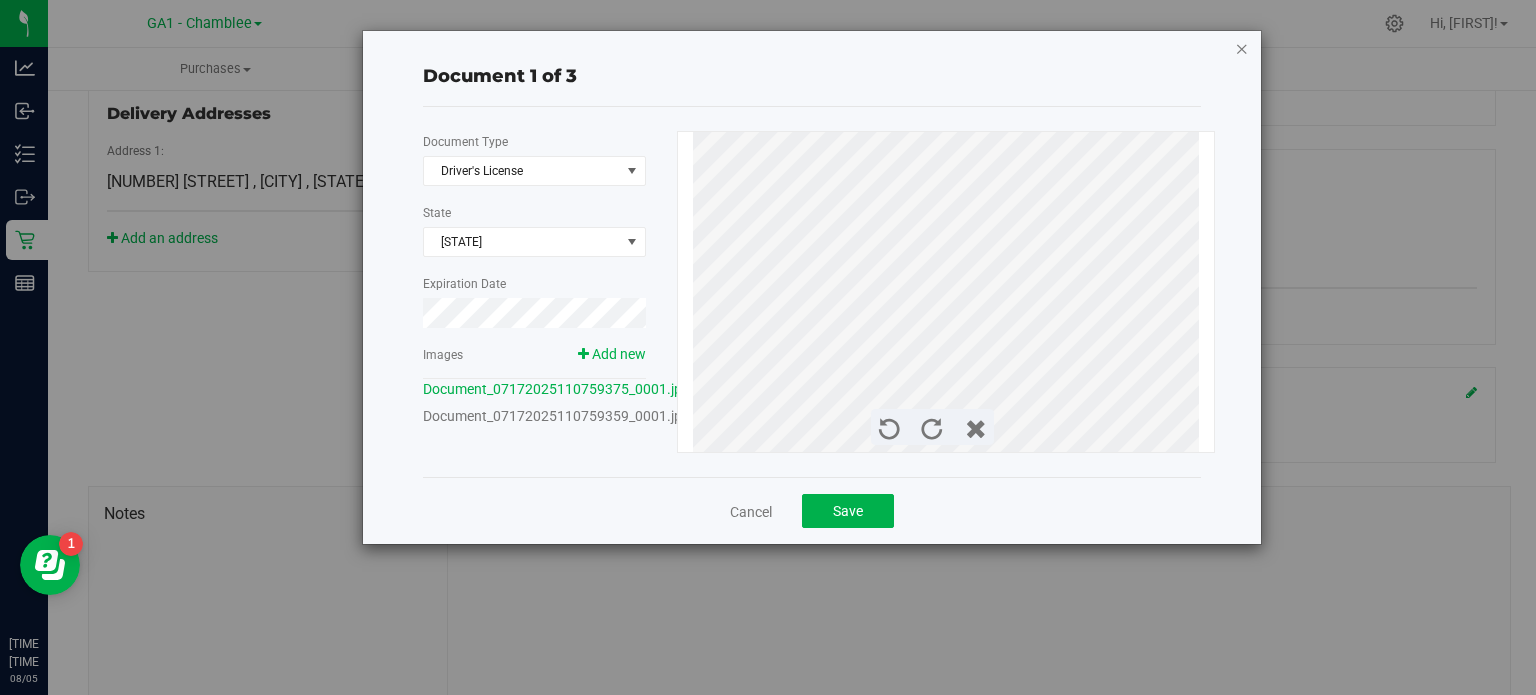 click at bounding box center (1242, 48) 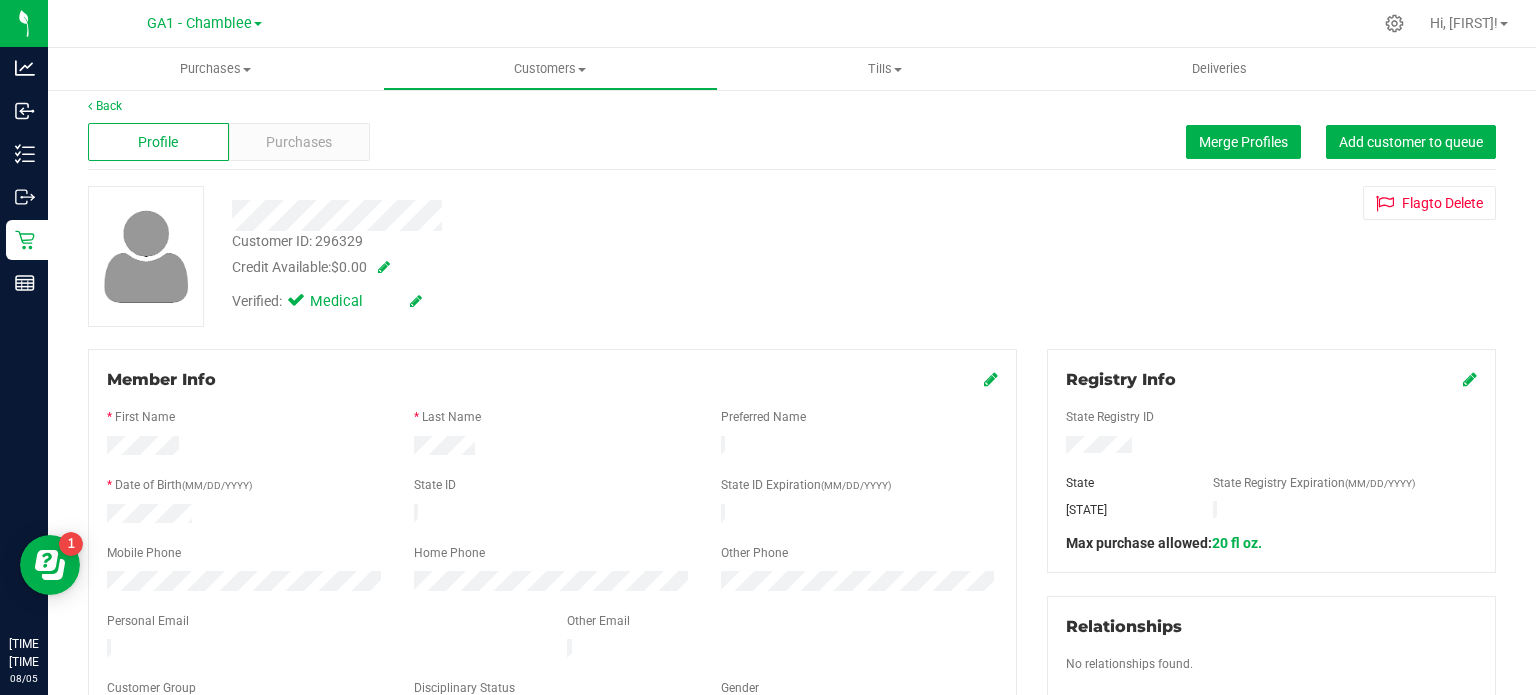 scroll, scrollTop: 0, scrollLeft: 0, axis: both 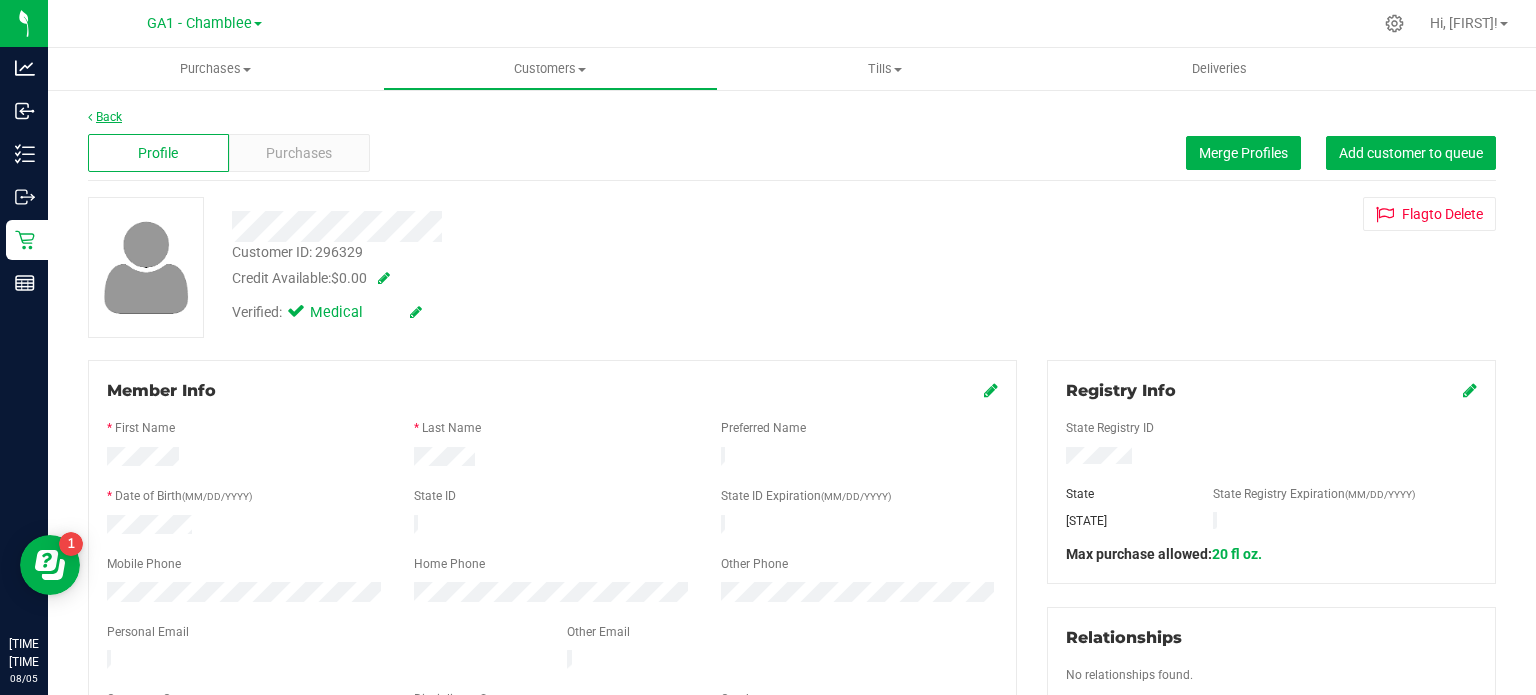 click on "Back" at bounding box center [105, 117] 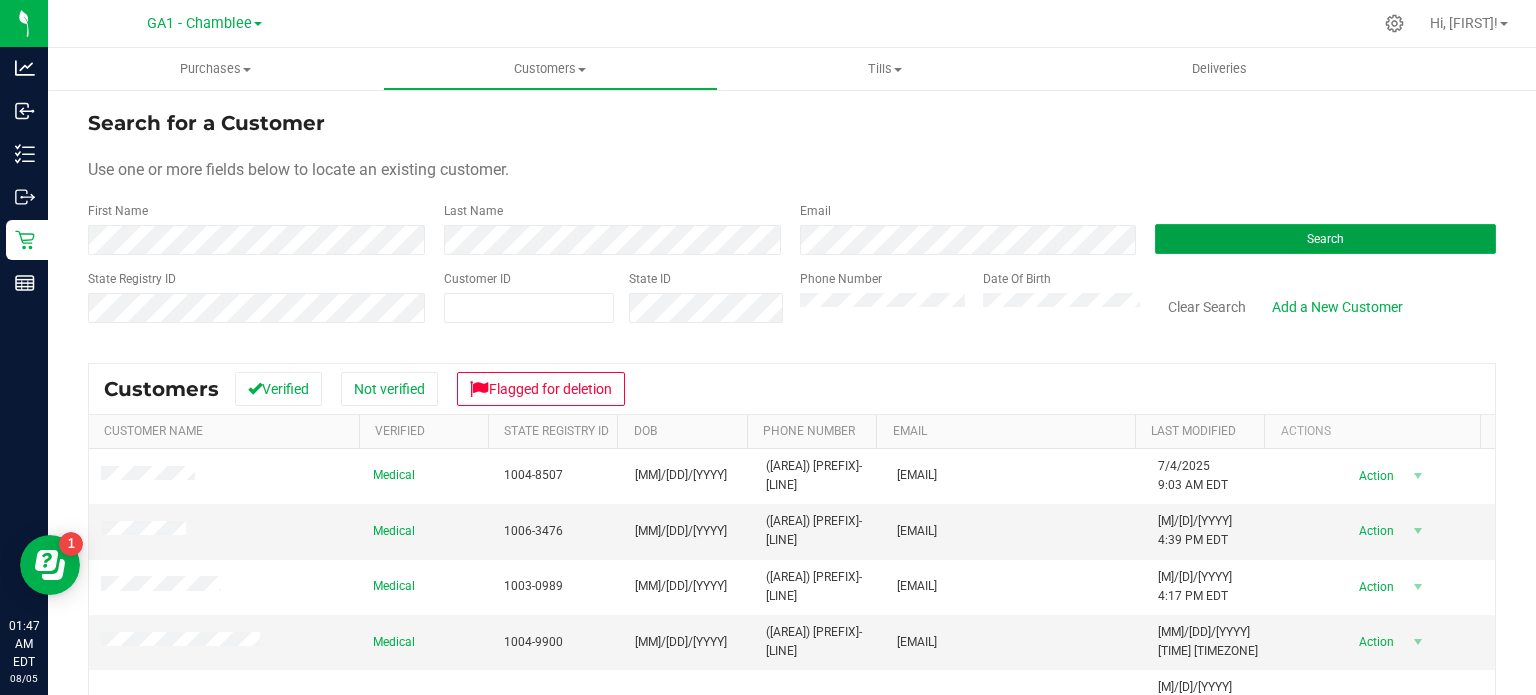 click on "Search" at bounding box center (1325, 239) 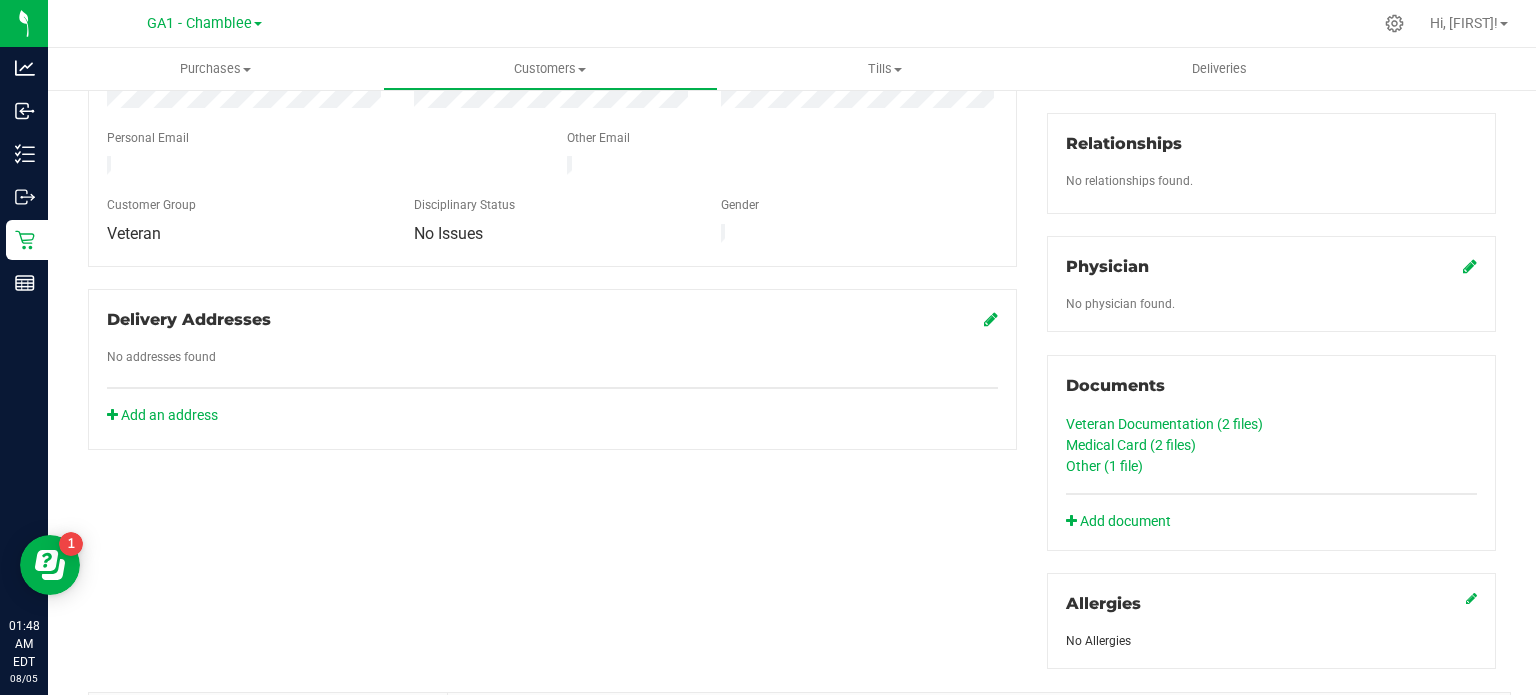 scroll, scrollTop: 500, scrollLeft: 0, axis: vertical 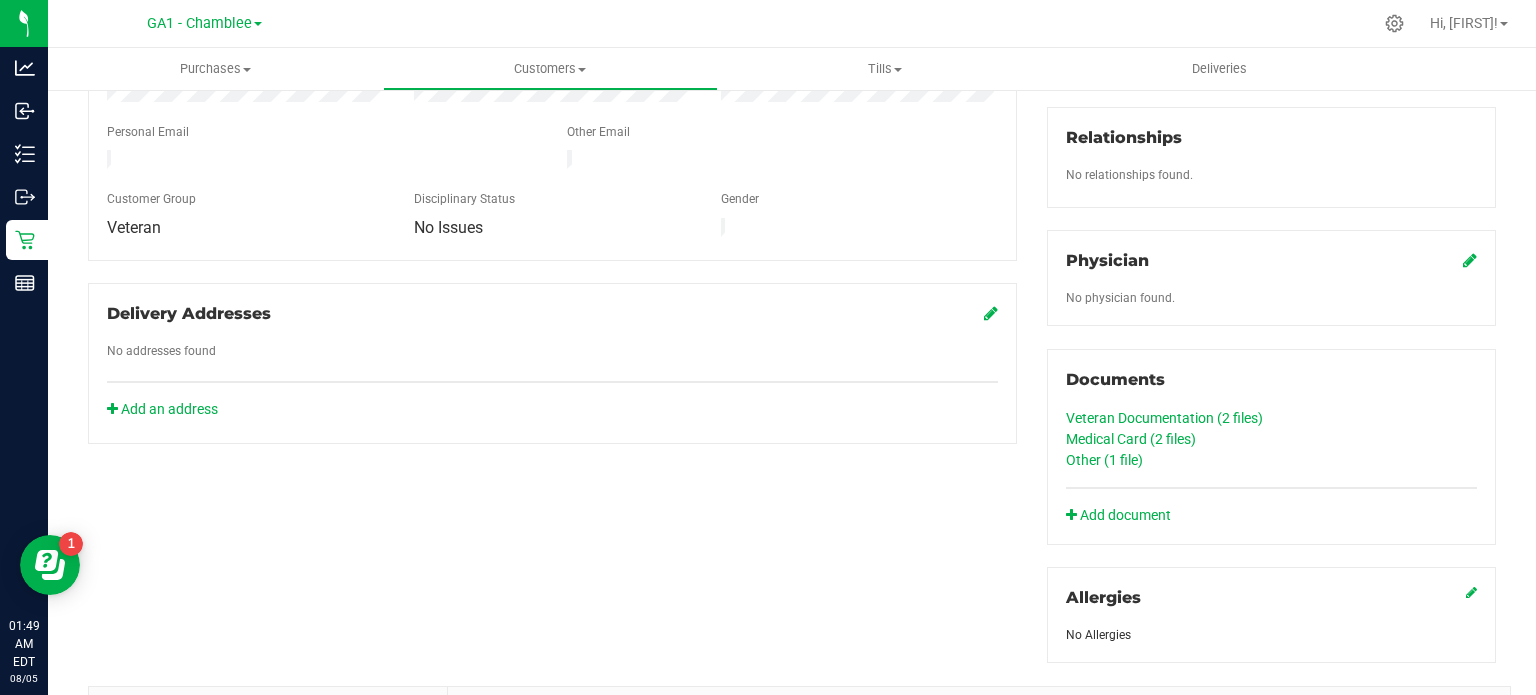click on "Medical Card (2
files)" 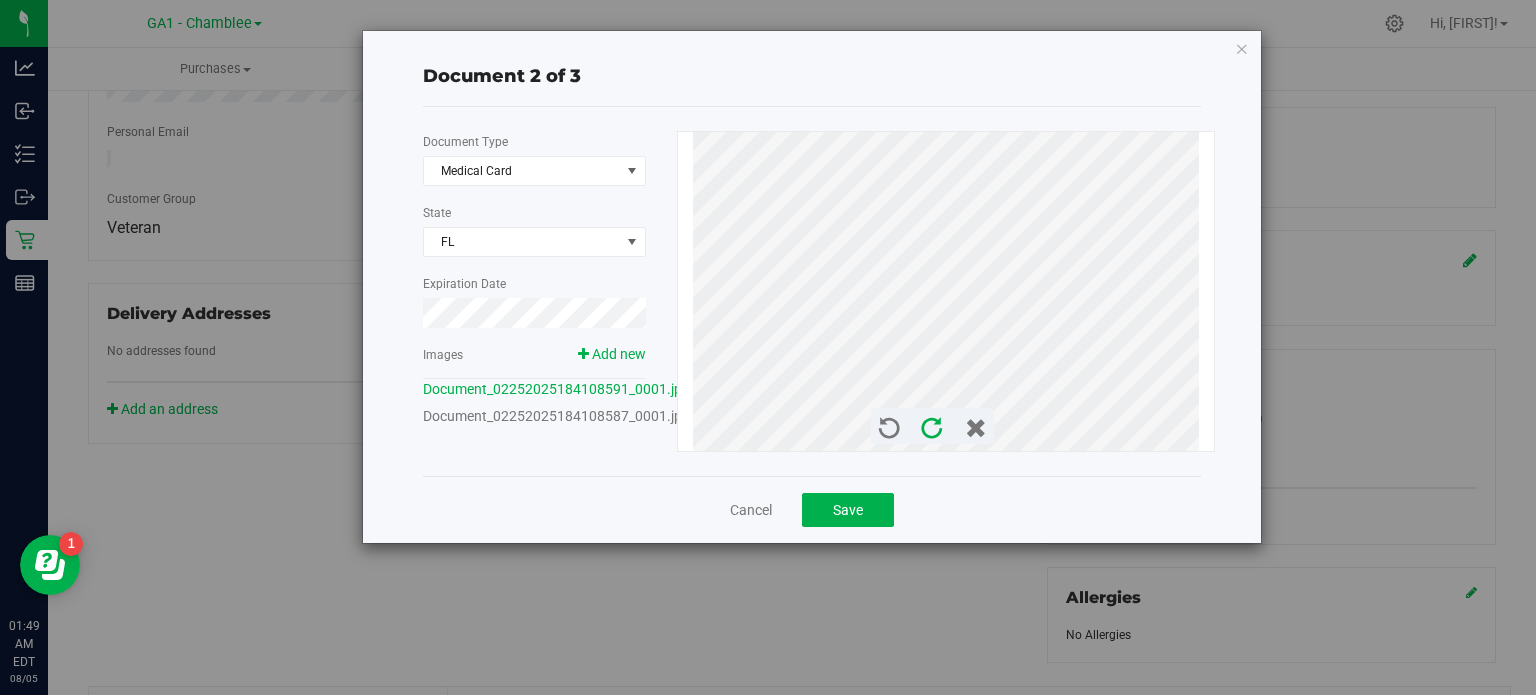 click at bounding box center (932, 429) 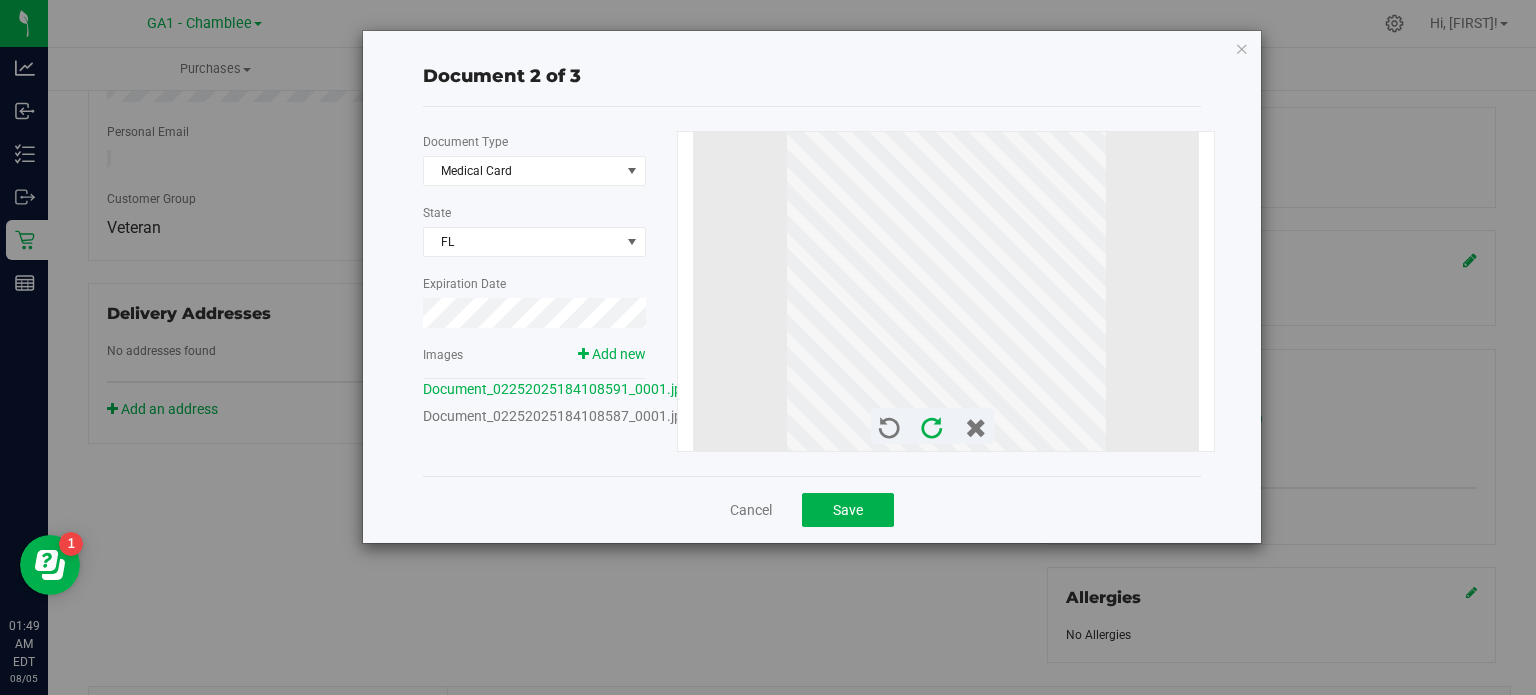 click at bounding box center [932, 429] 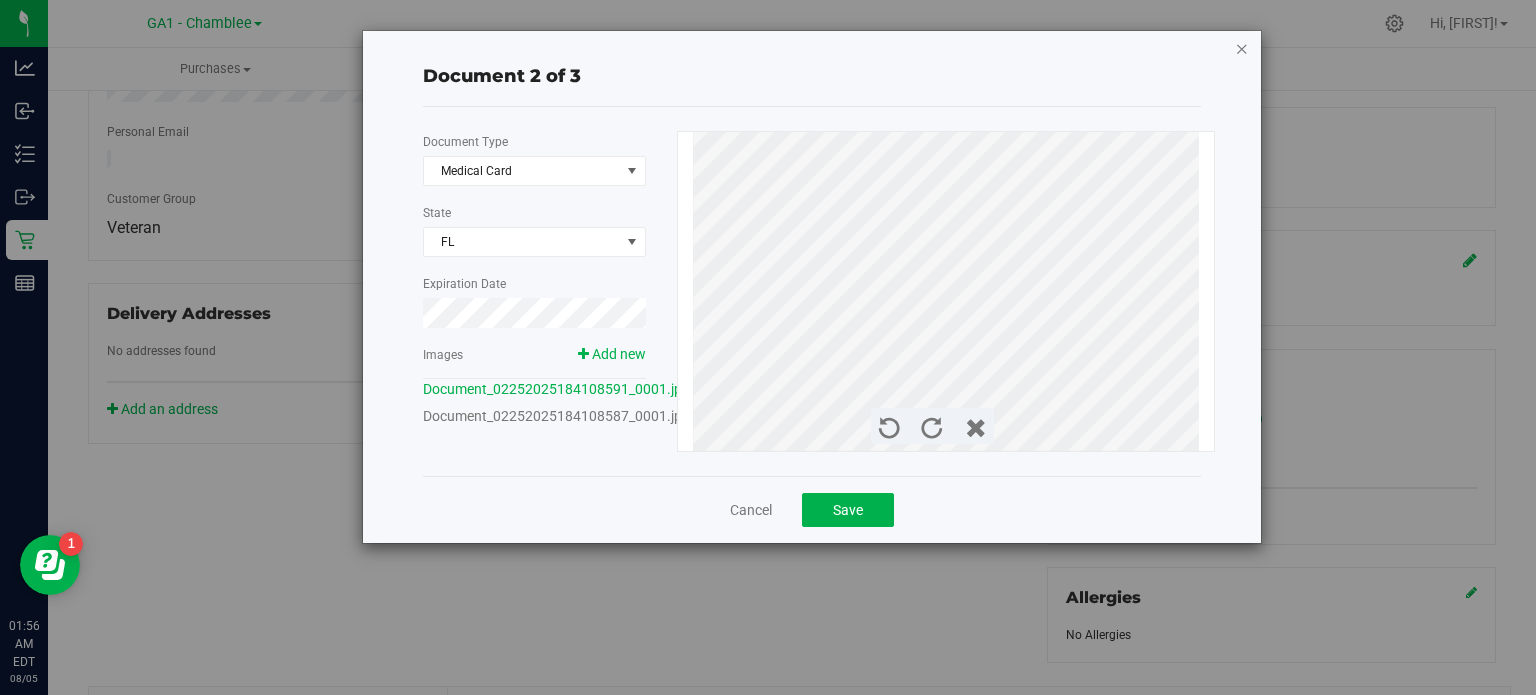click at bounding box center (1242, 48) 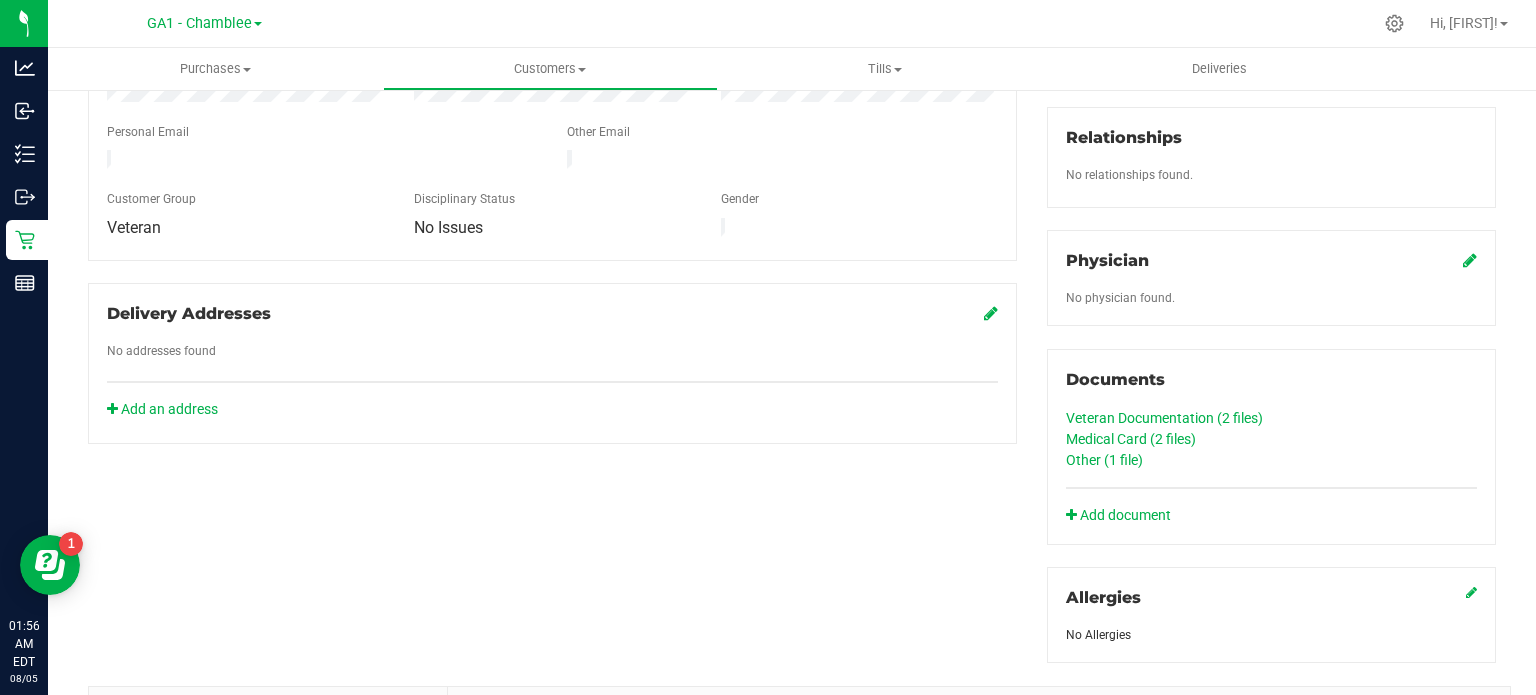 click on "Veteran Documentation (2
files)" 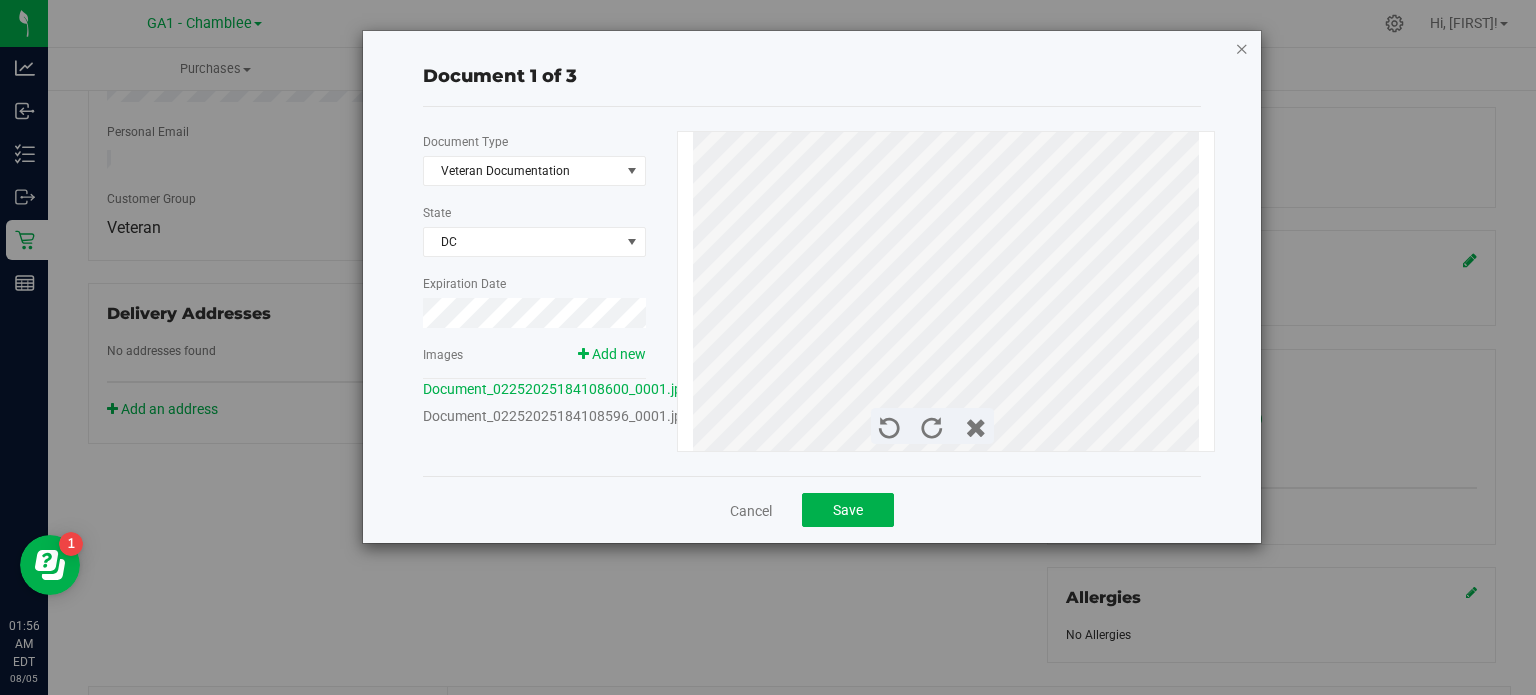 click at bounding box center (1242, 48) 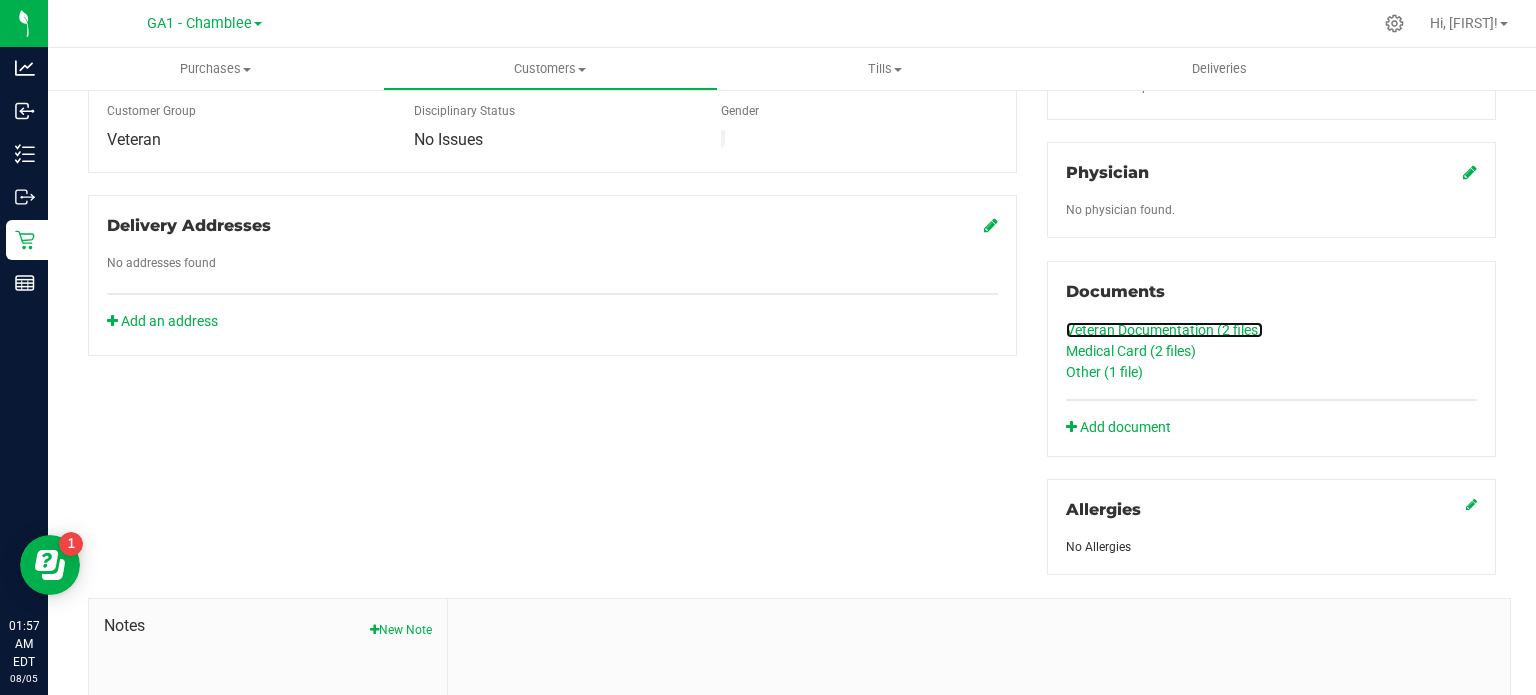 scroll, scrollTop: 600, scrollLeft: 0, axis: vertical 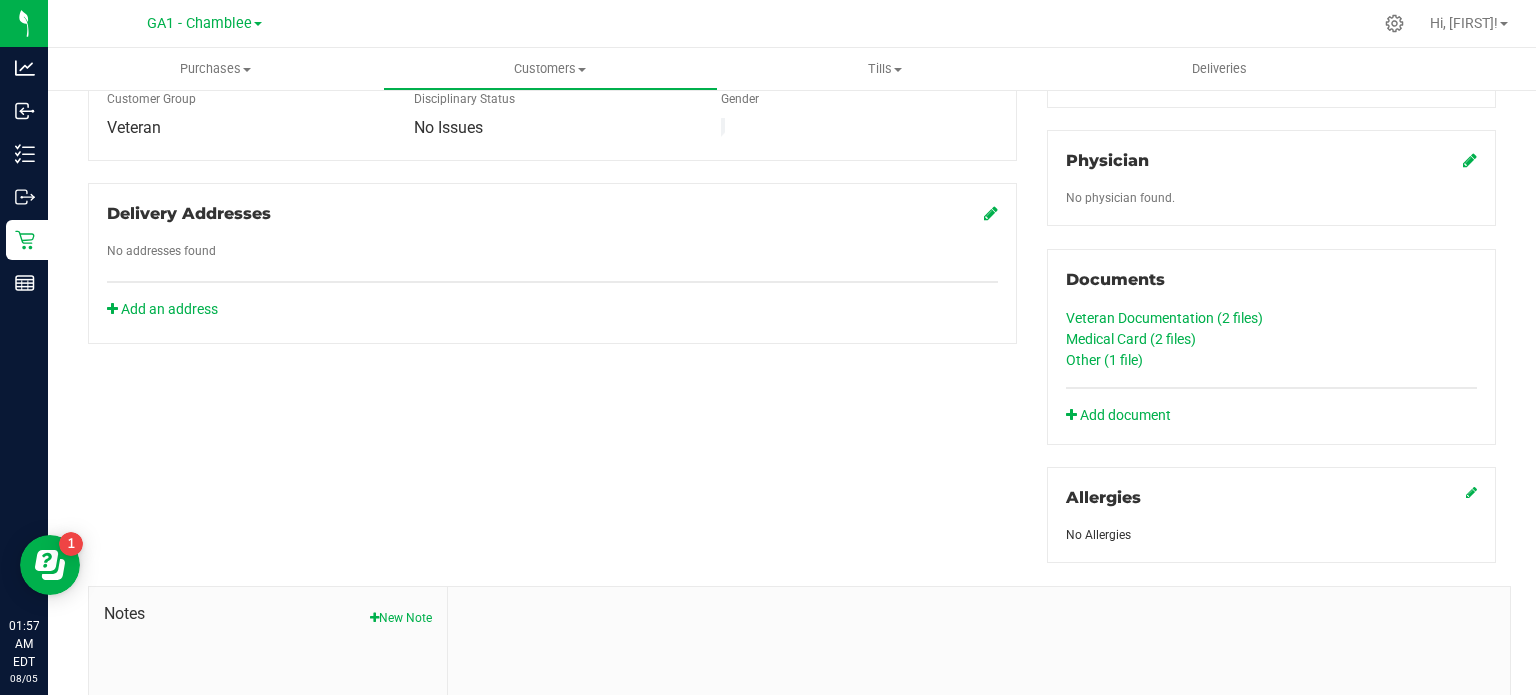 click on "Veteran Documentation (2
files)" 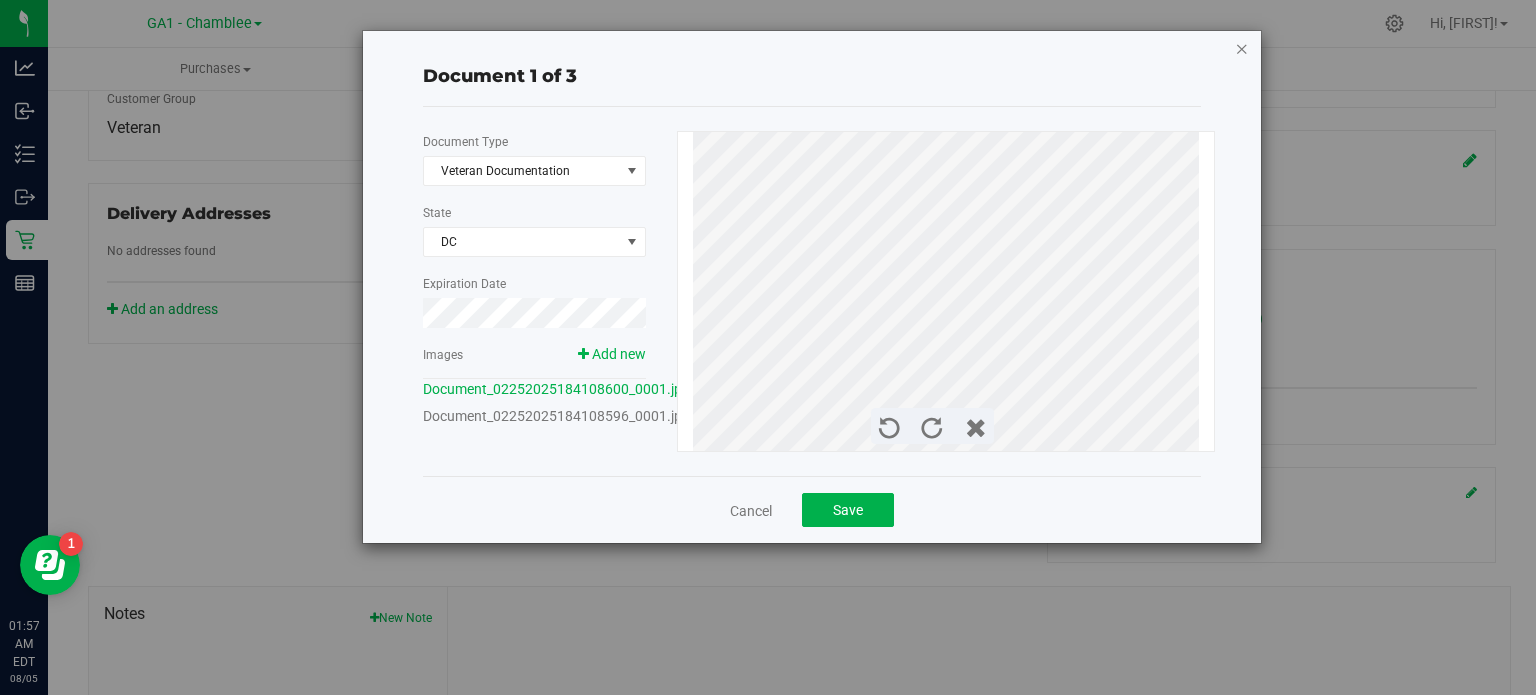 click at bounding box center [1242, 48] 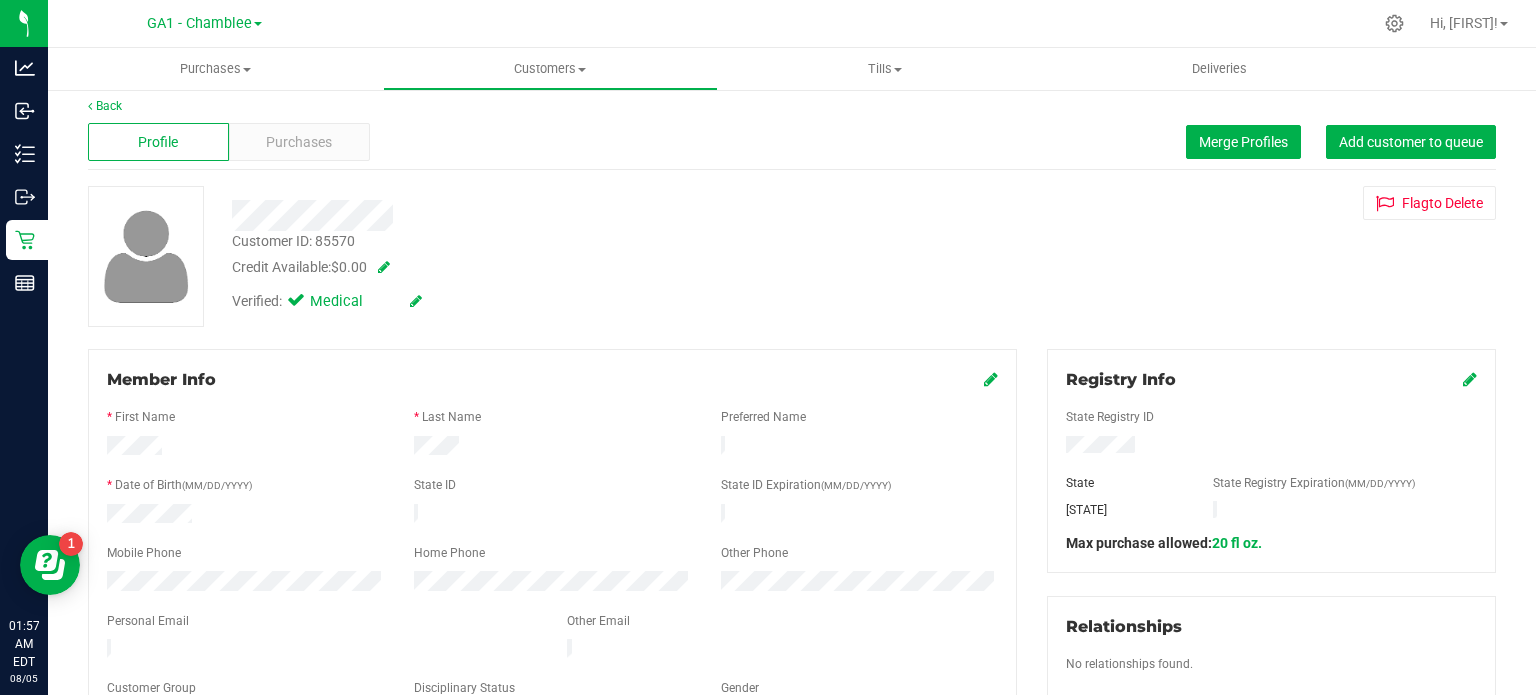scroll, scrollTop: 0, scrollLeft: 0, axis: both 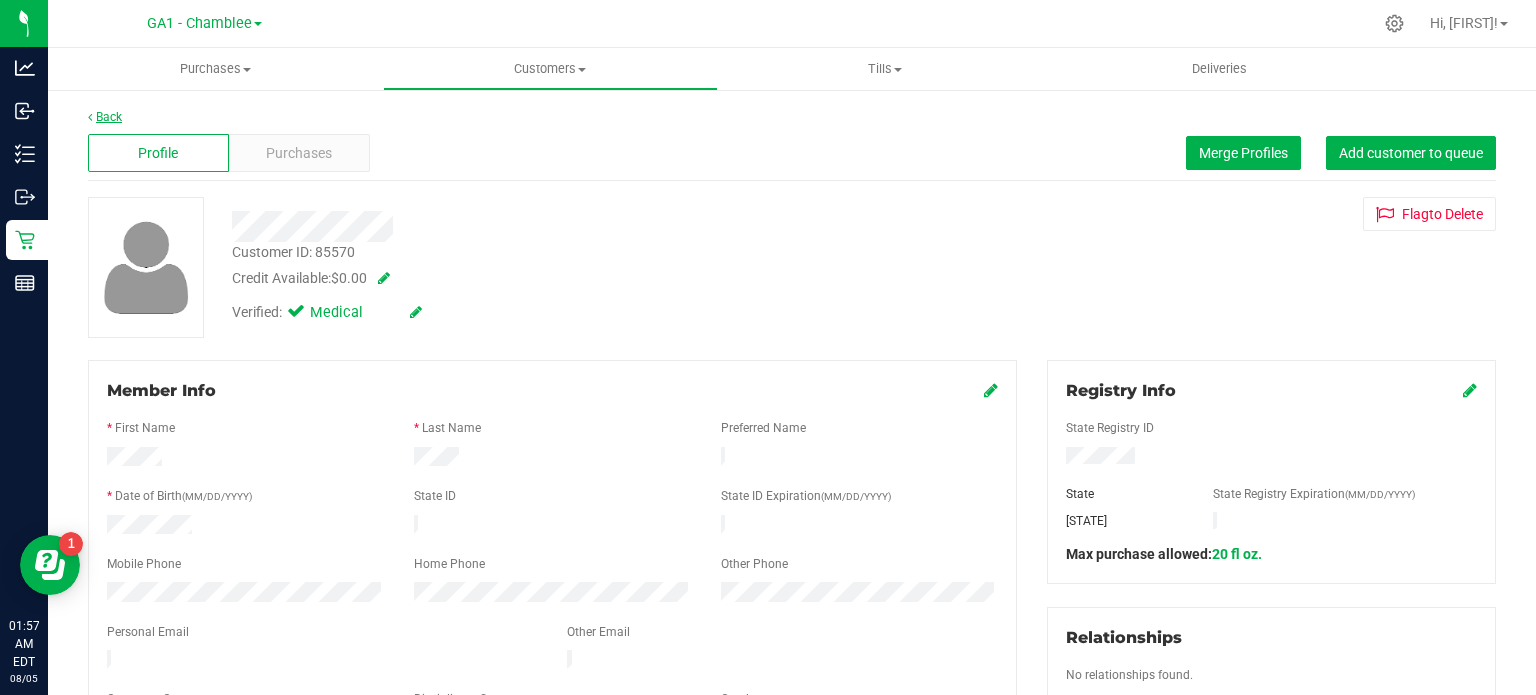 click on "Back" at bounding box center (105, 117) 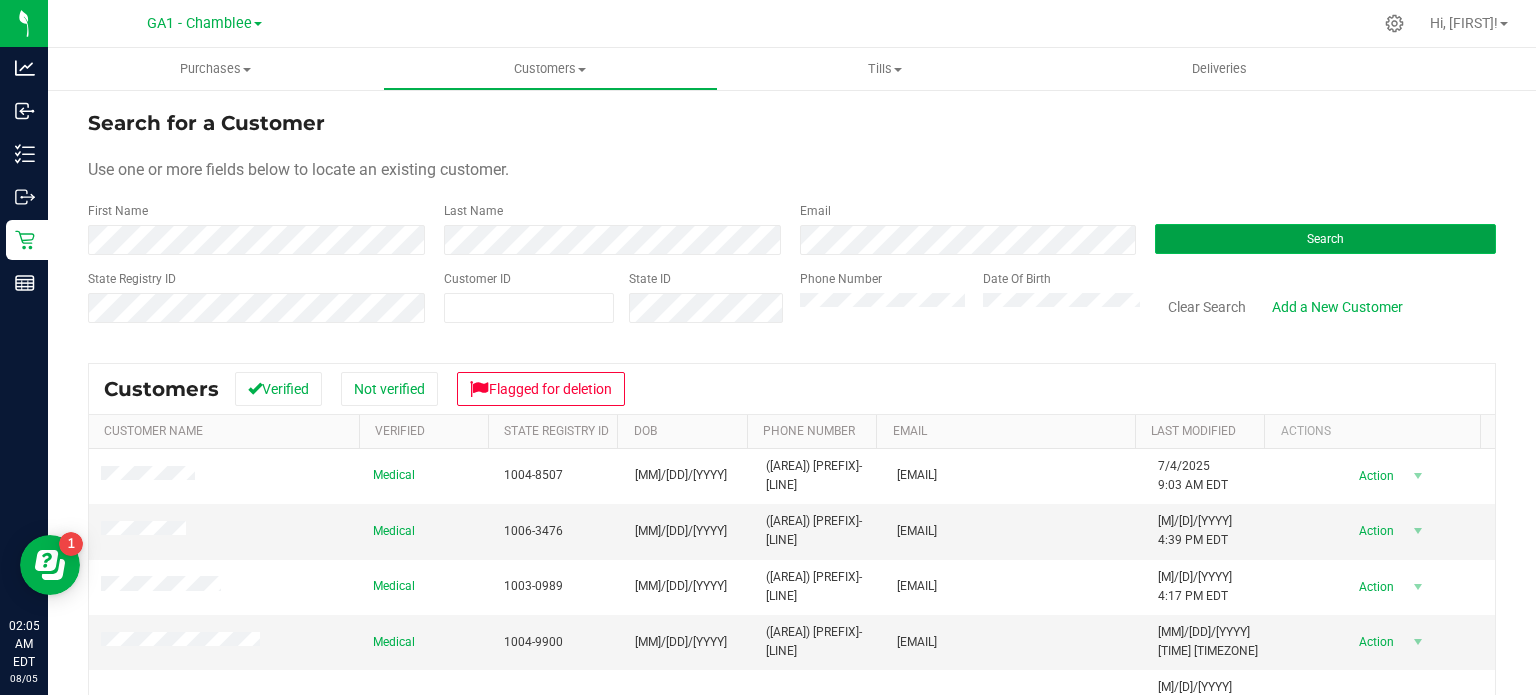 click on "Search" at bounding box center [1325, 239] 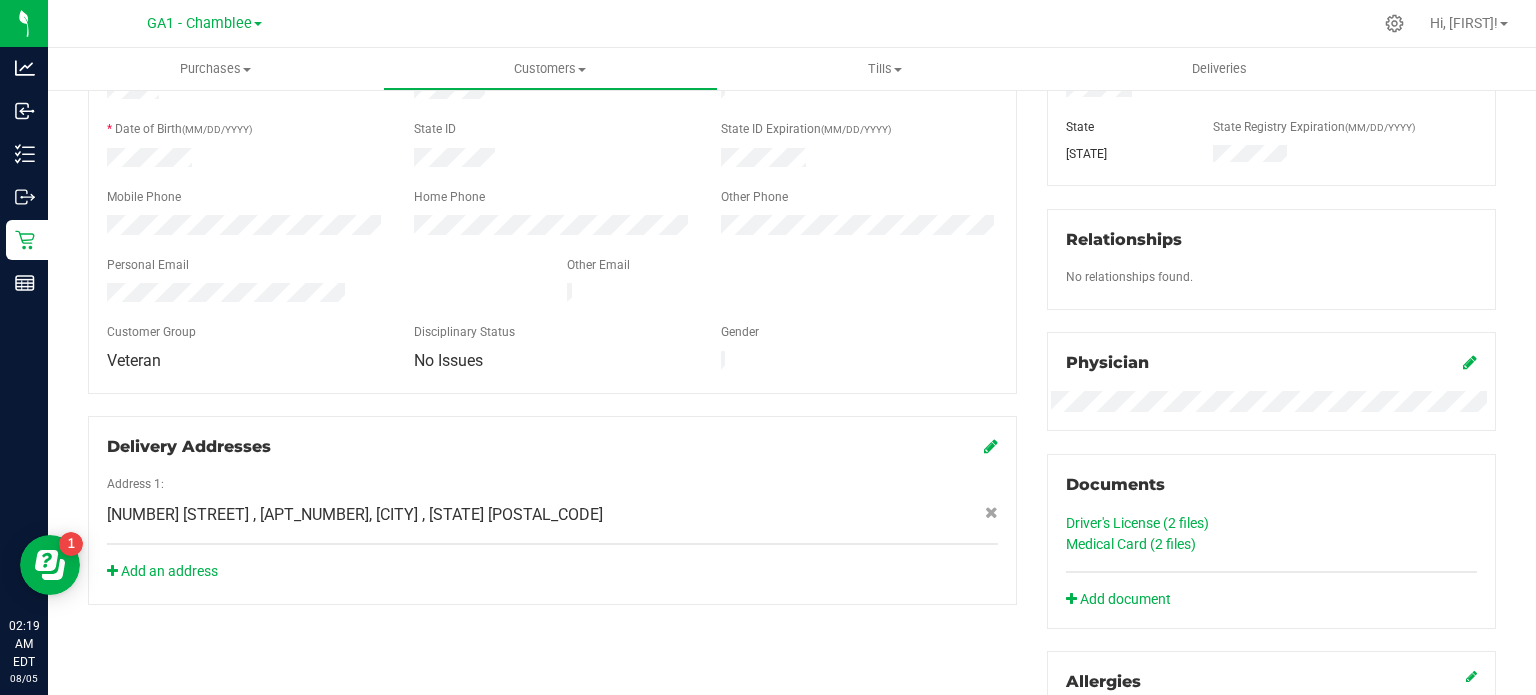scroll, scrollTop: 400, scrollLeft: 0, axis: vertical 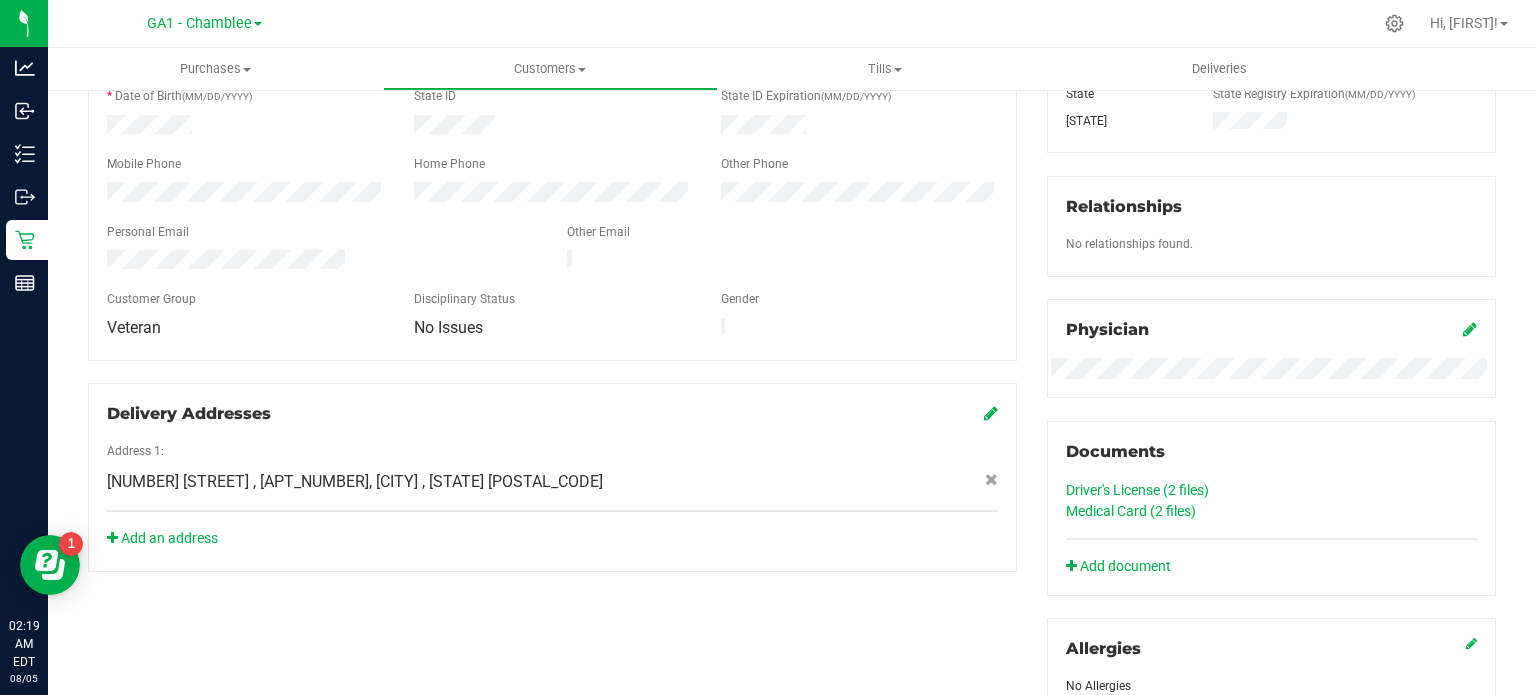 click on "Medical Card (2
files)" 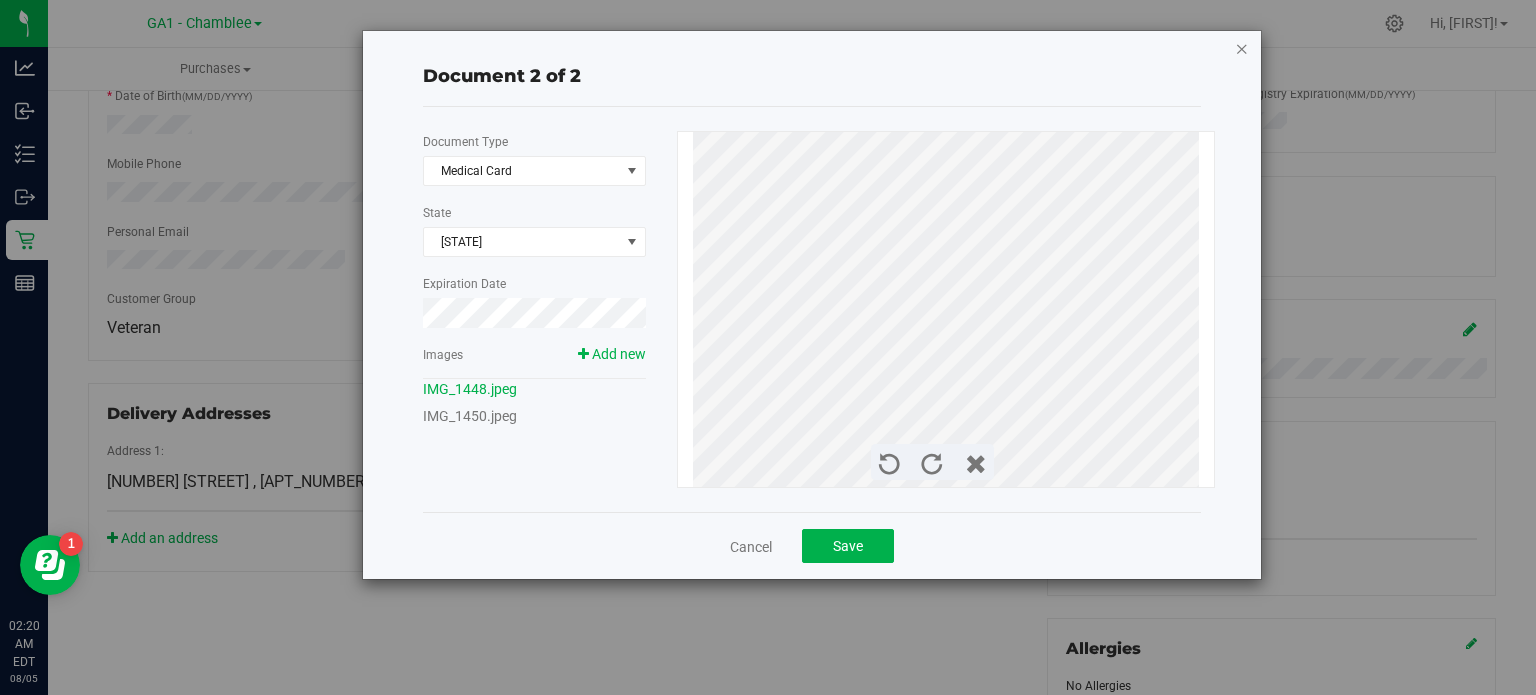 click at bounding box center (1242, 48) 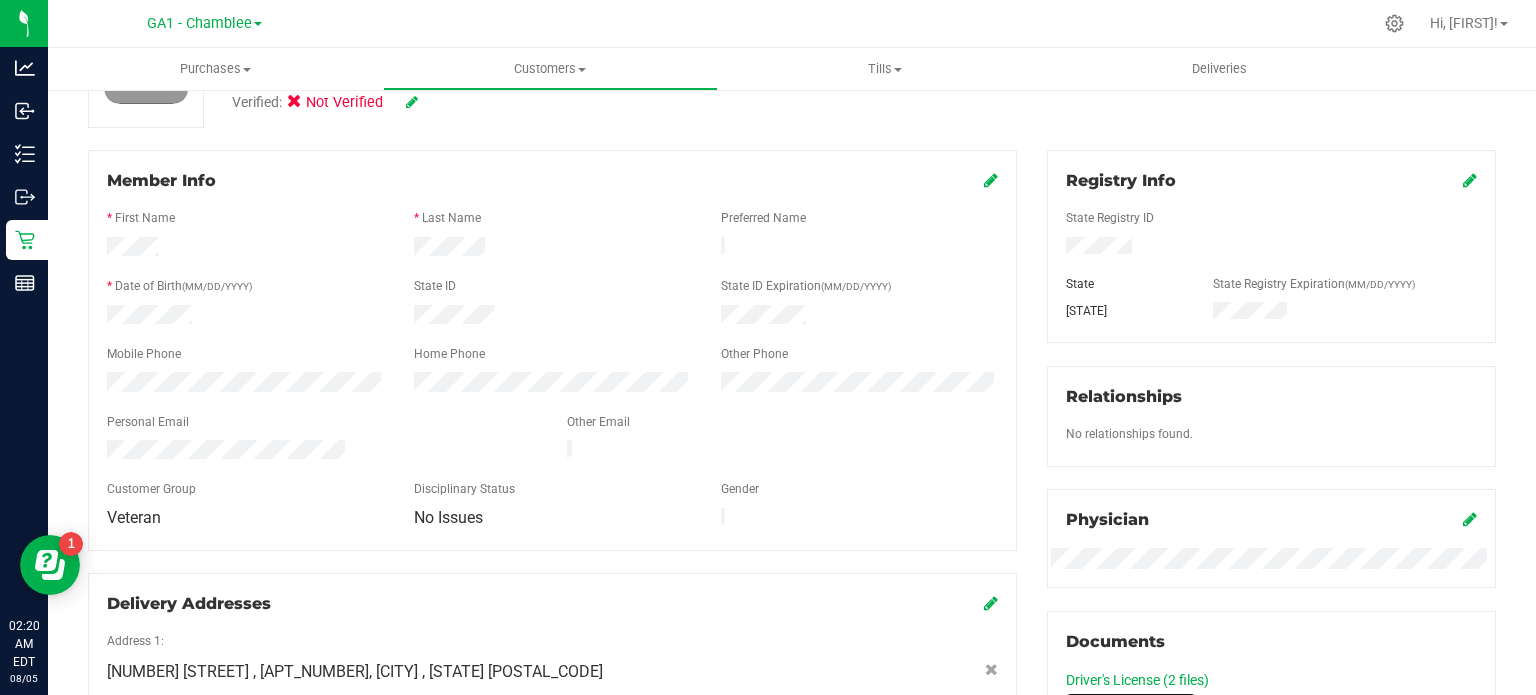 scroll, scrollTop: 200, scrollLeft: 0, axis: vertical 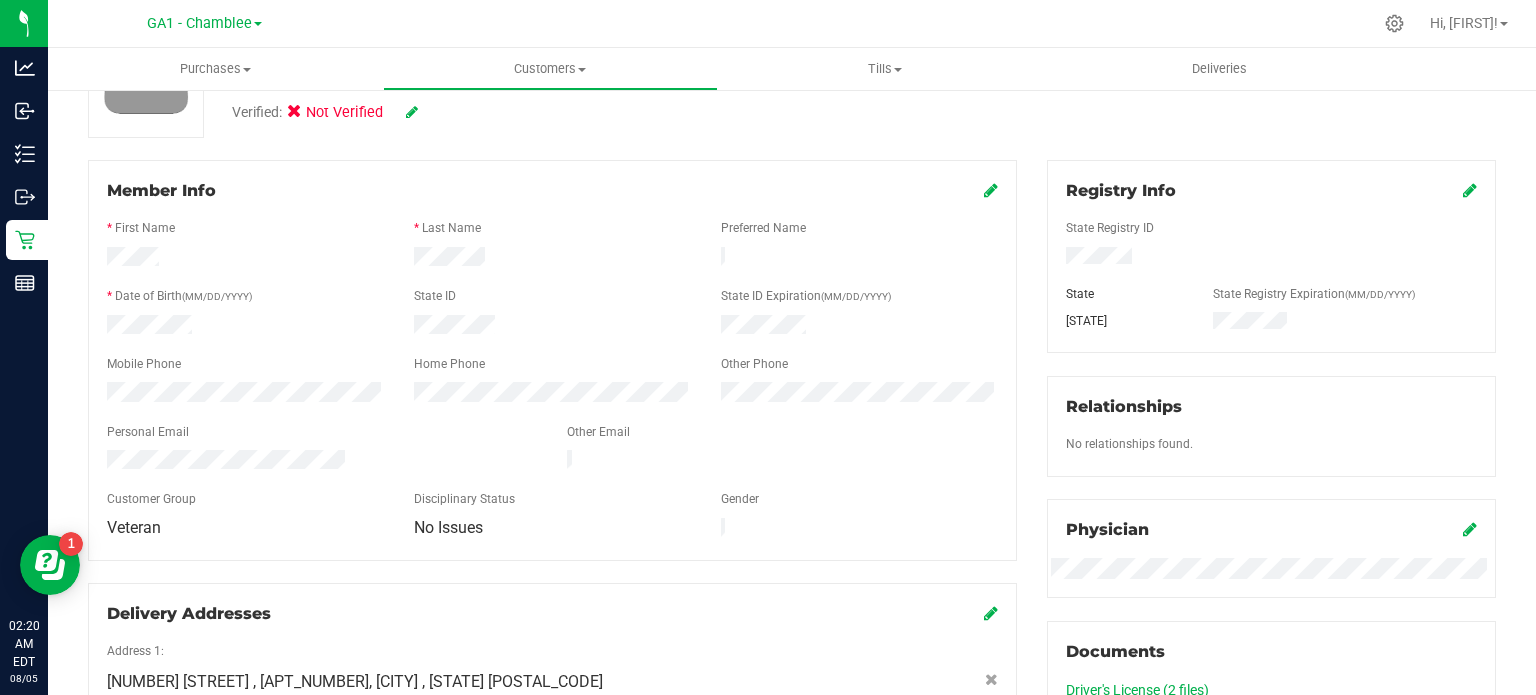click at bounding box center (1470, 190) 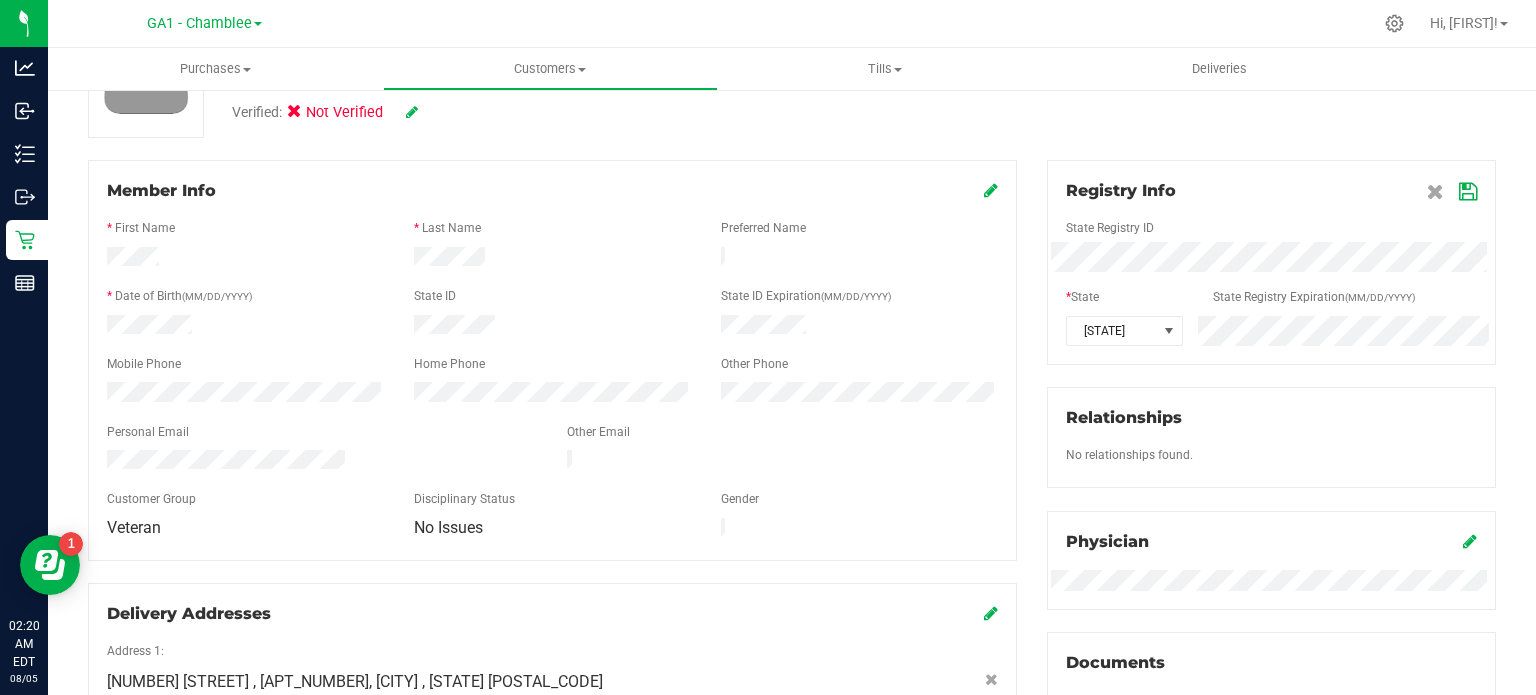 click on "Registry Info
State Registry ID
*
State
State Registry Expiration
(MM/DD/YYYY)
GA" at bounding box center [1271, 262] 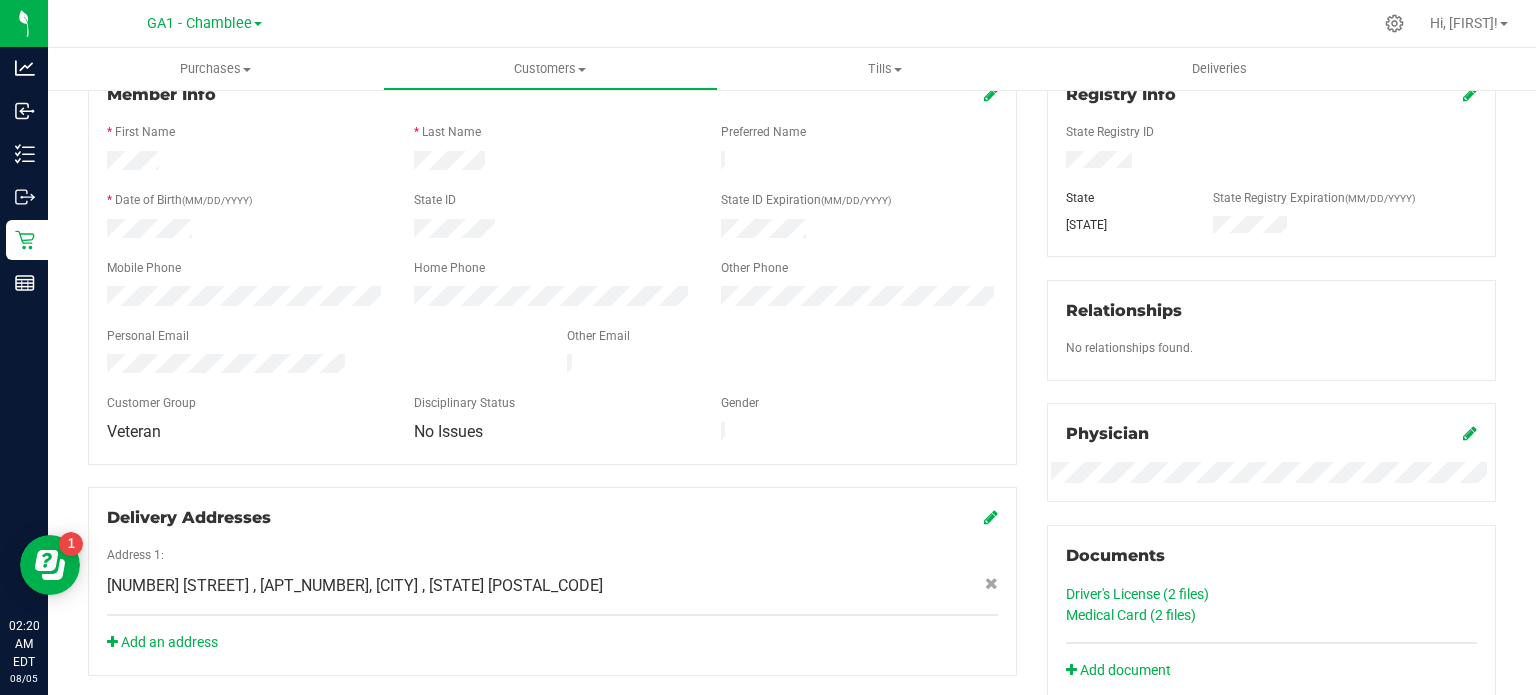 scroll, scrollTop: 300, scrollLeft: 0, axis: vertical 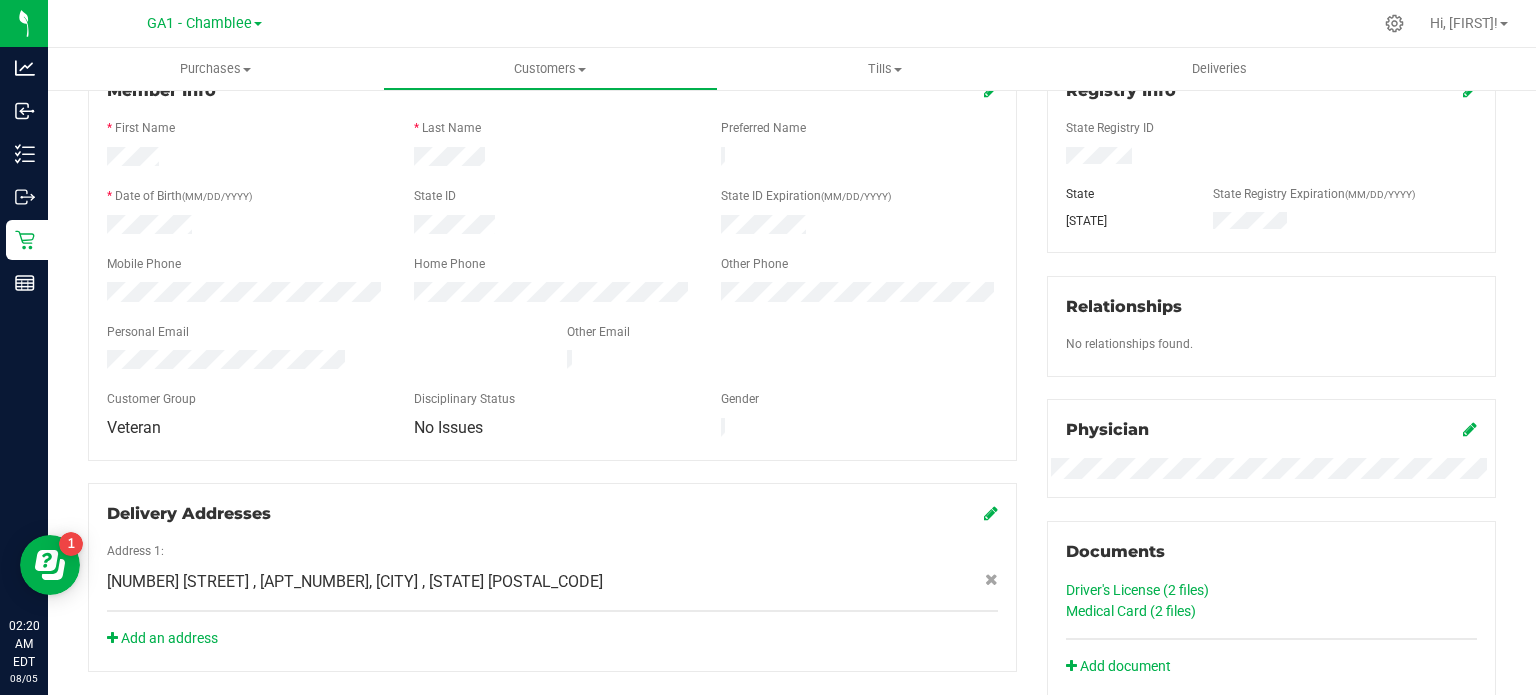click on "Driver's License (2
files)" 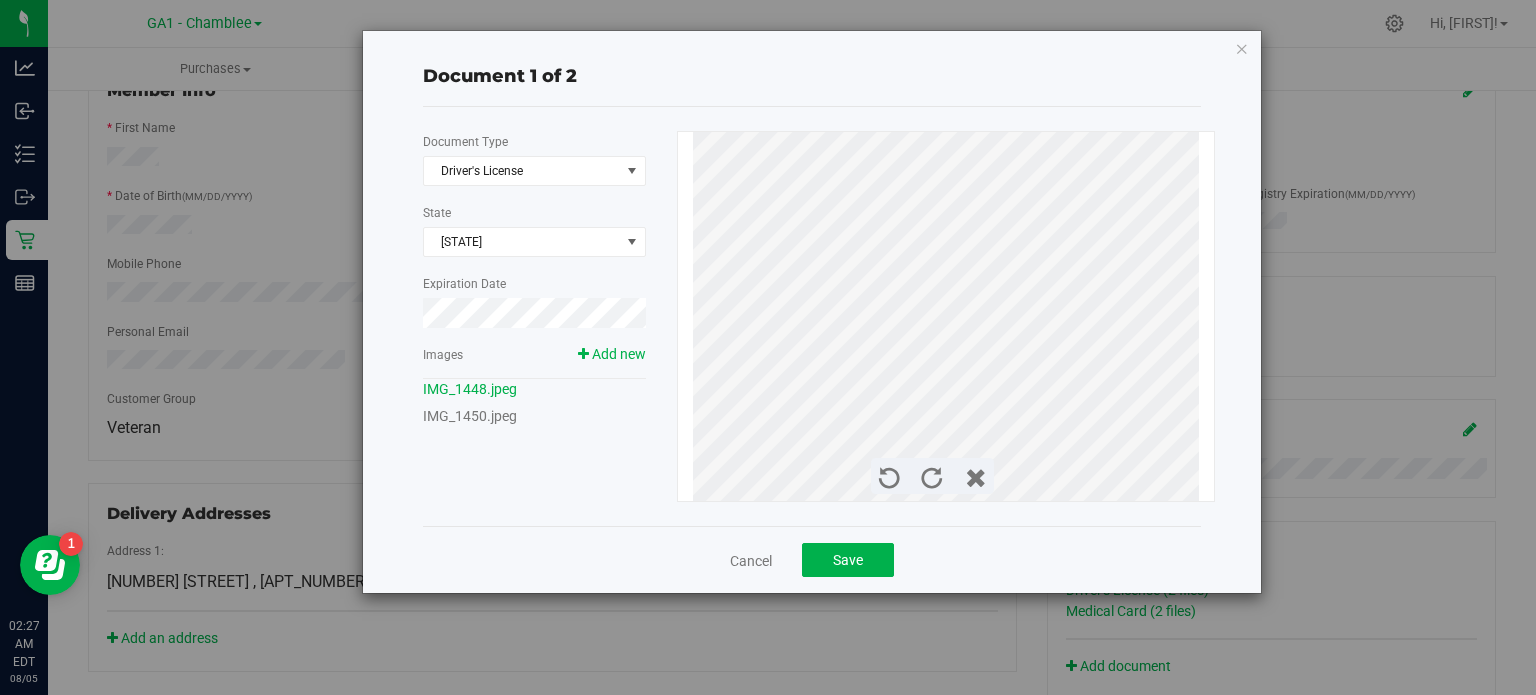 click at bounding box center [1242, 48] 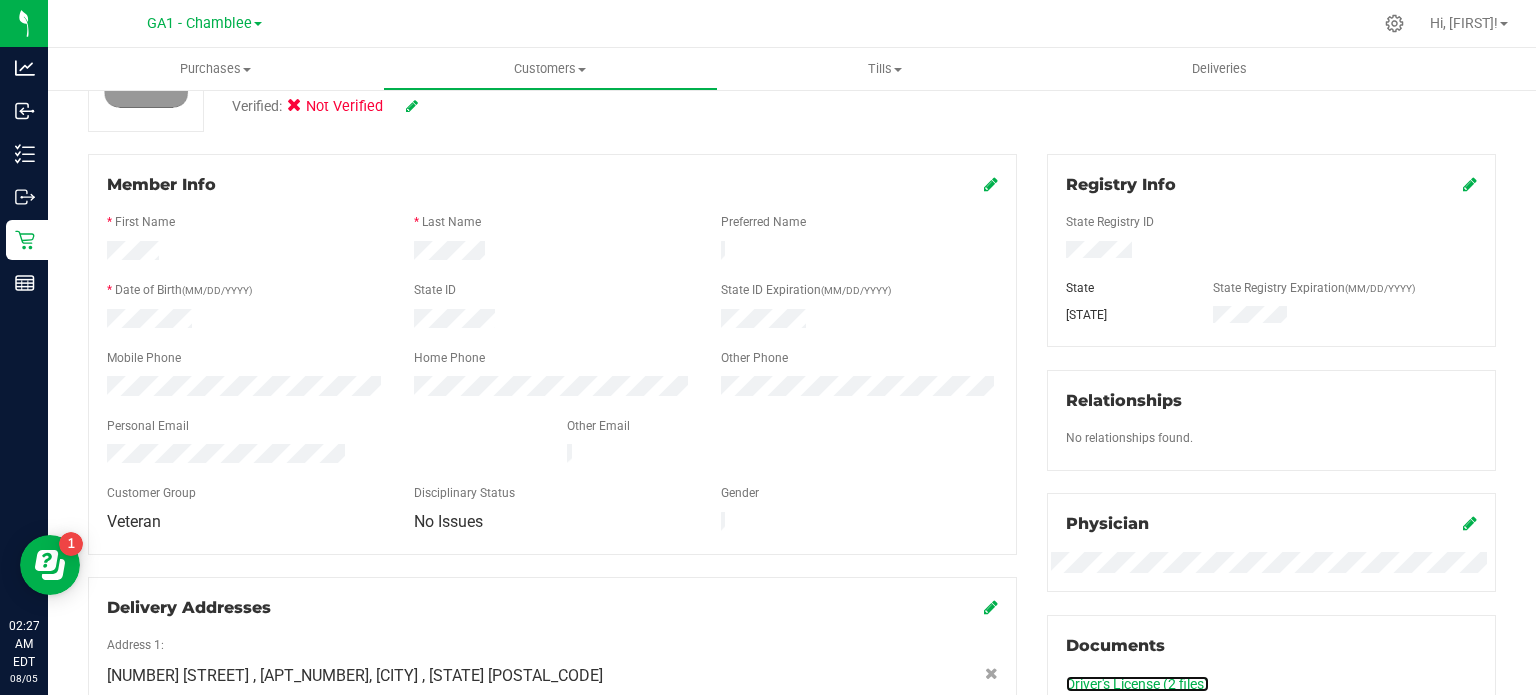 scroll, scrollTop: 200, scrollLeft: 0, axis: vertical 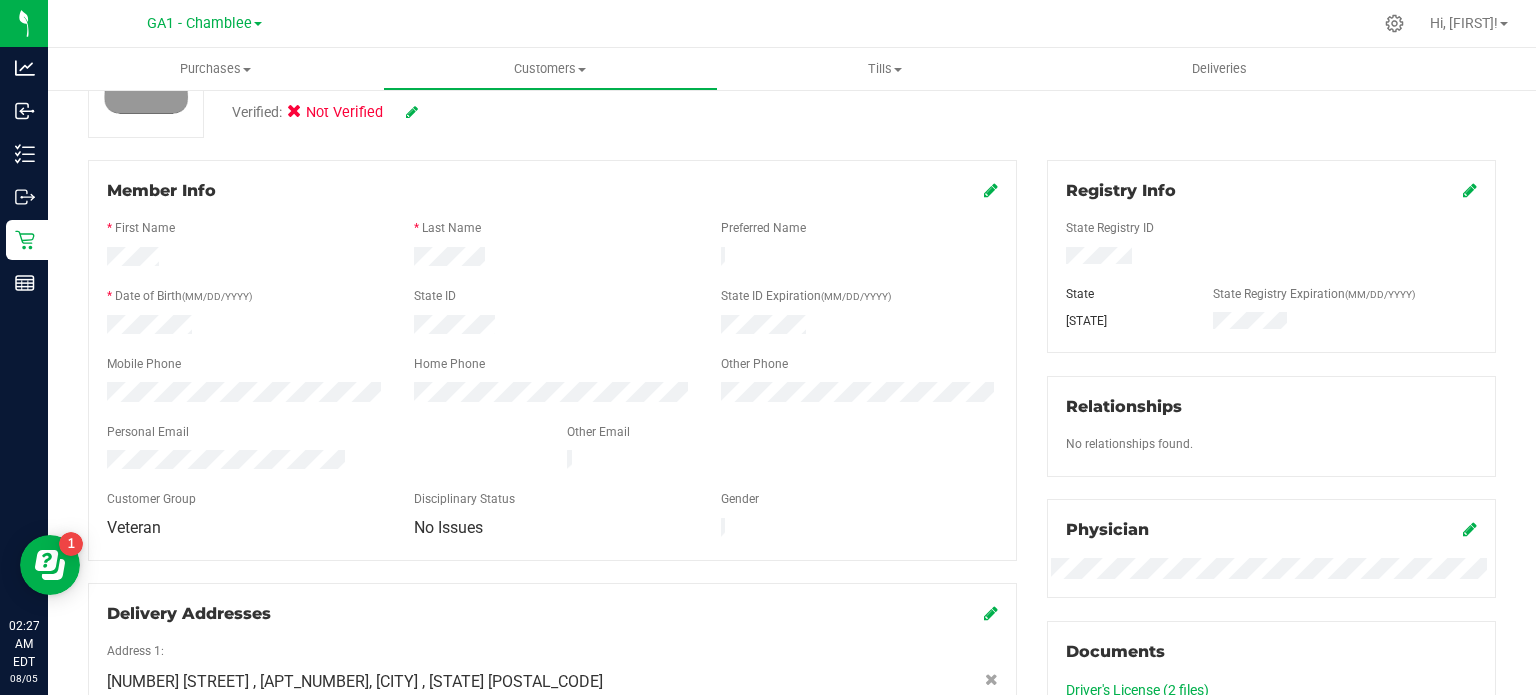 click at bounding box center (991, 190) 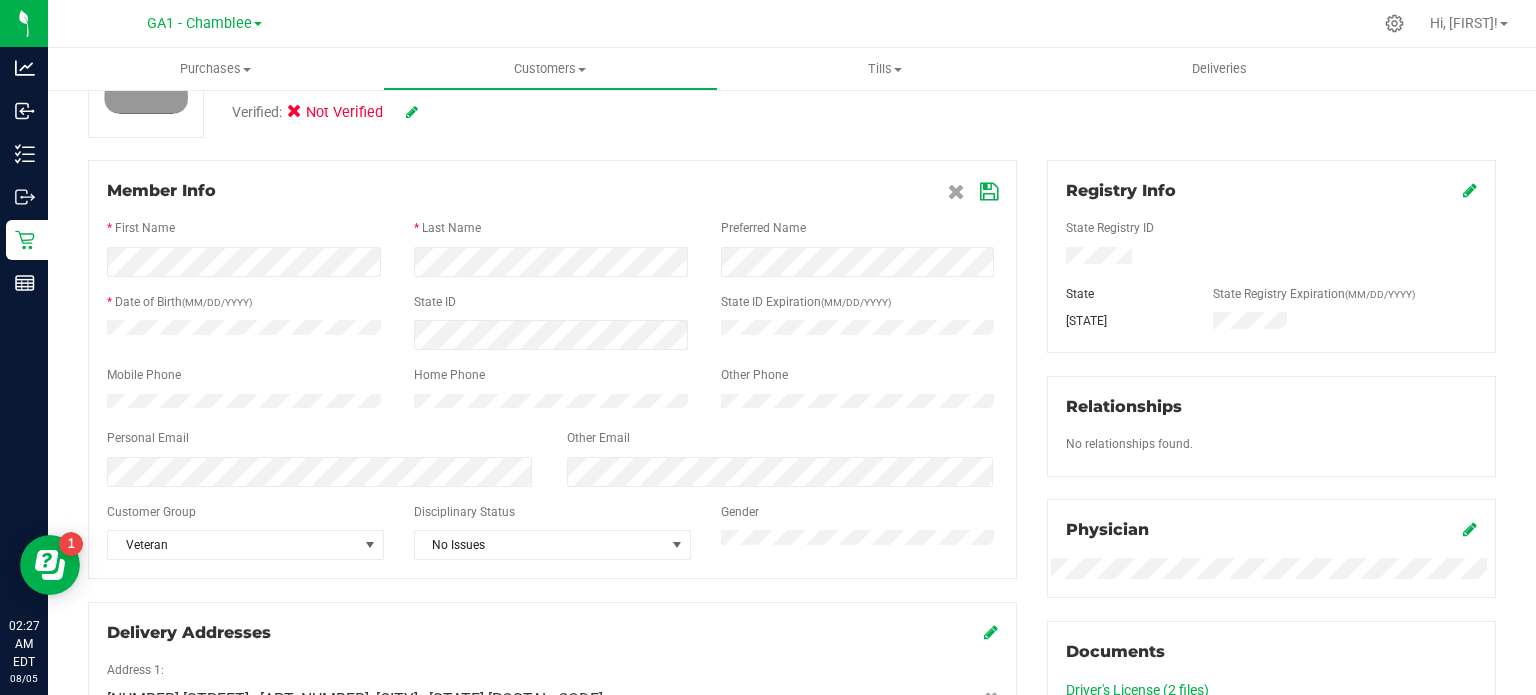 click at bounding box center [989, 192] 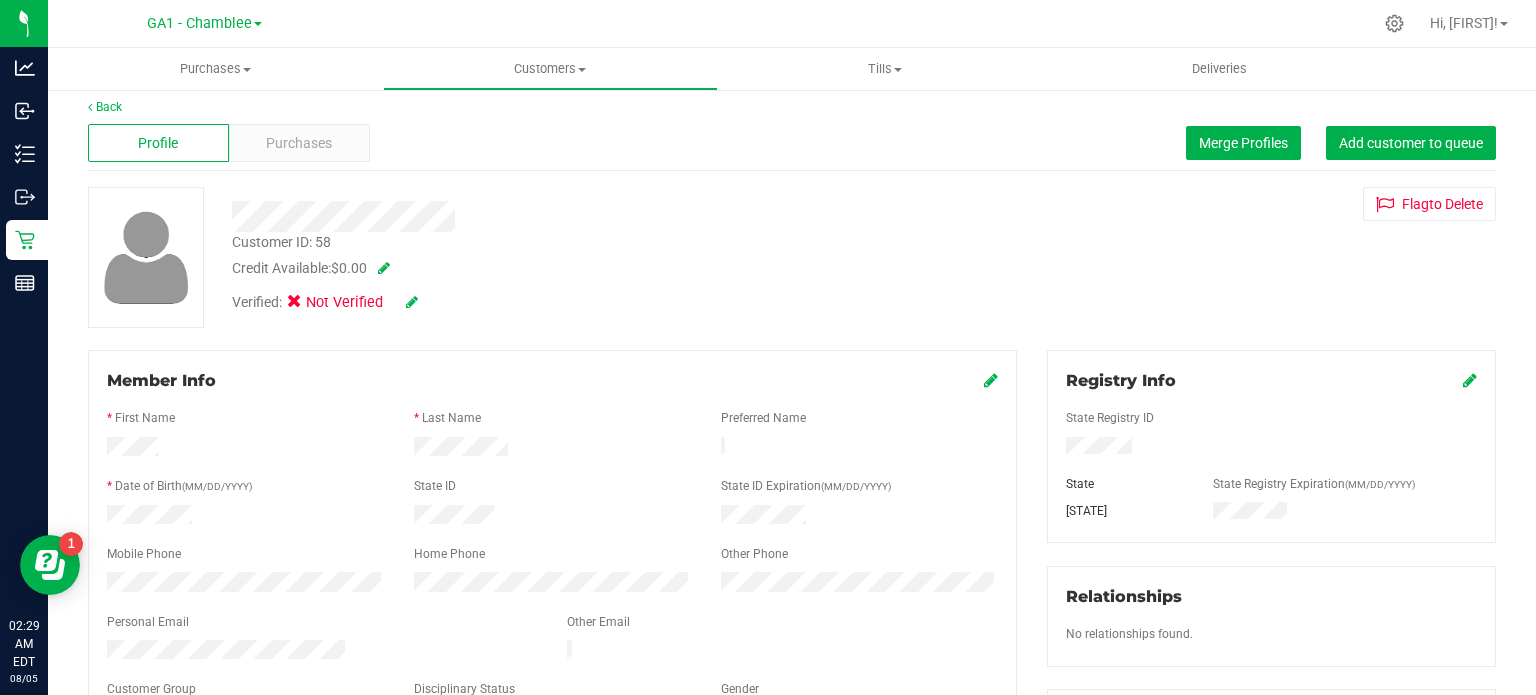 scroll, scrollTop: 0, scrollLeft: 0, axis: both 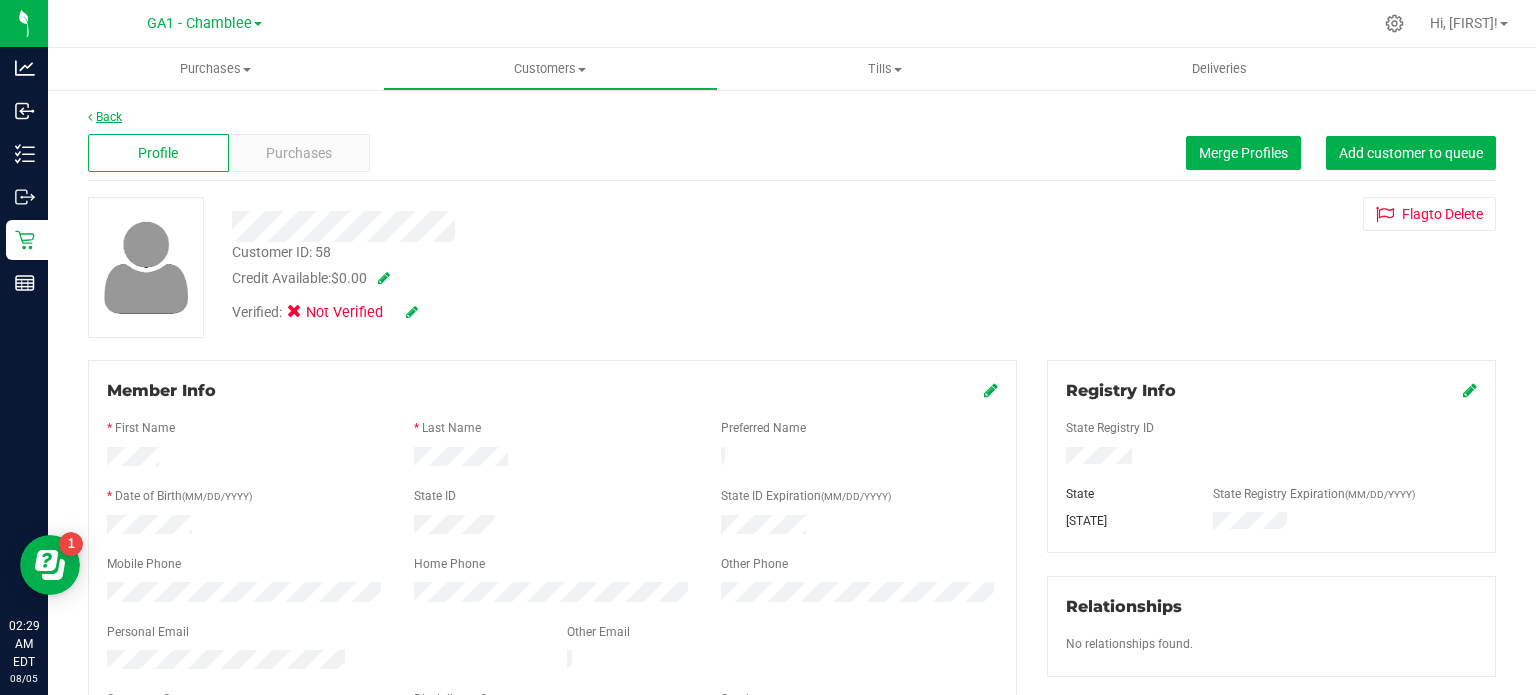 click on "Back" at bounding box center [105, 117] 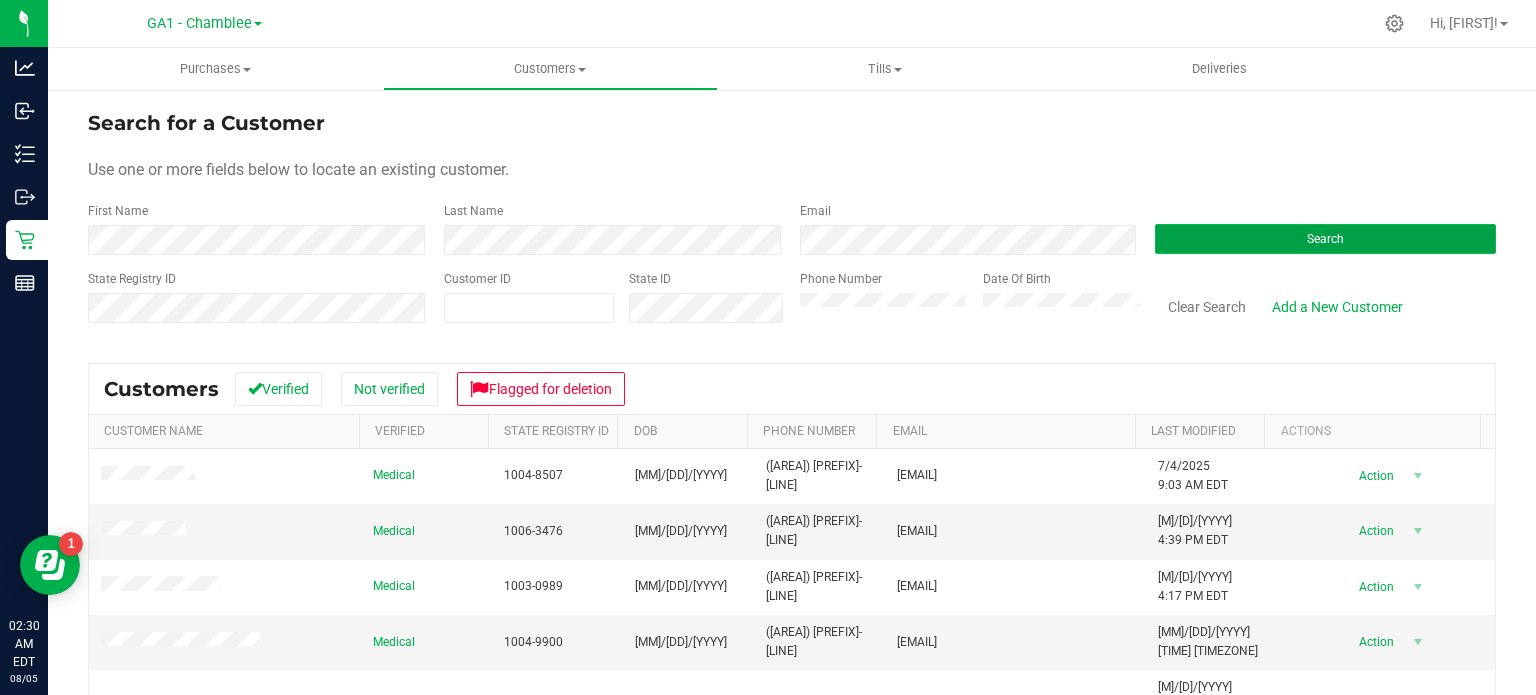click on "Search" at bounding box center (1325, 239) 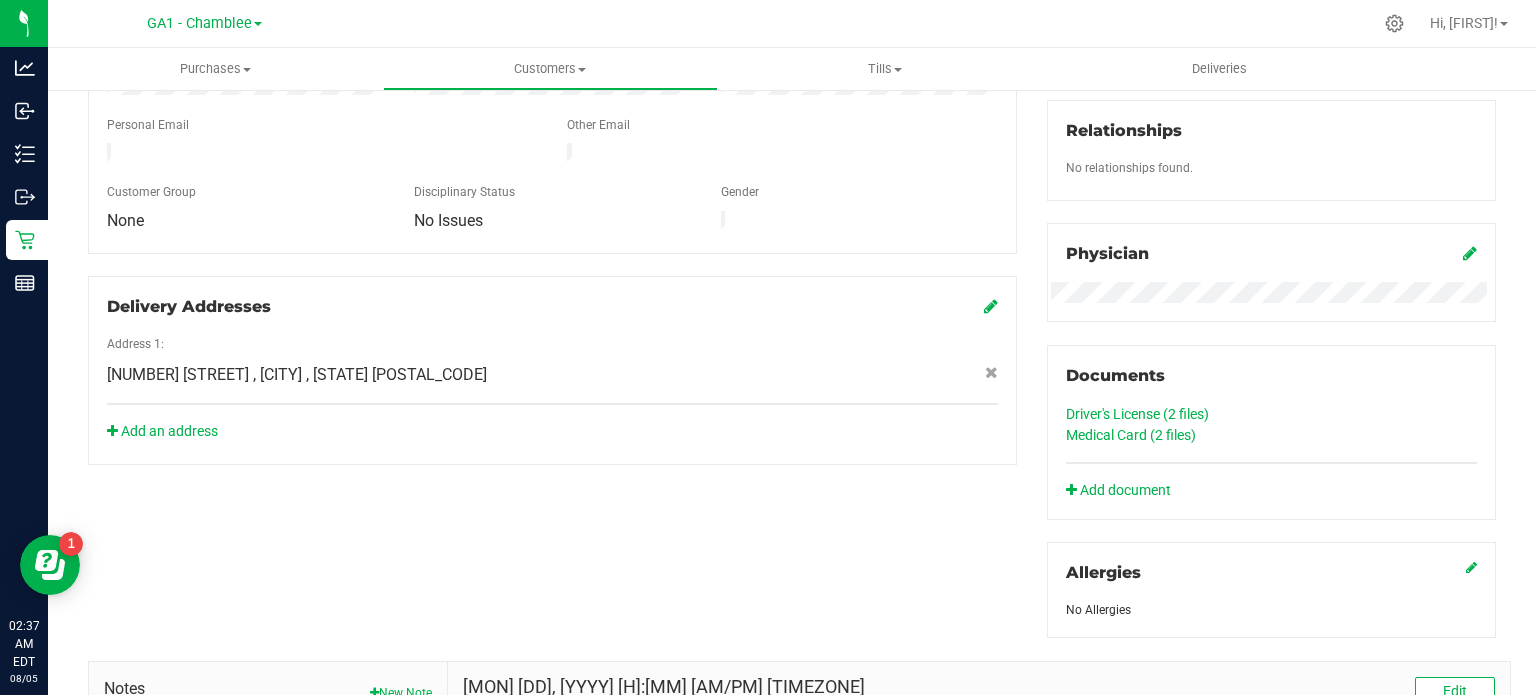 scroll, scrollTop: 700, scrollLeft: 0, axis: vertical 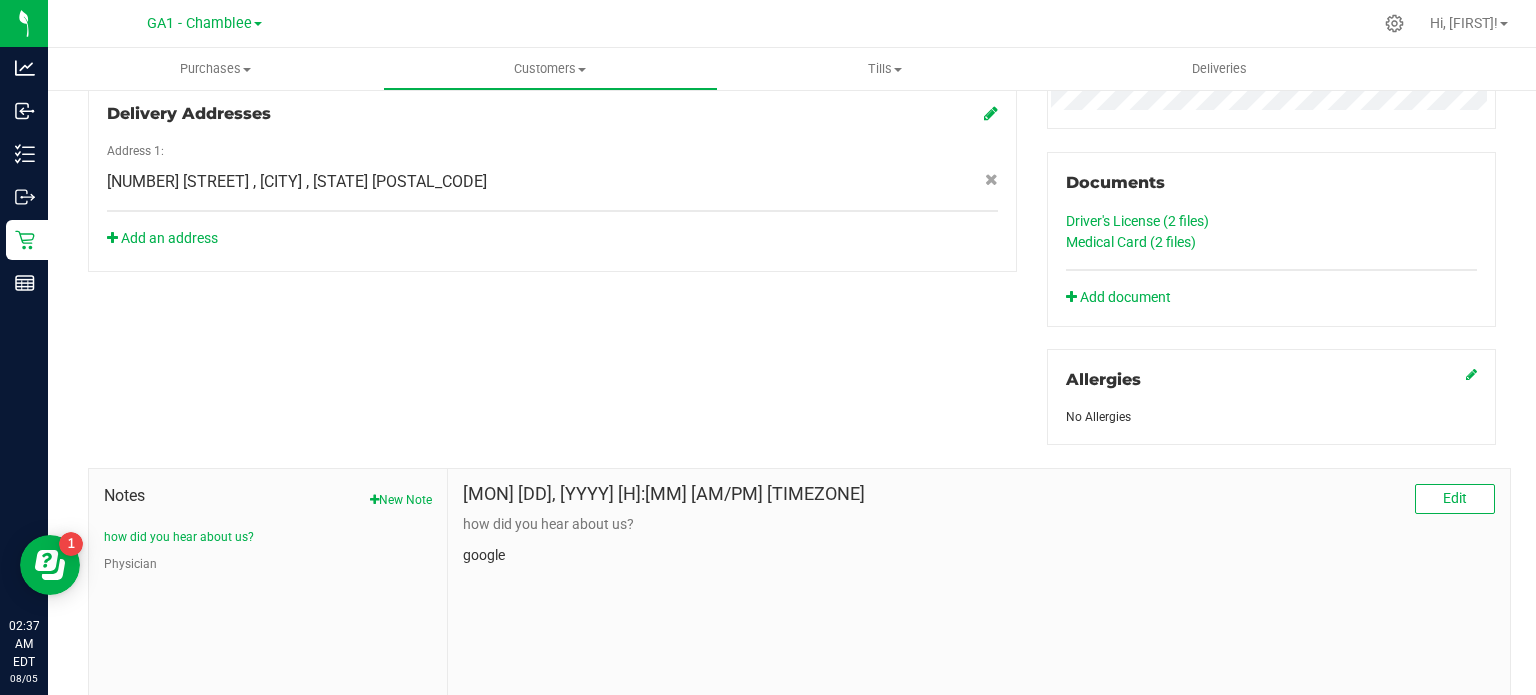 click on "Medical Card (2
files)" 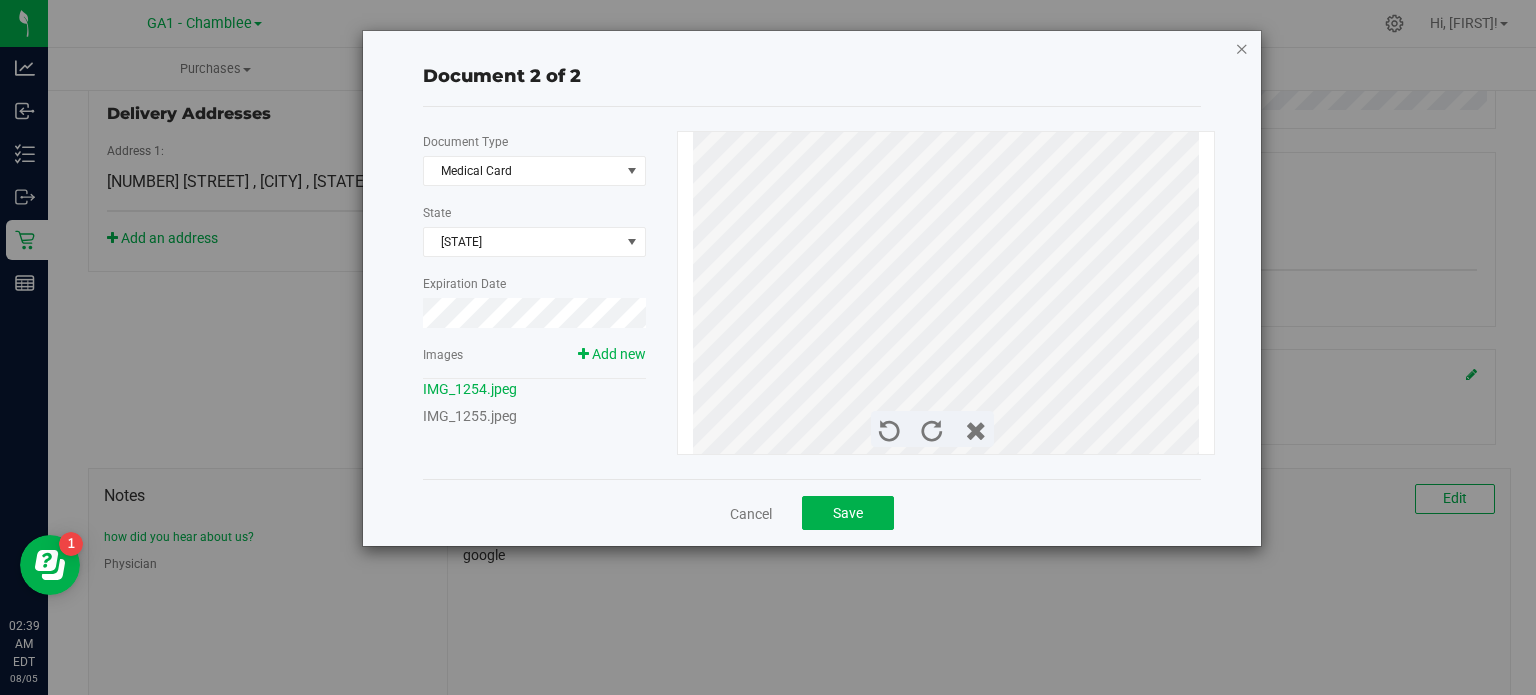 click at bounding box center [1242, 48] 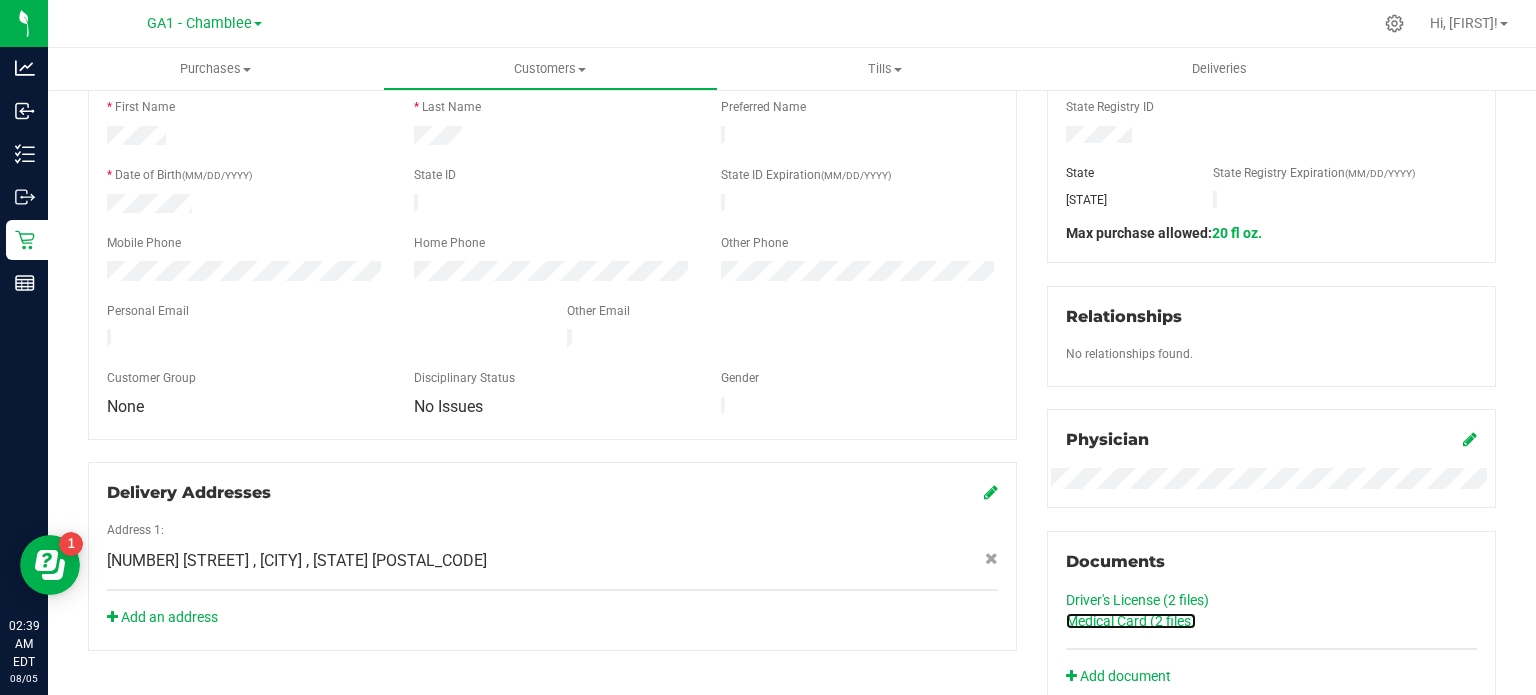 scroll, scrollTop: 300, scrollLeft: 0, axis: vertical 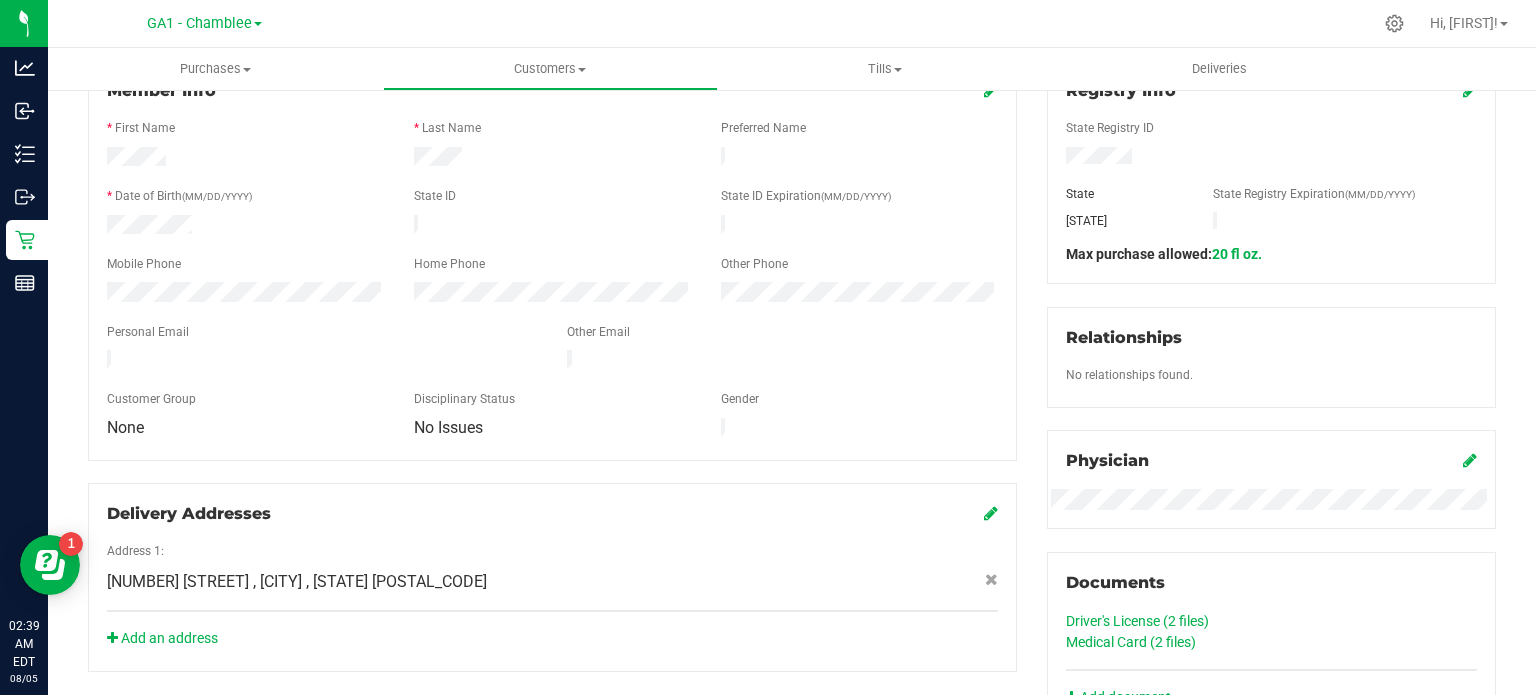 click on "Driver's License (2
files)" 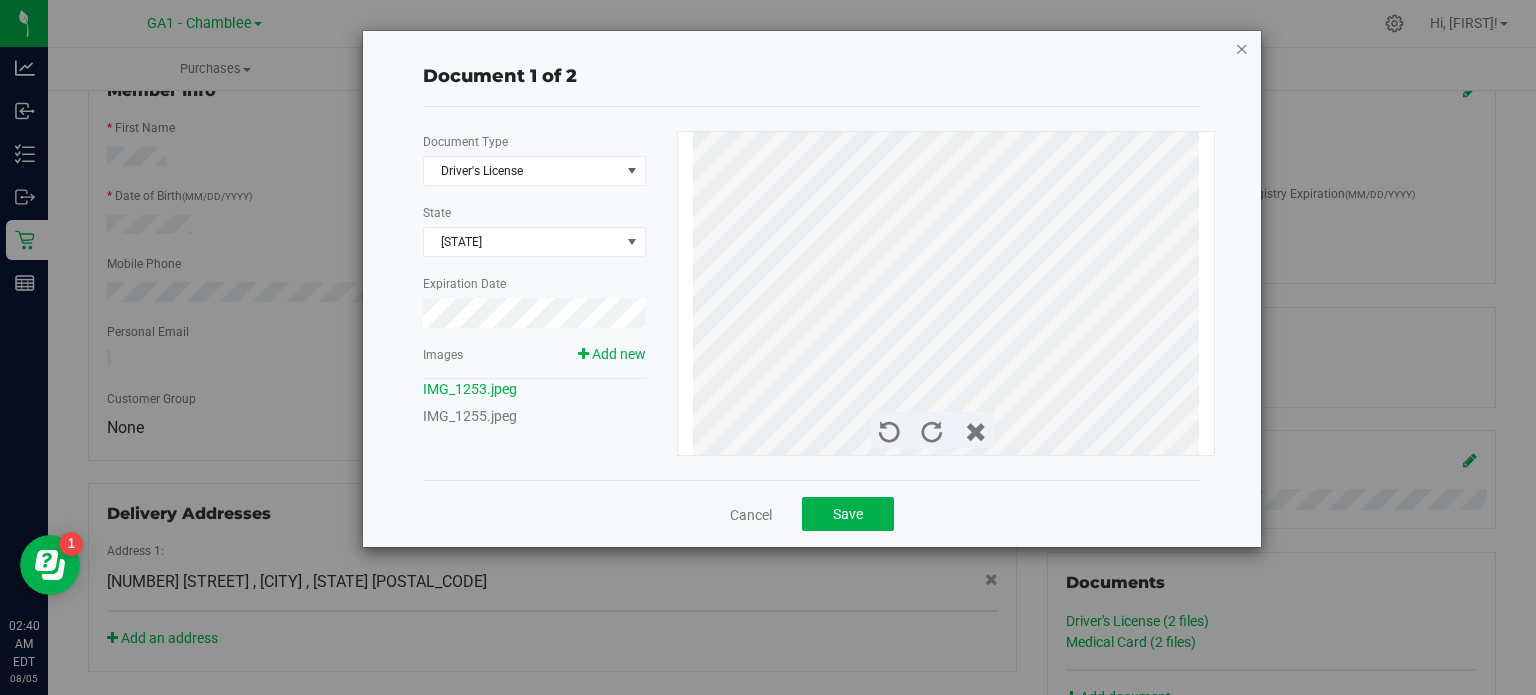 click at bounding box center (1242, 48) 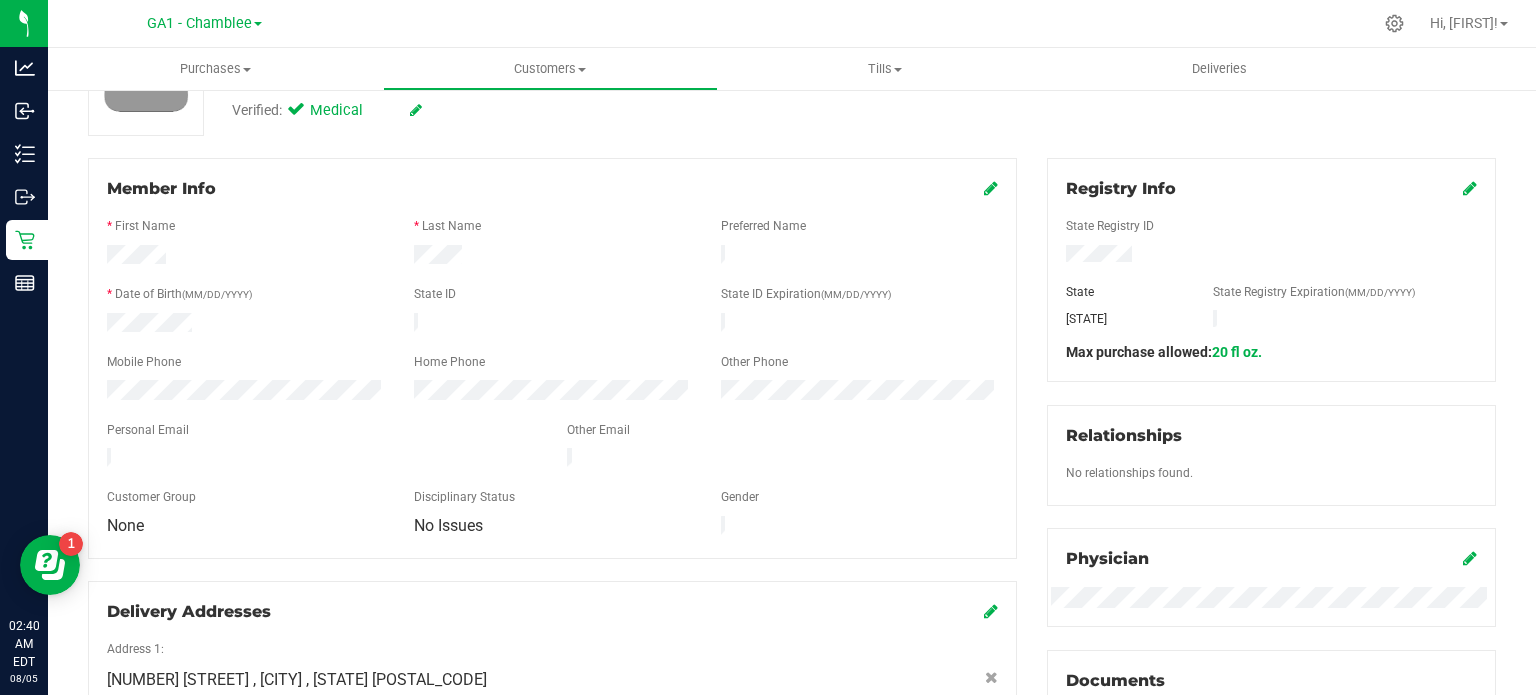 scroll, scrollTop: 200, scrollLeft: 0, axis: vertical 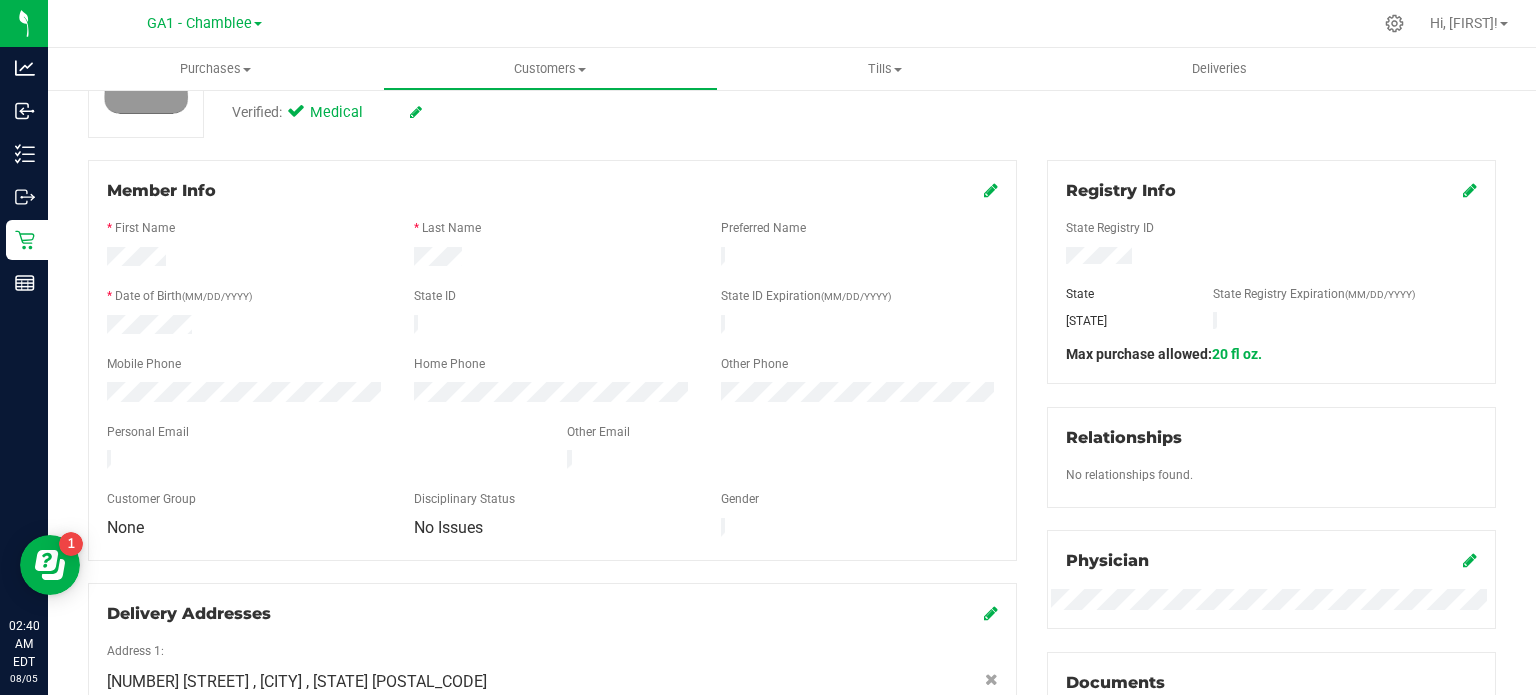 click at bounding box center (991, 190) 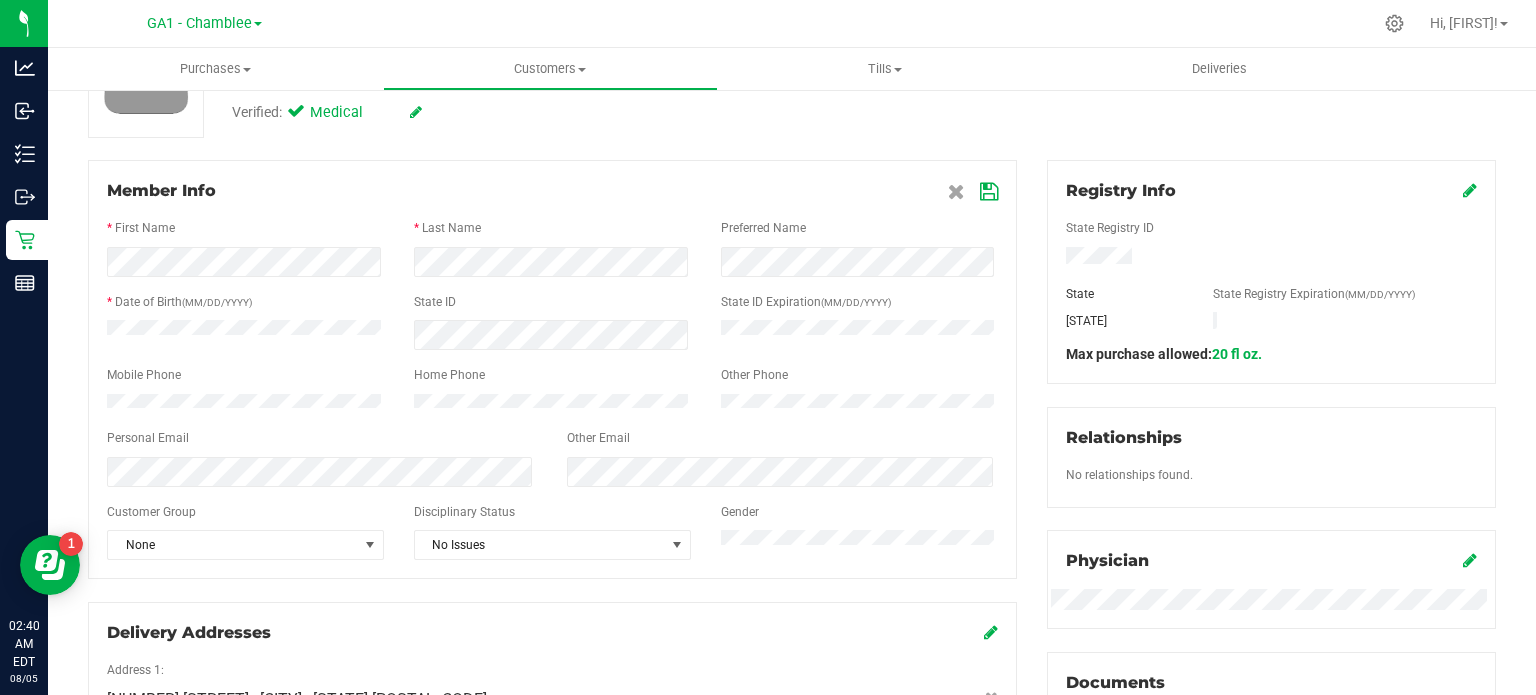 click at bounding box center (989, 192) 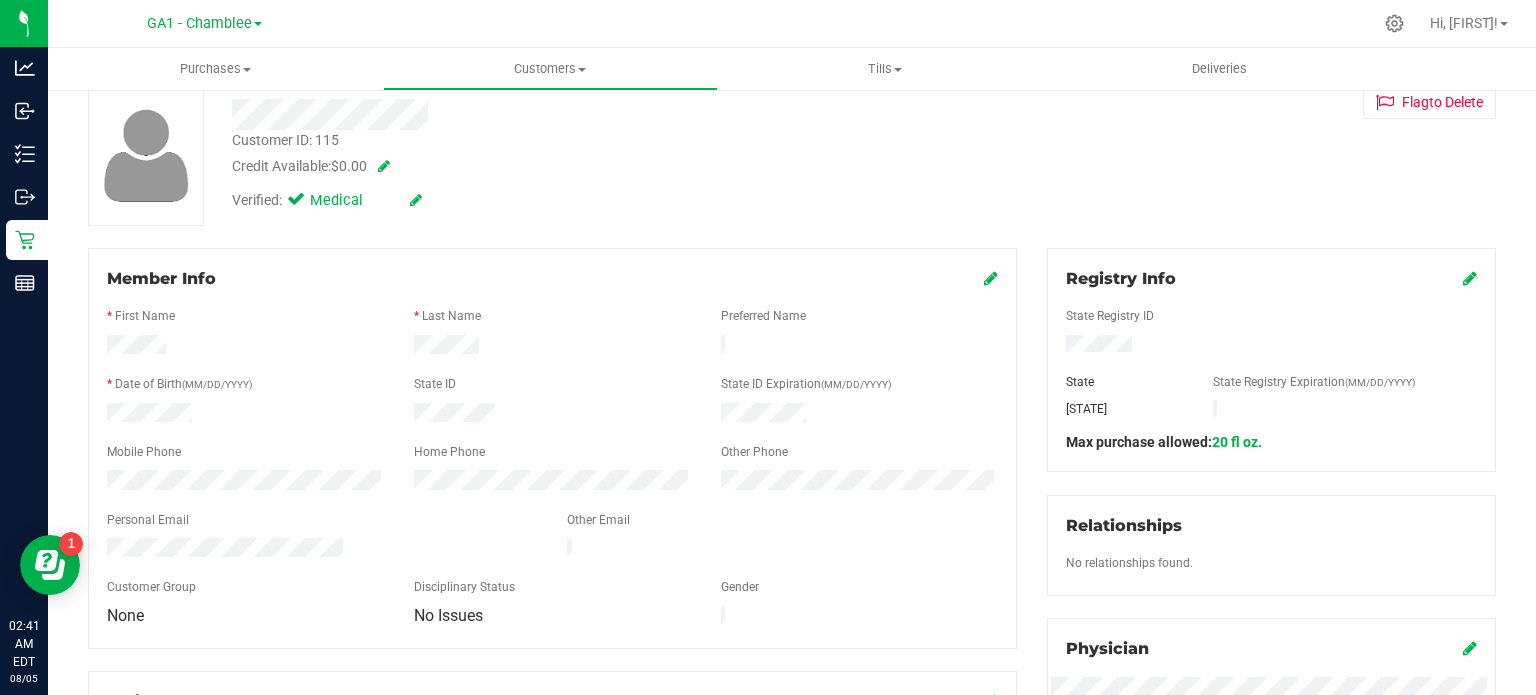 scroll, scrollTop: 0, scrollLeft: 0, axis: both 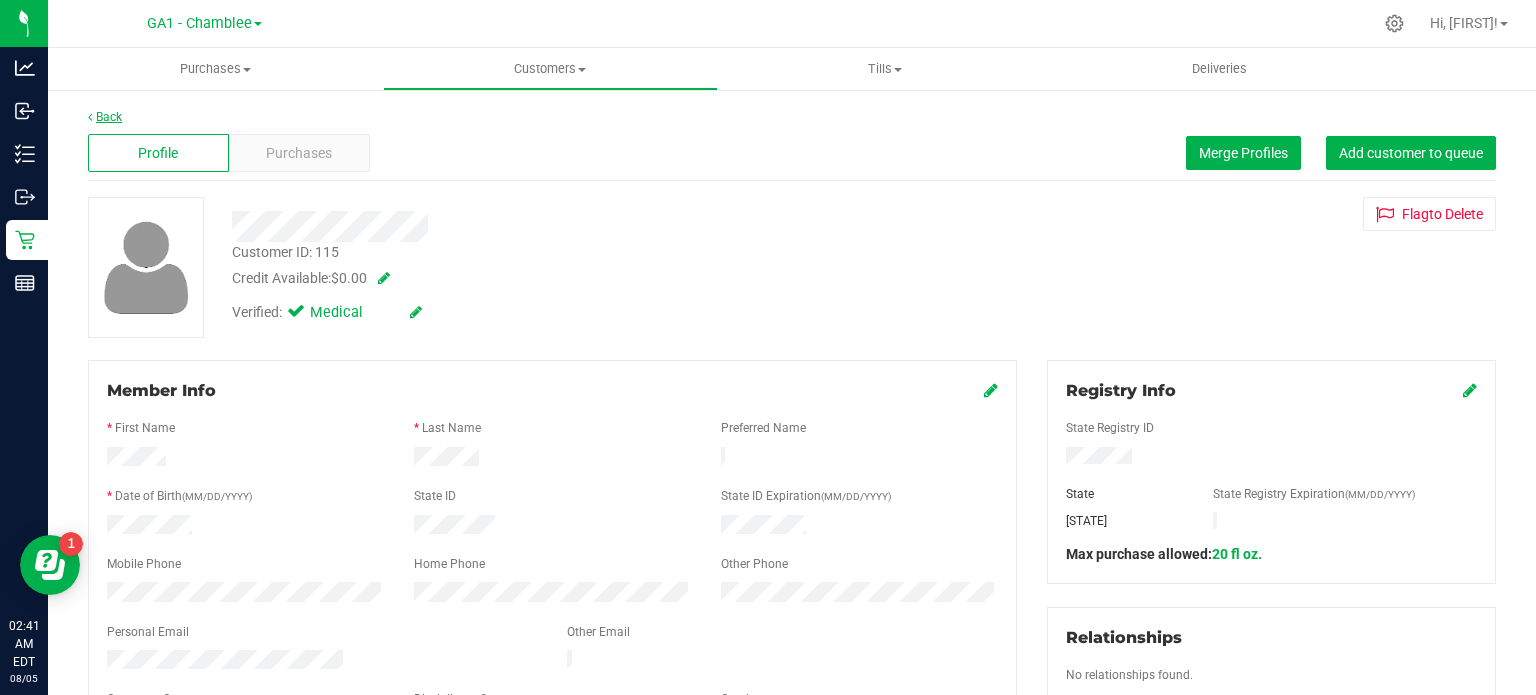 click on "Back" at bounding box center [105, 117] 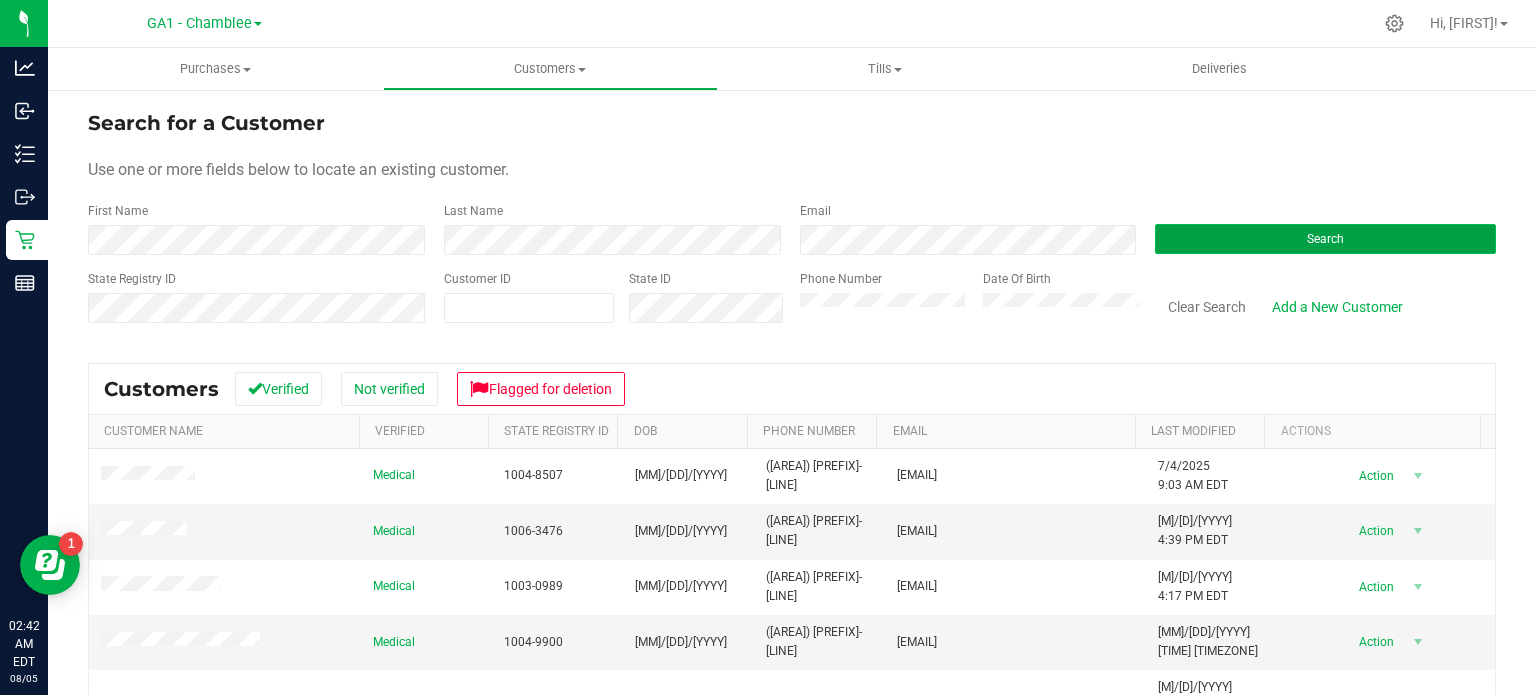 click on "Search" at bounding box center (1325, 239) 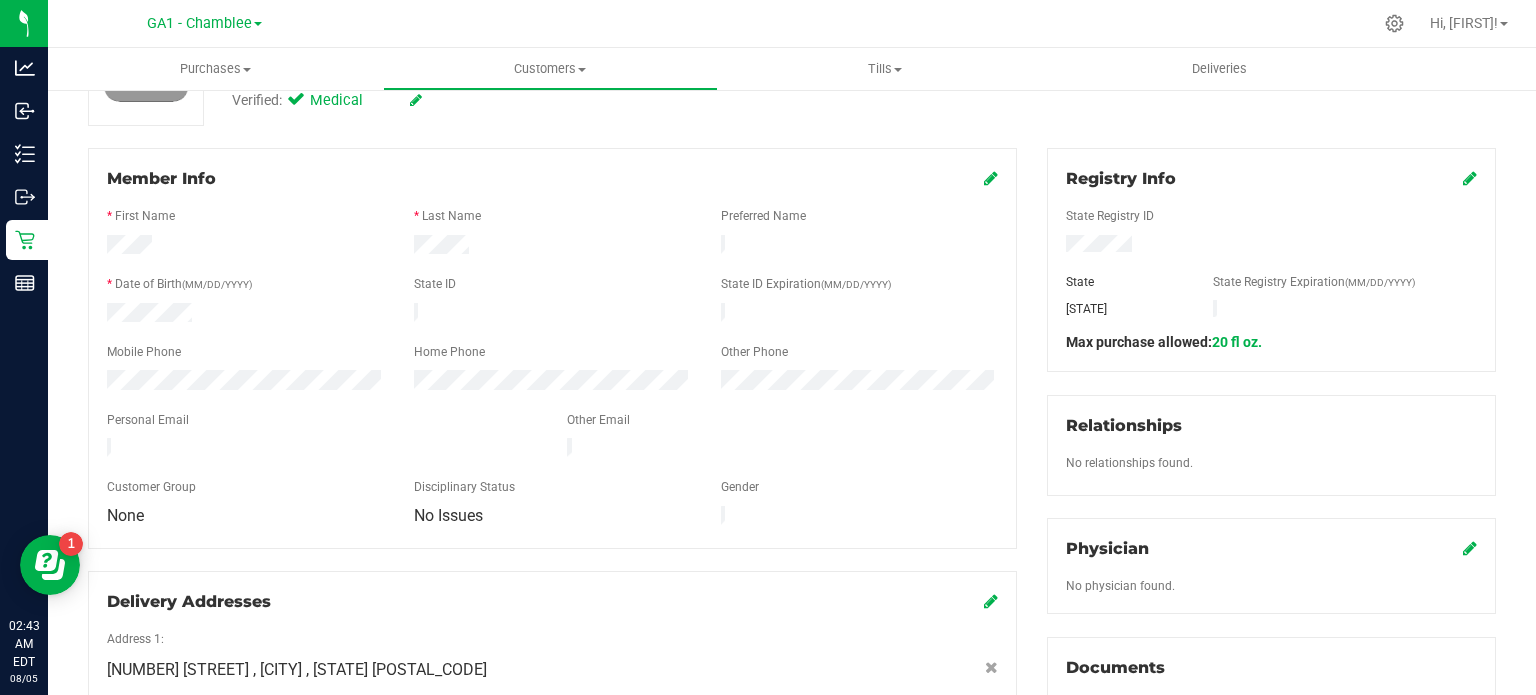 scroll, scrollTop: 300, scrollLeft: 0, axis: vertical 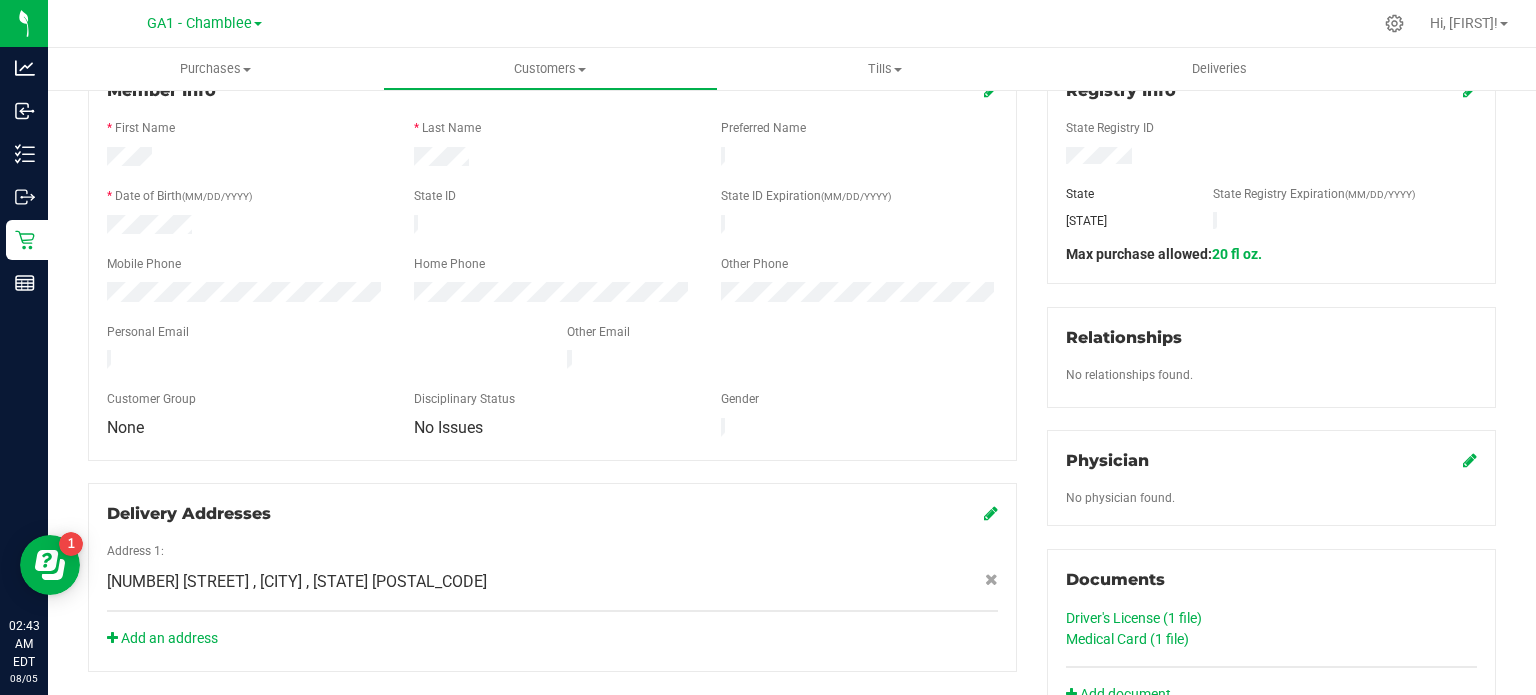 click on "Medical Card (1
file)" 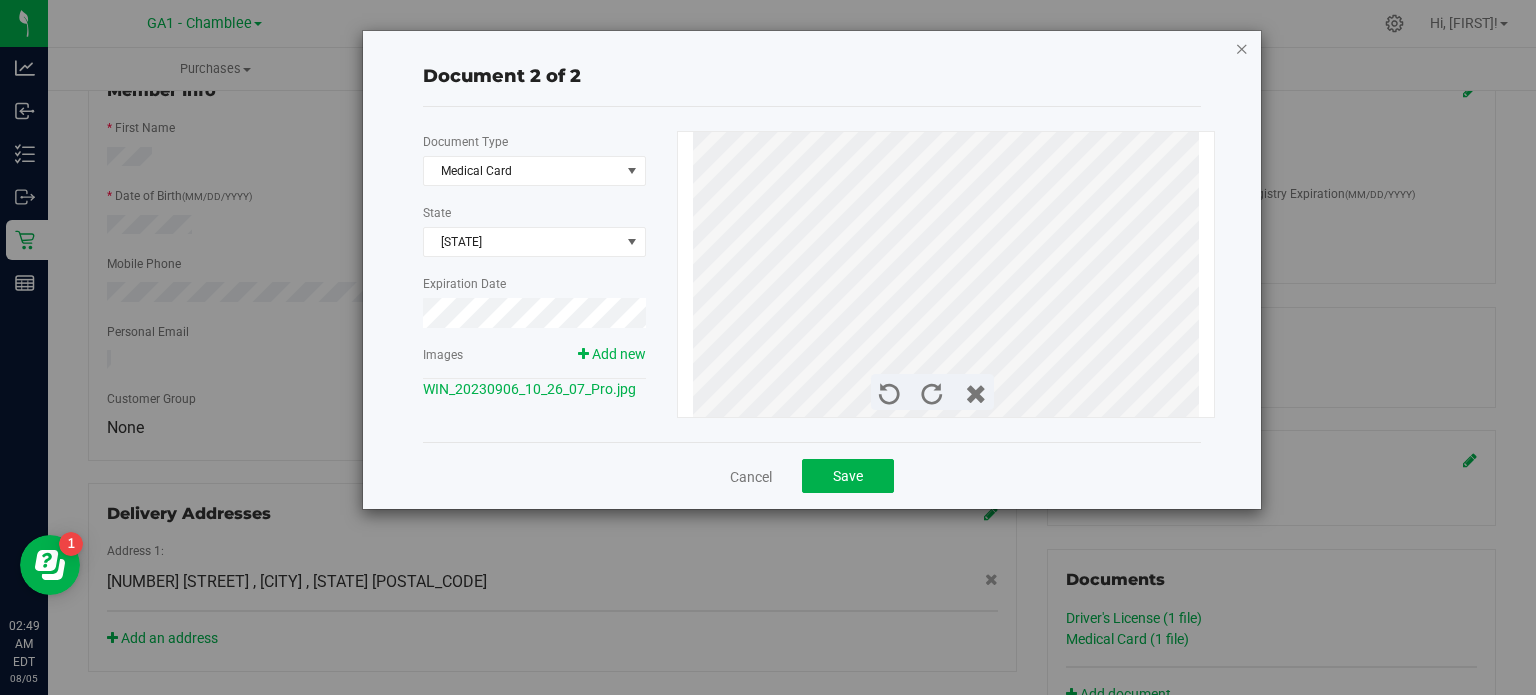 click at bounding box center (1242, 48) 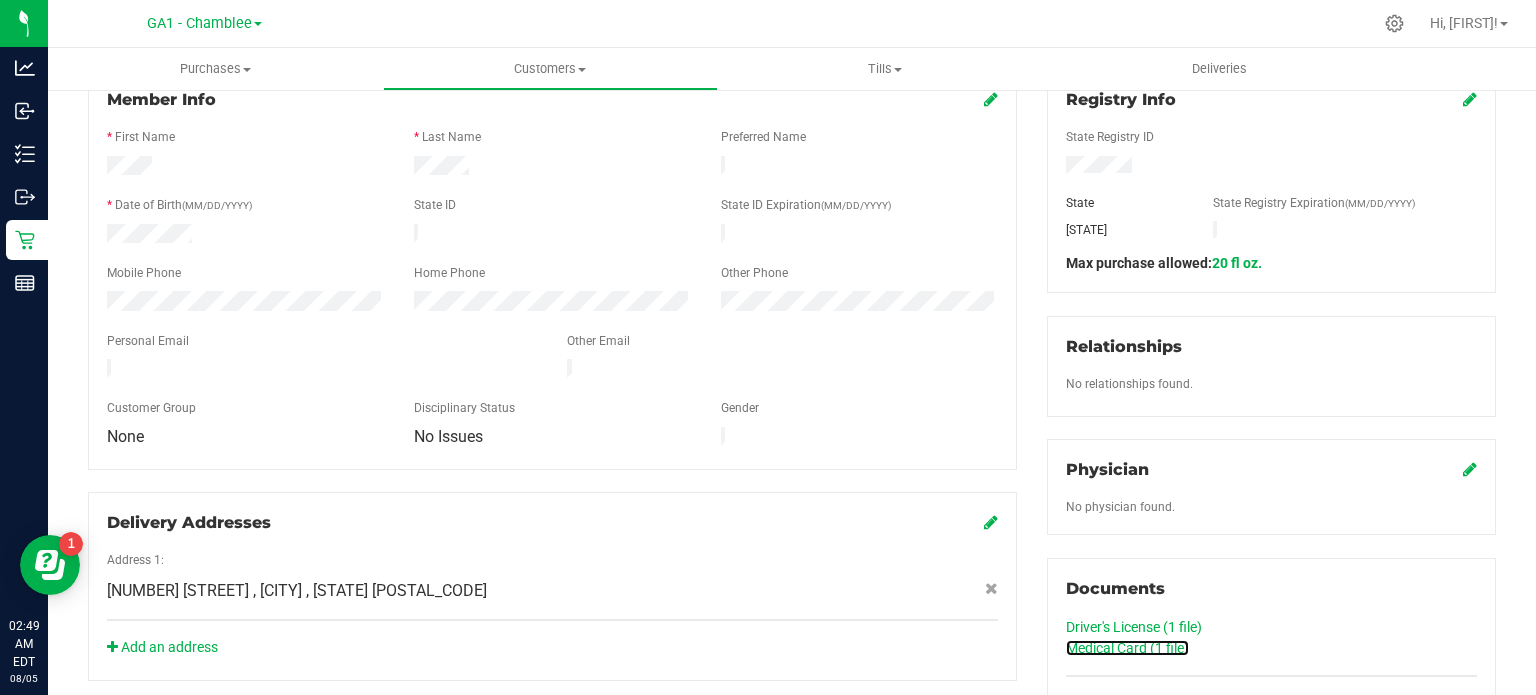 scroll, scrollTop: 300, scrollLeft: 0, axis: vertical 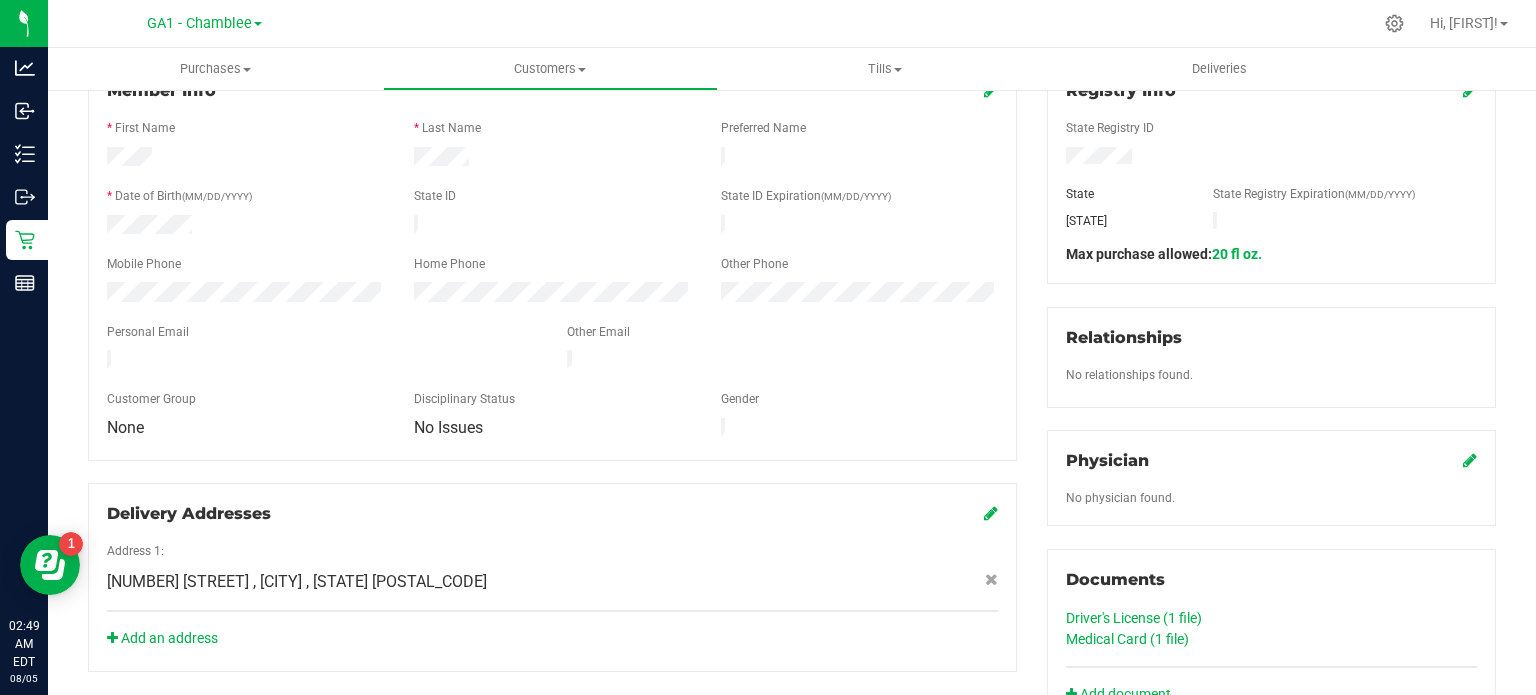 click on "Driver's License (1
file)" 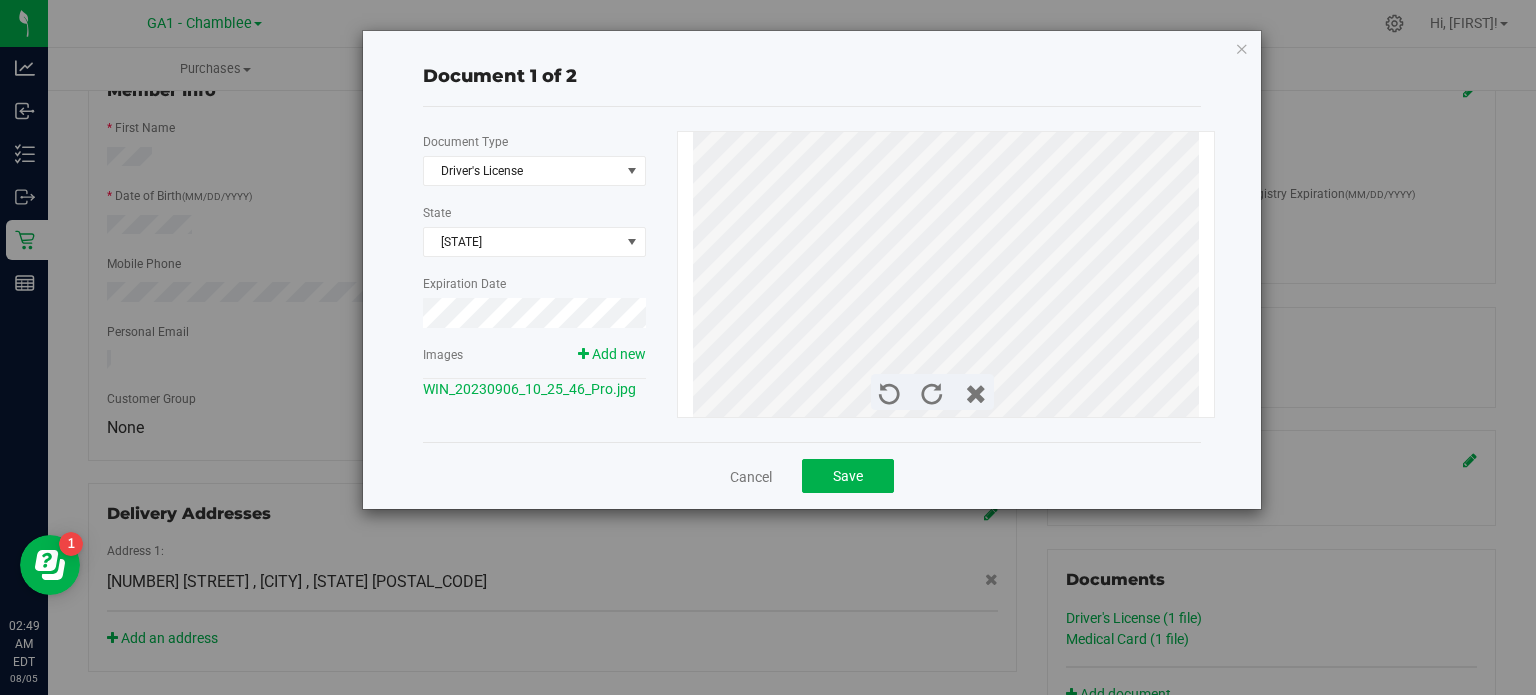 click on "Document 1 of 2
Document Type
Driver's License 1
State
GA
Expiration Date
Images
Add new
WIN_20230906_10_25_46_Pro.jpg" at bounding box center [775, 347] 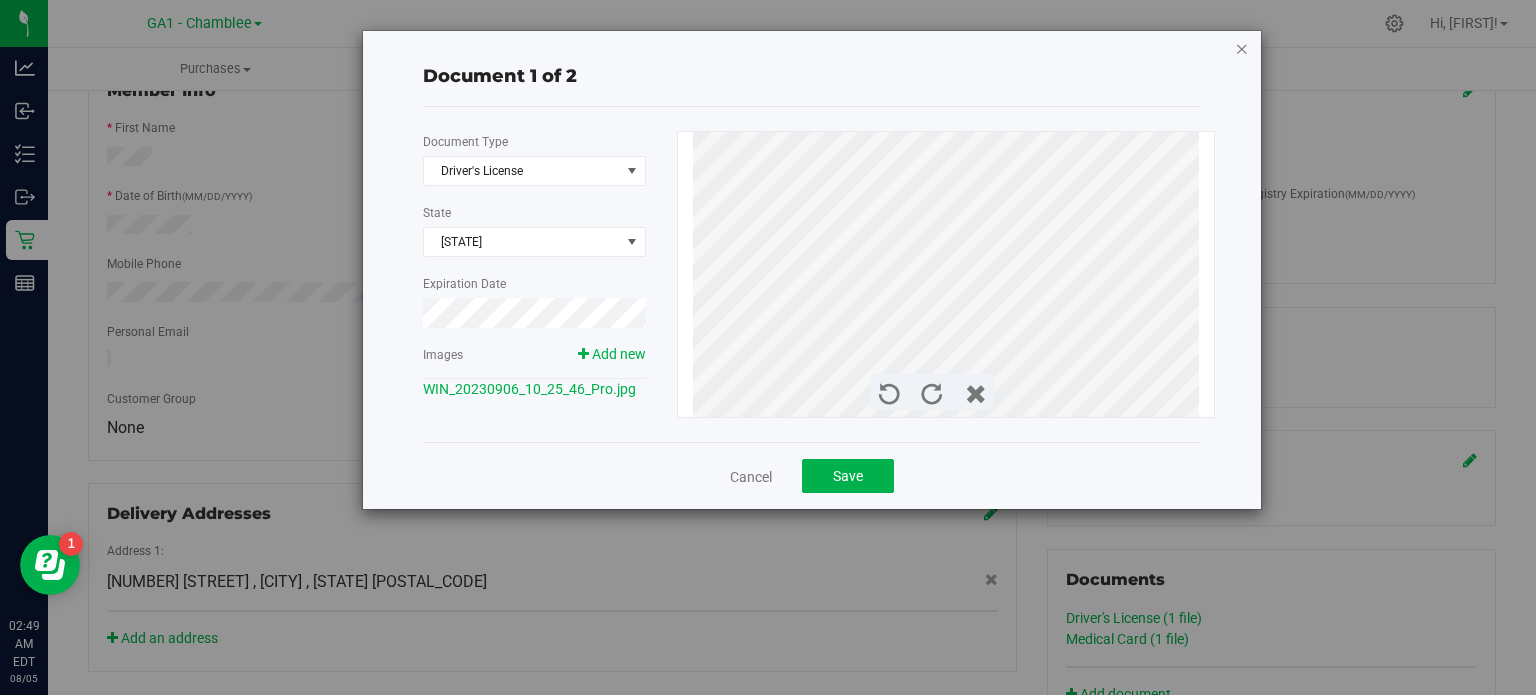 click at bounding box center [1242, 48] 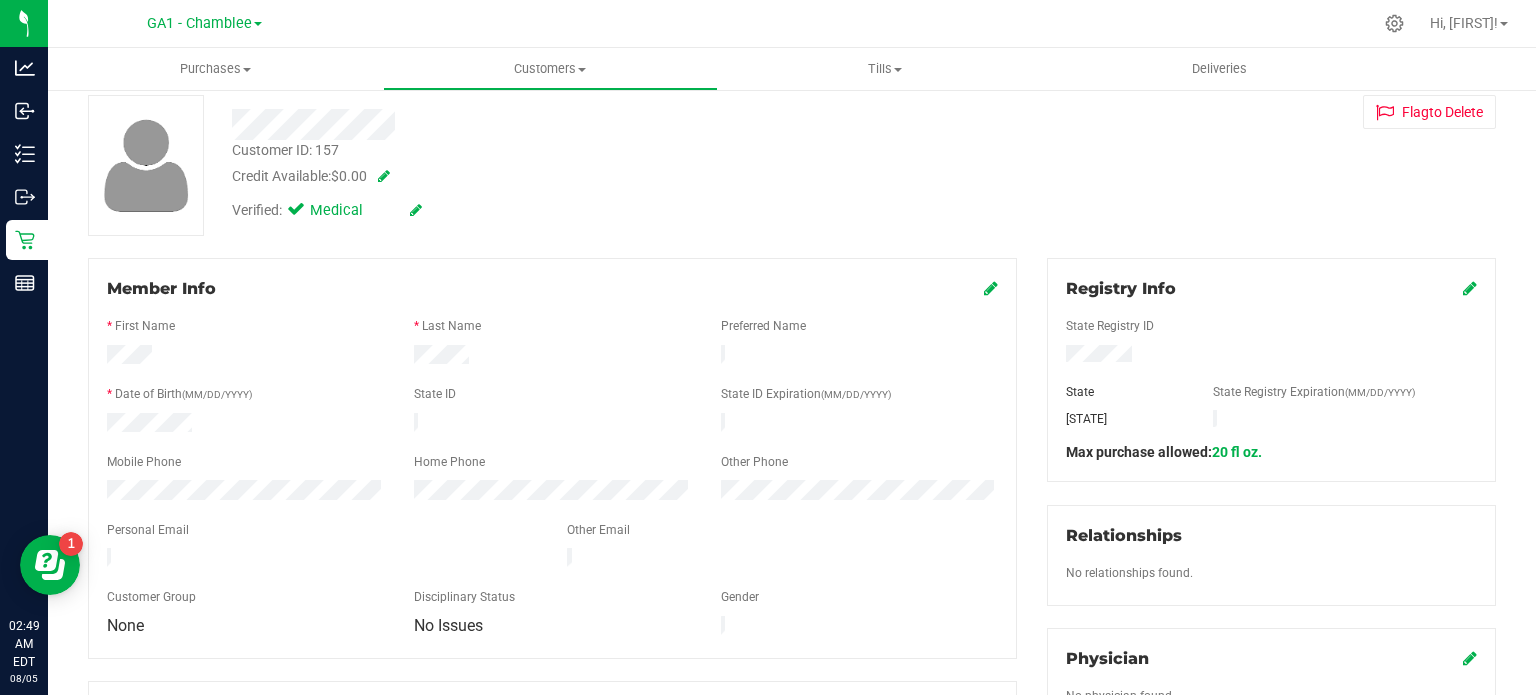 scroll, scrollTop: 100, scrollLeft: 0, axis: vertical 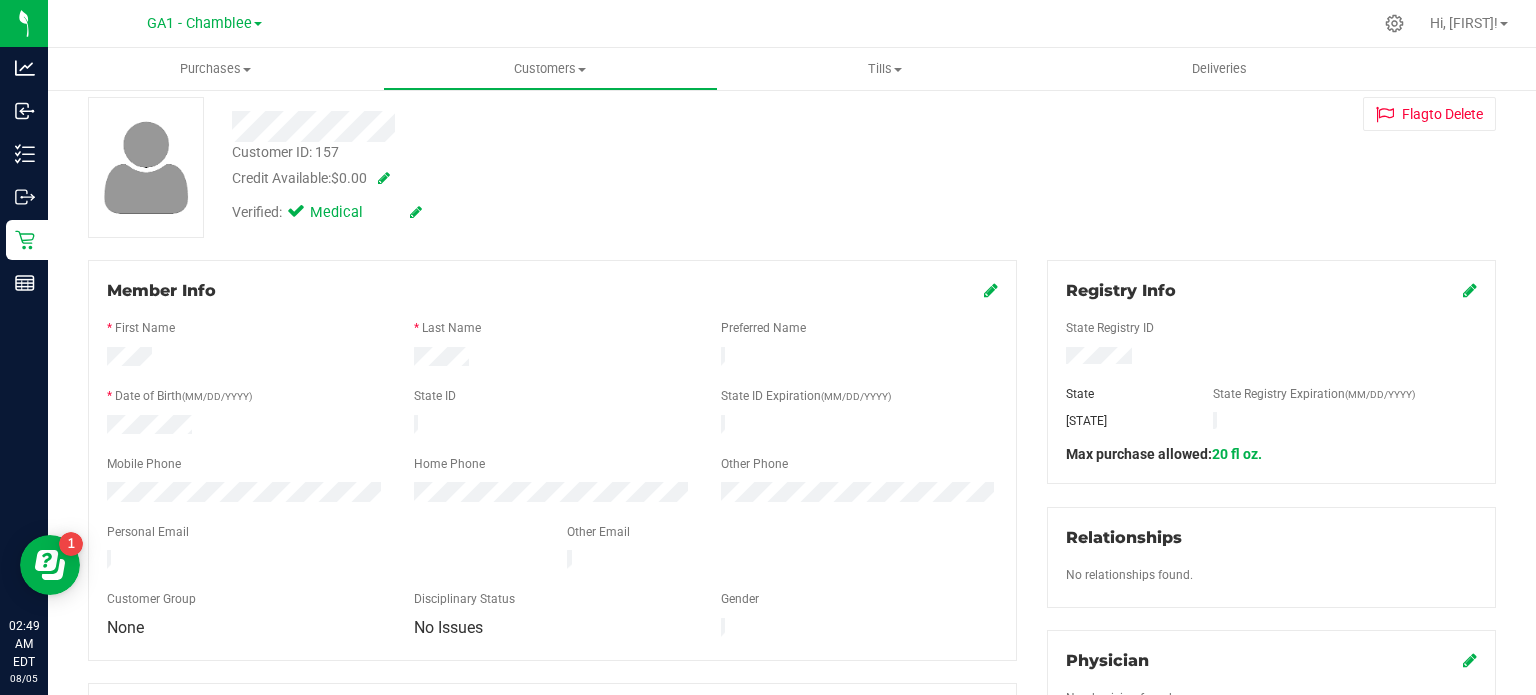 click at bounding box center [991, 290] 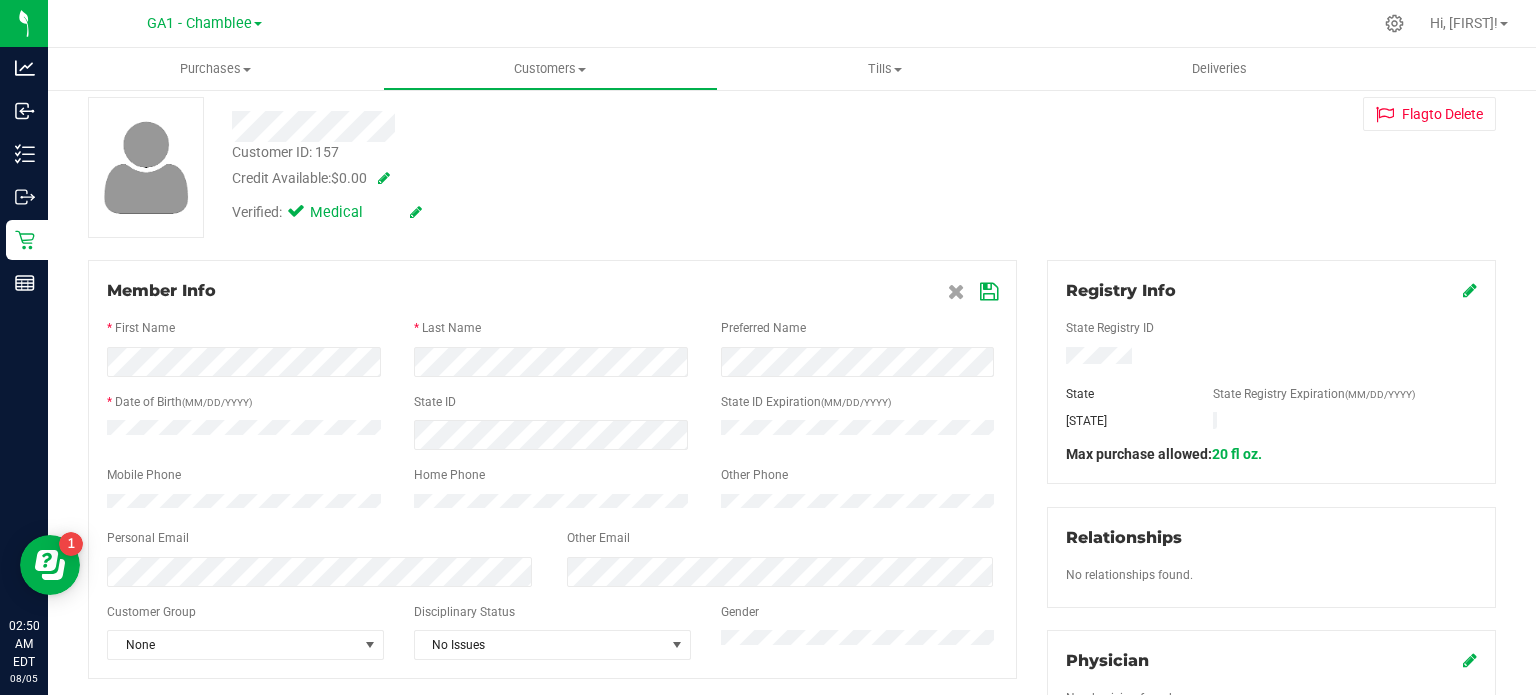 click at bounding box center (989, 292) 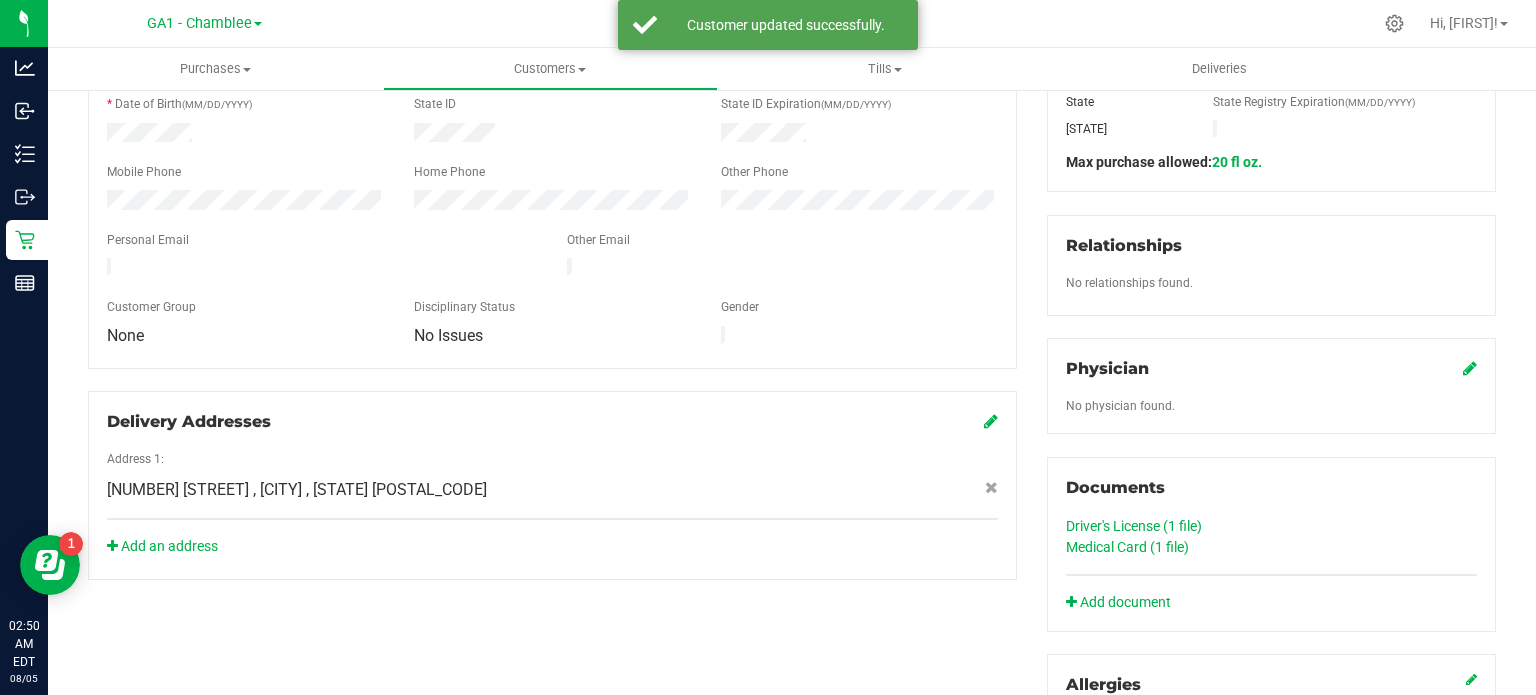 scroll, scrollTop: 400, scrollLeft: 0, axis: vertical 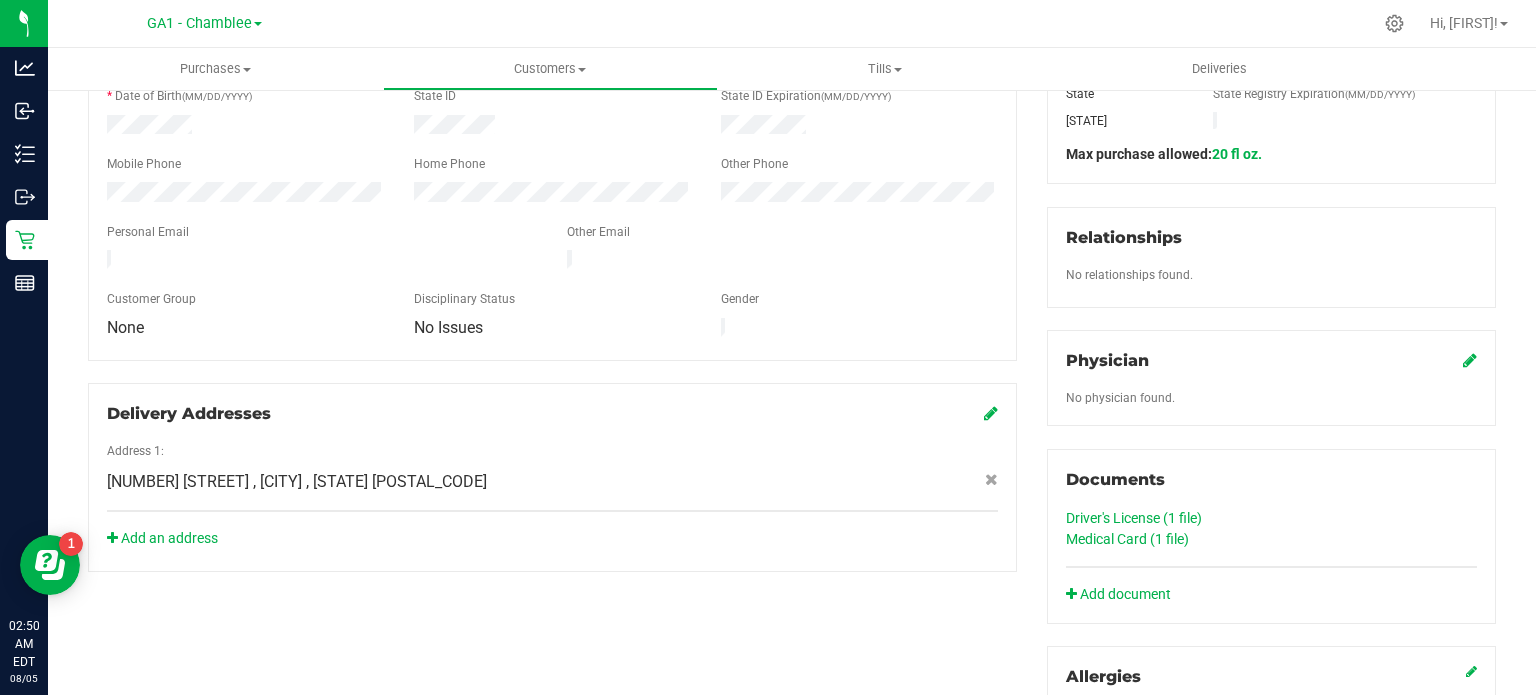 click on "Driver's License (1
file)" 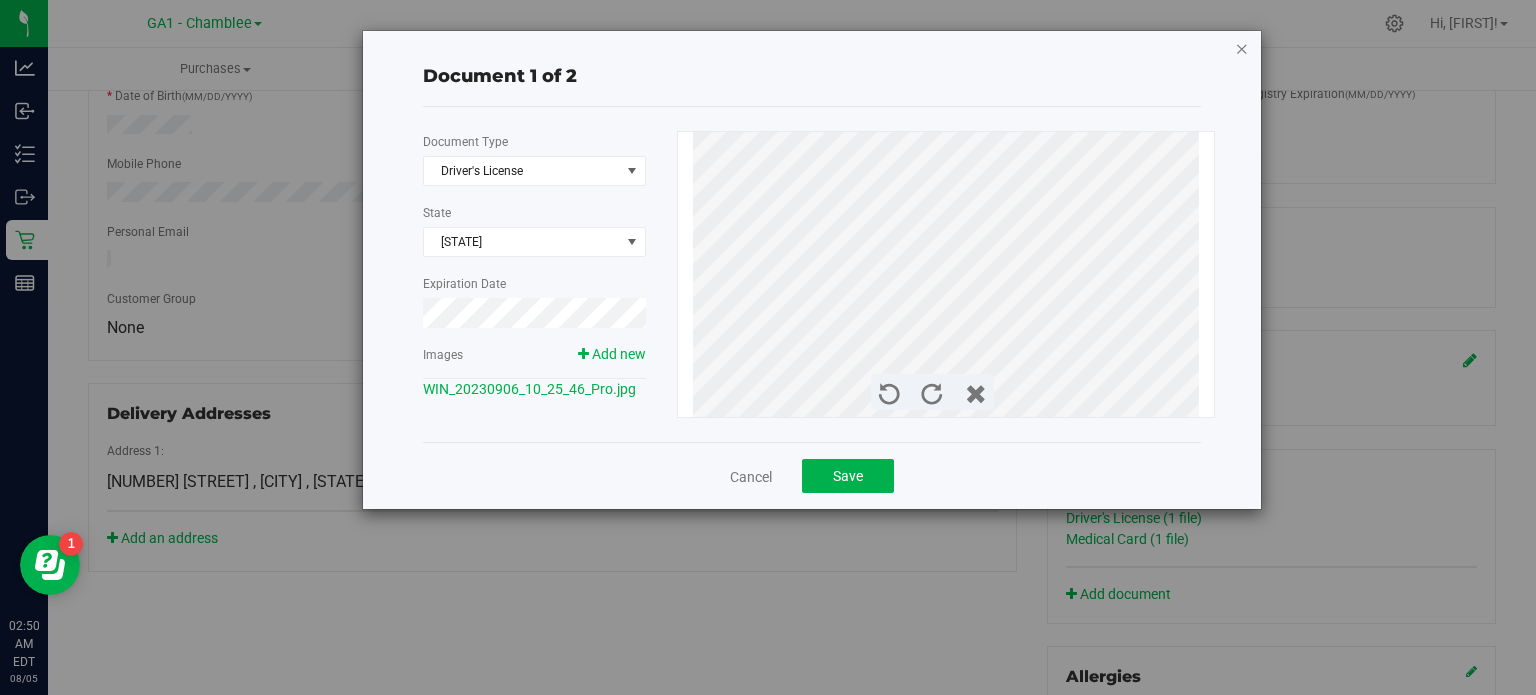click at bounding box center (1242, 48) 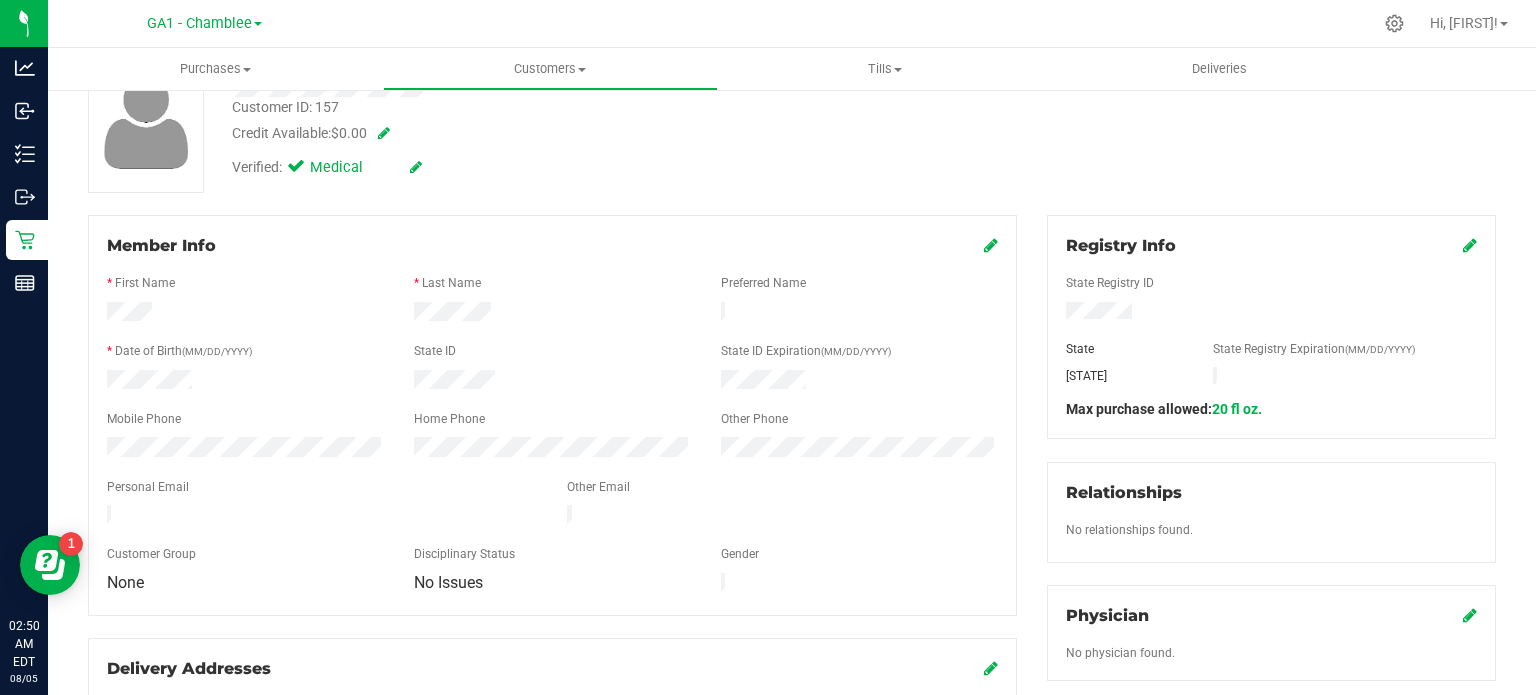 scroll, scrollTop: 100, scrollLeft: 0, axis: vertical 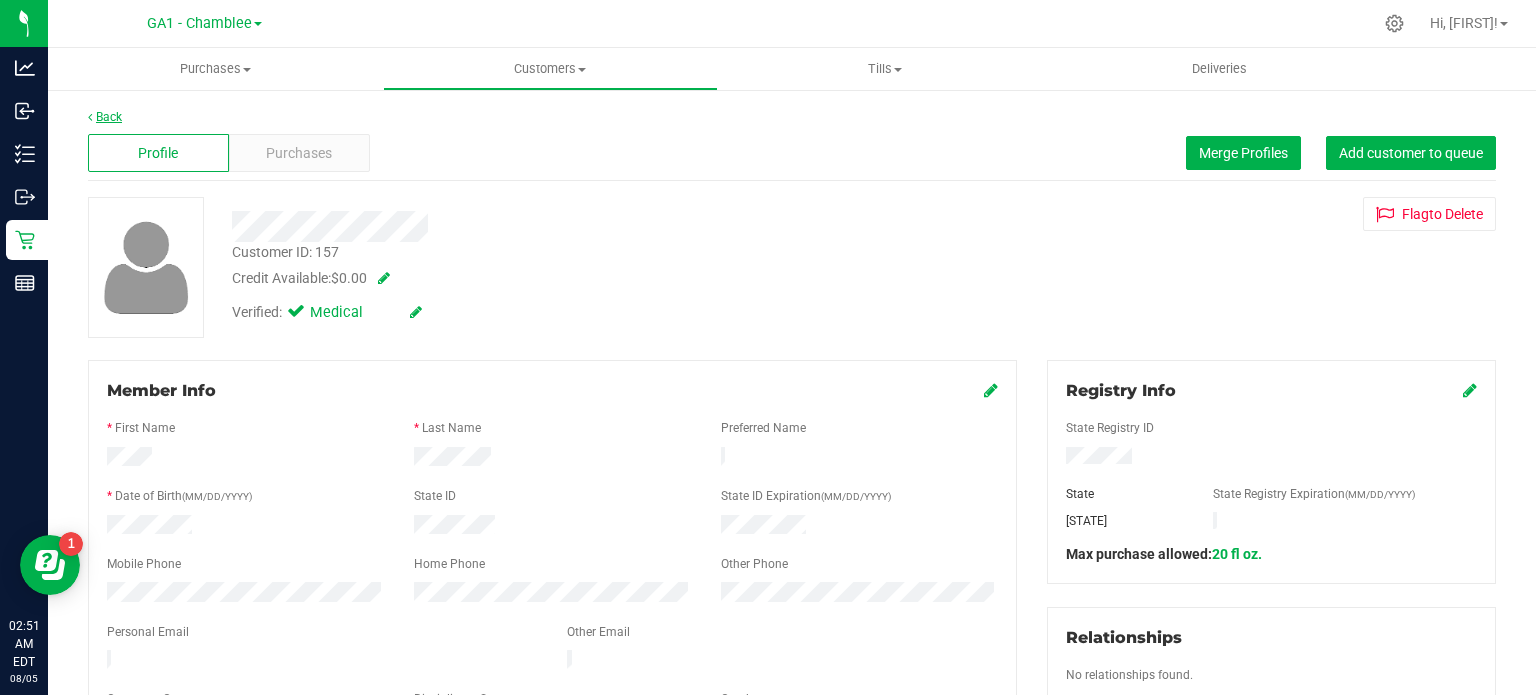 click on "Back" at bounding box center [105, 117] 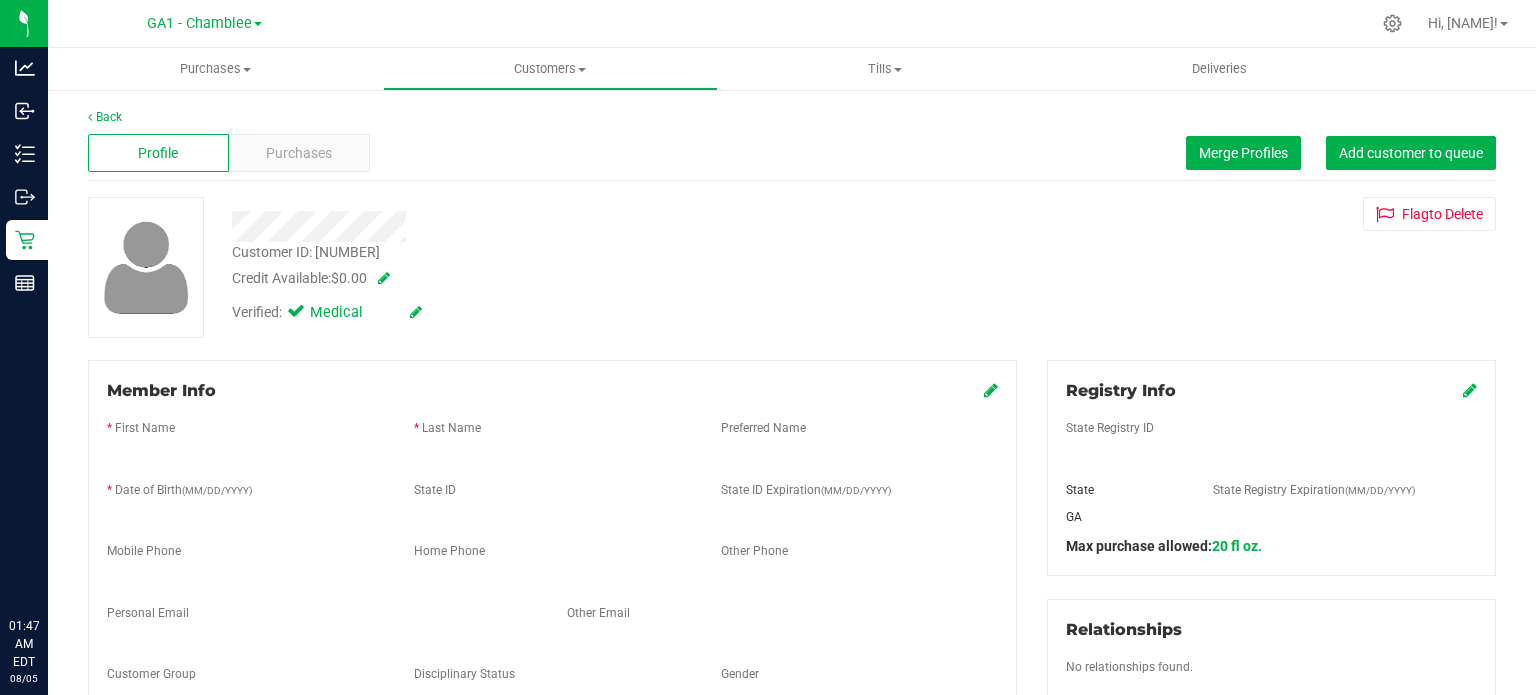 scroll, scrollTop: 0, scrollLeft: 0, axis: both 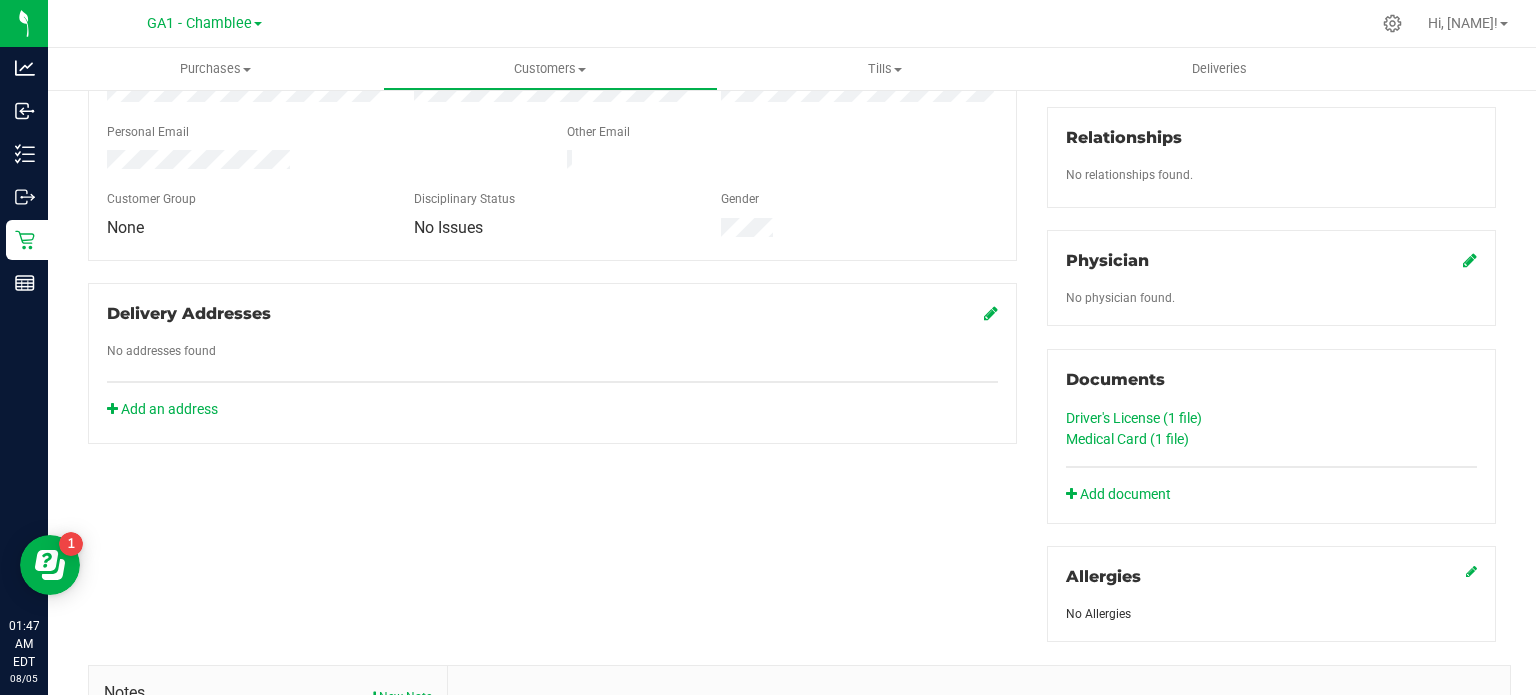 click on "Medical Card (1
file)" 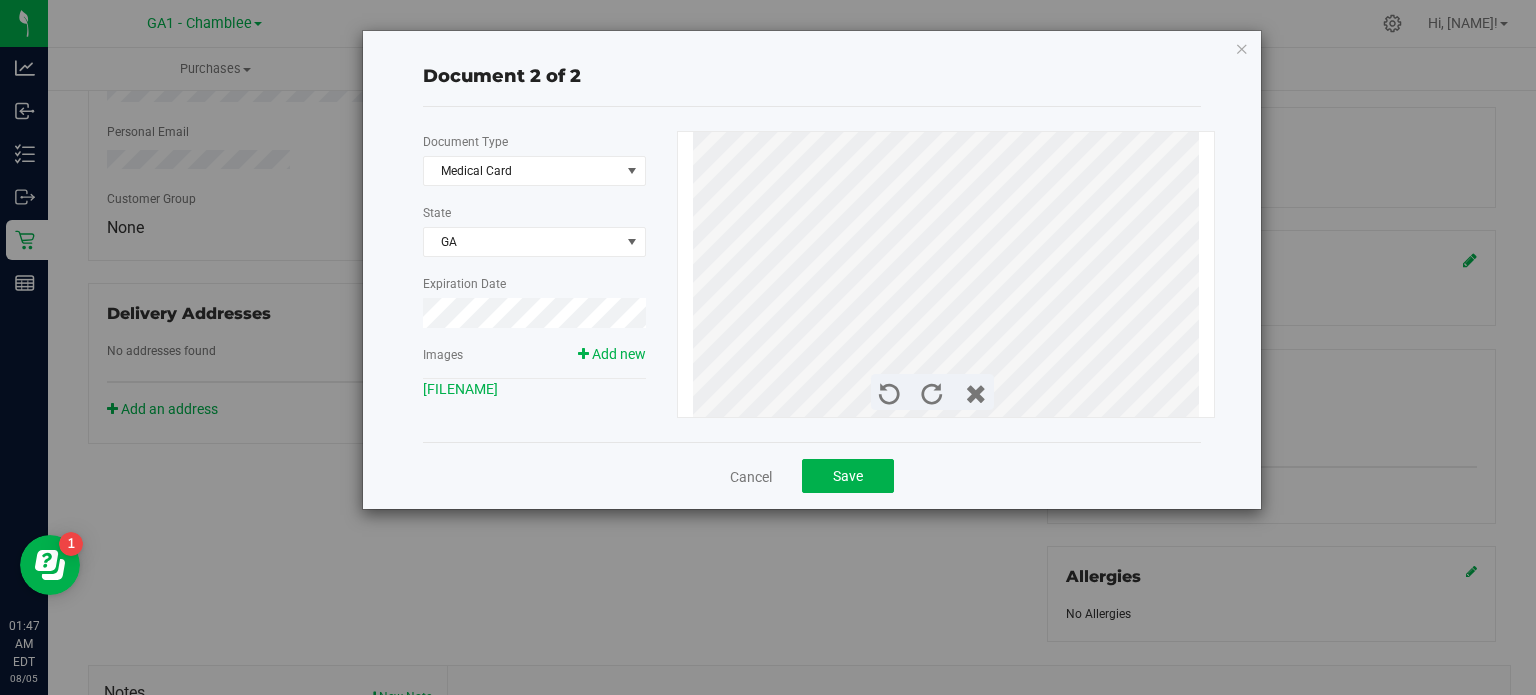 drag, startPoint x: 1242, startPoint y: 44, endPoint x: 1298, endPoint y: 117, distance: 92.00543 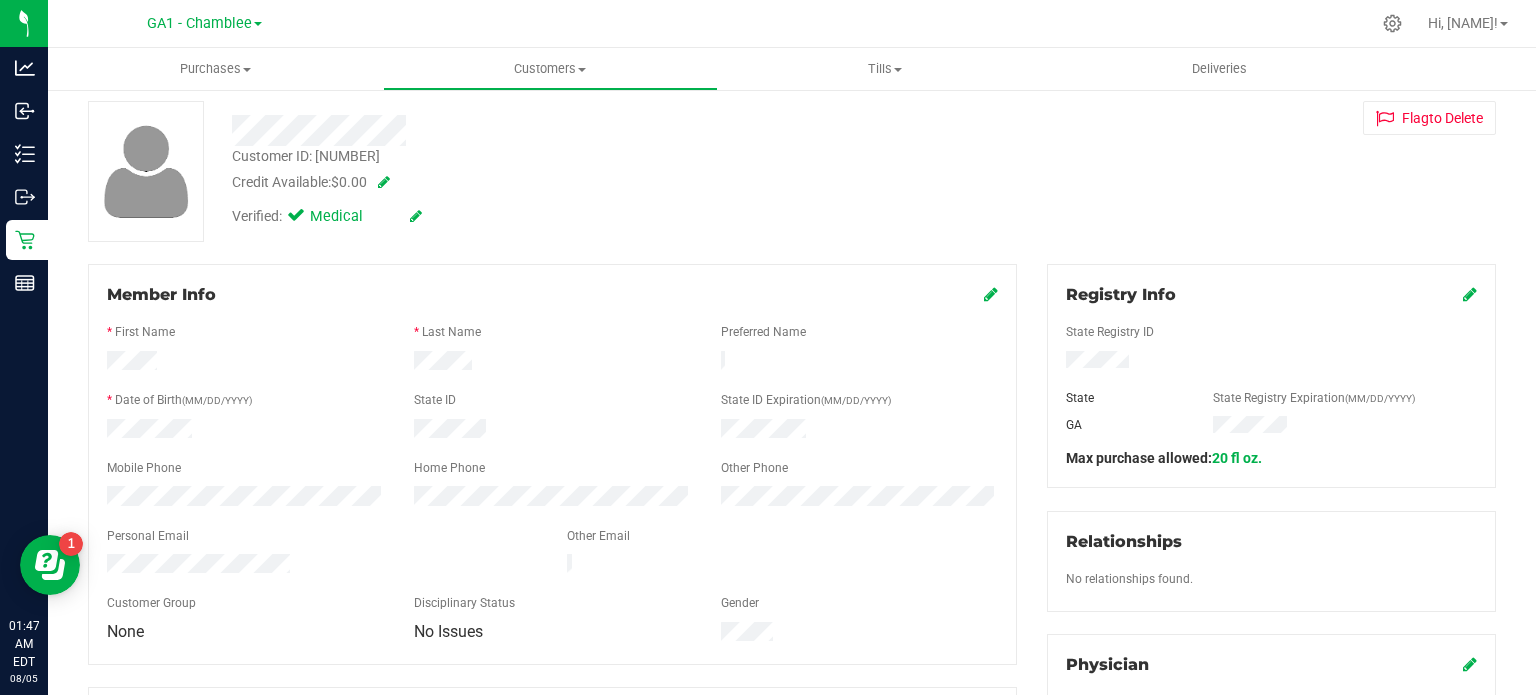 scroll, scrollTop: 100, scrollLeft: 0, axis: vertical 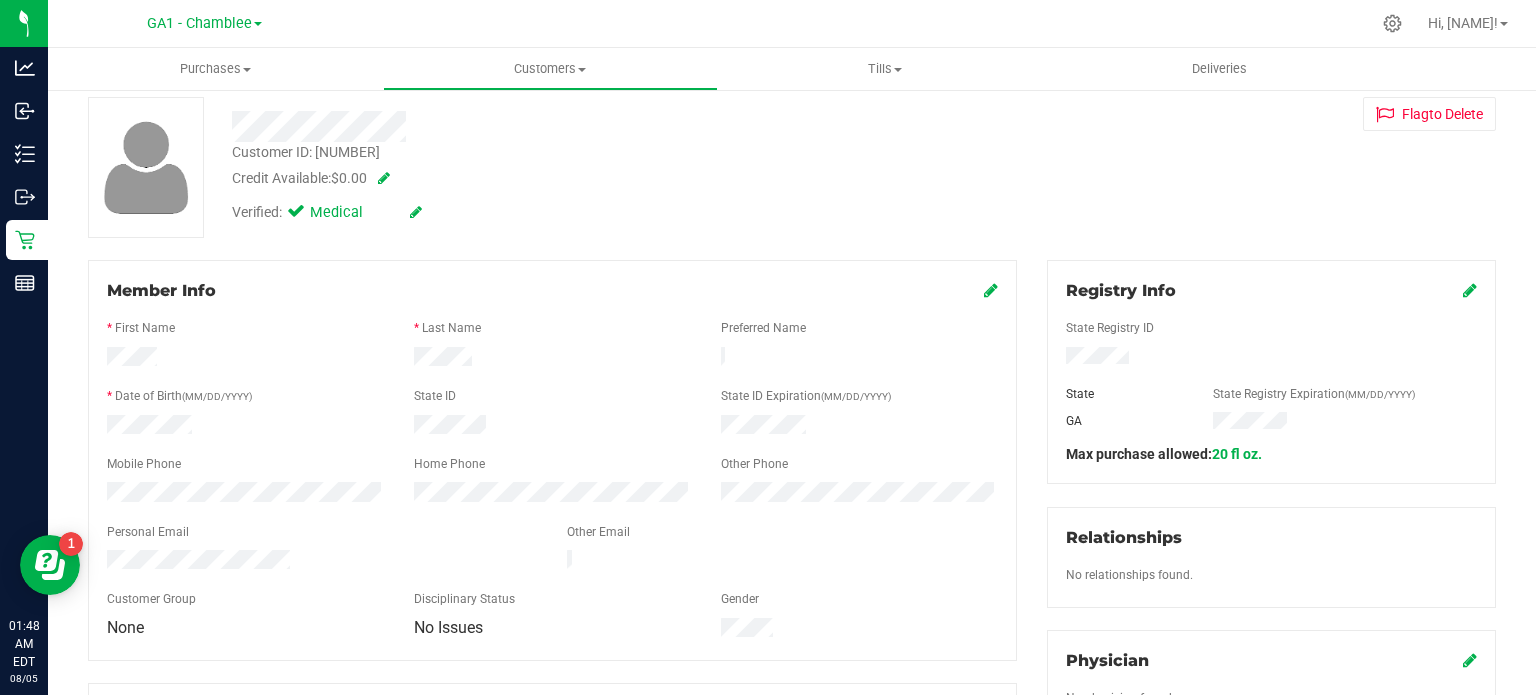 click at bounding box center (1470, 290) 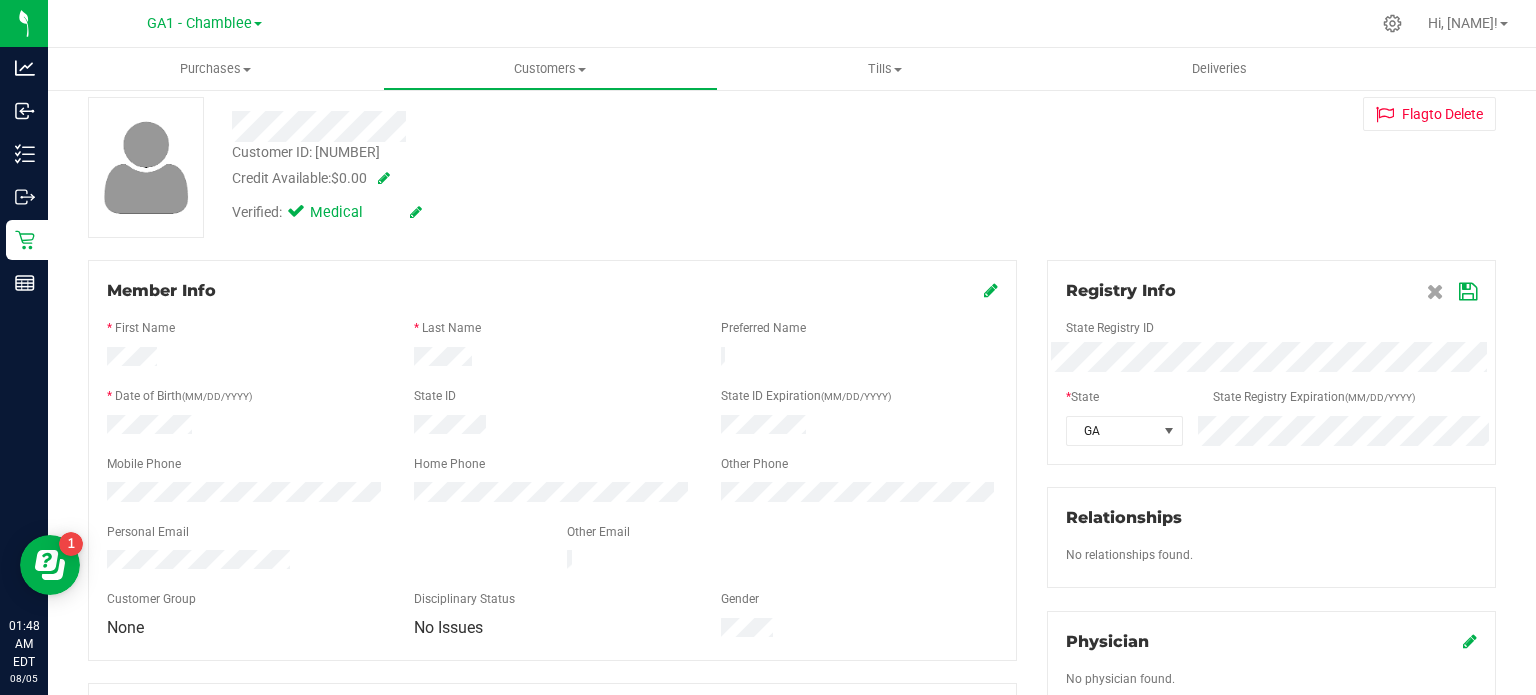 click at bounding box center (1468, 292) 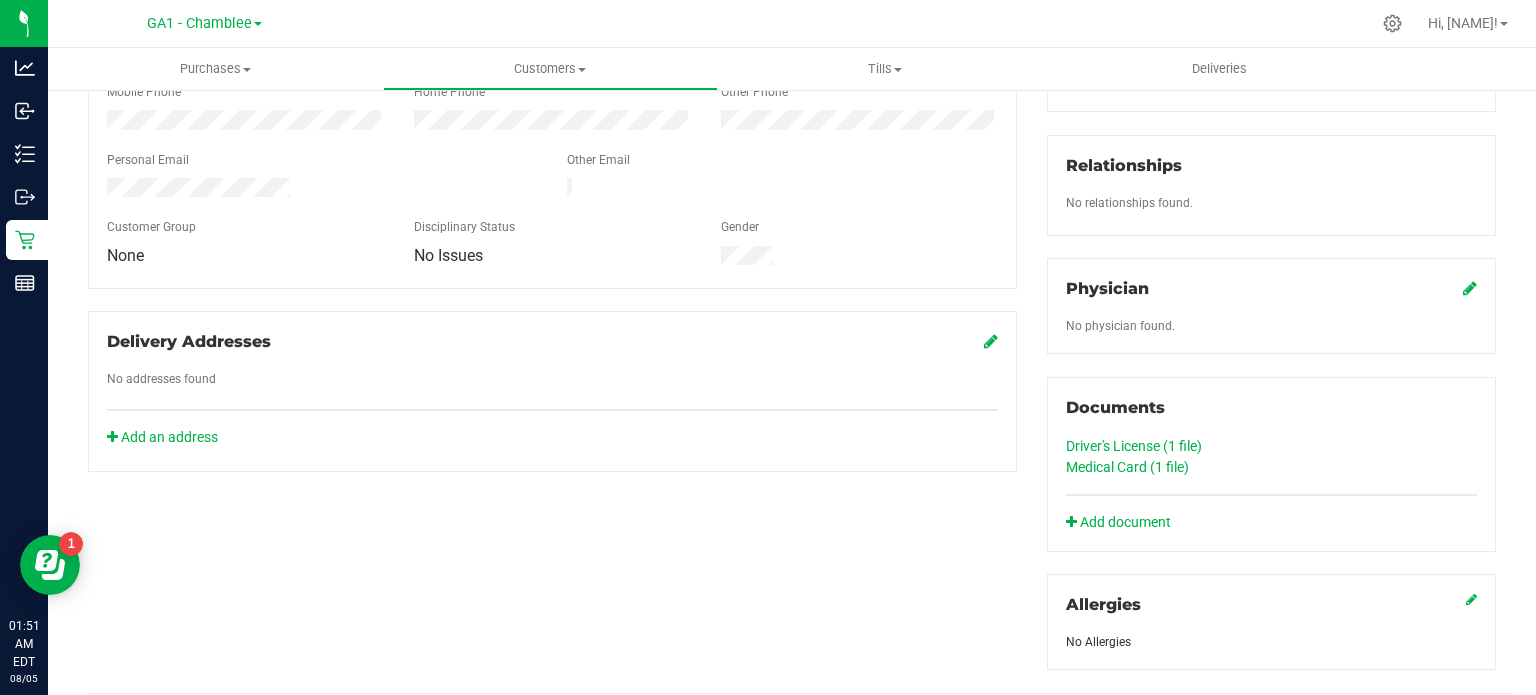scroll, scrollTop: 500, scrollLeft: 0, axis: vertical 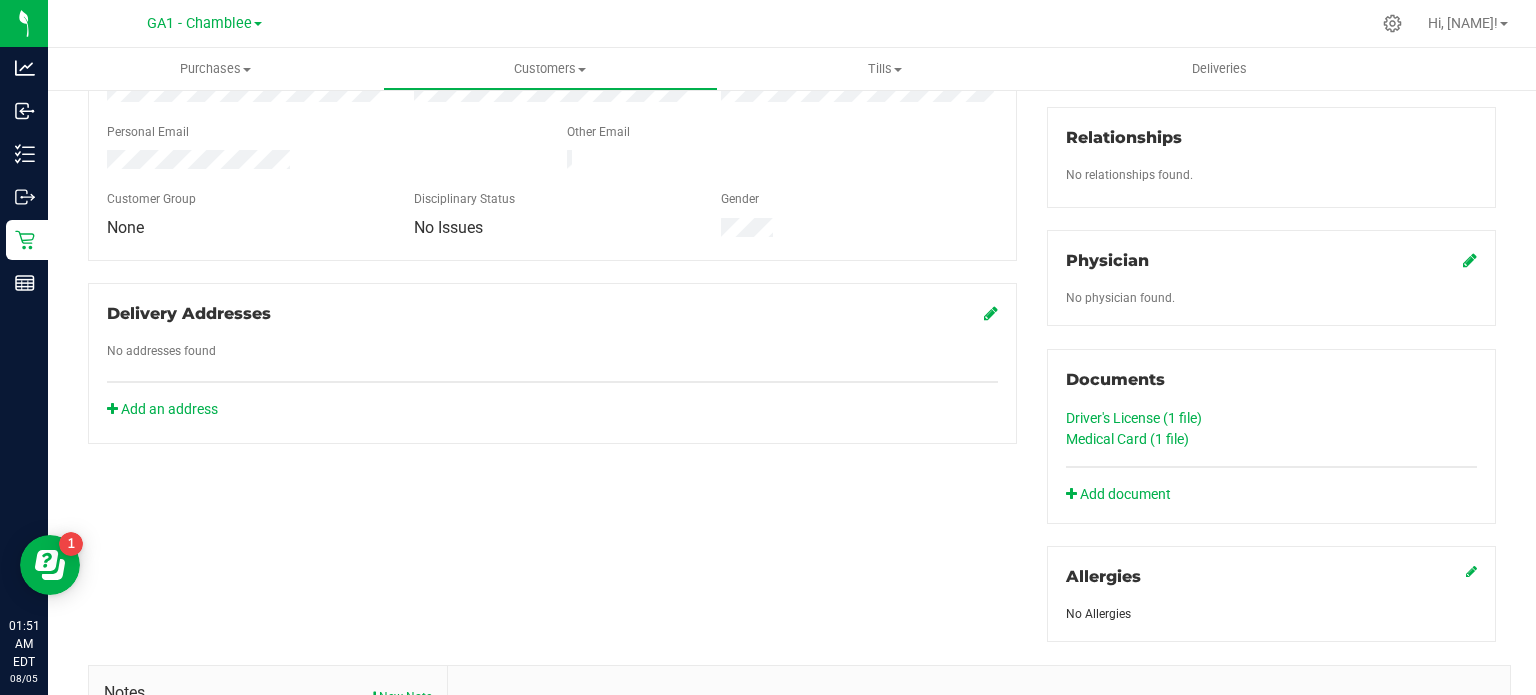 click on "Driver's License (1
file)" 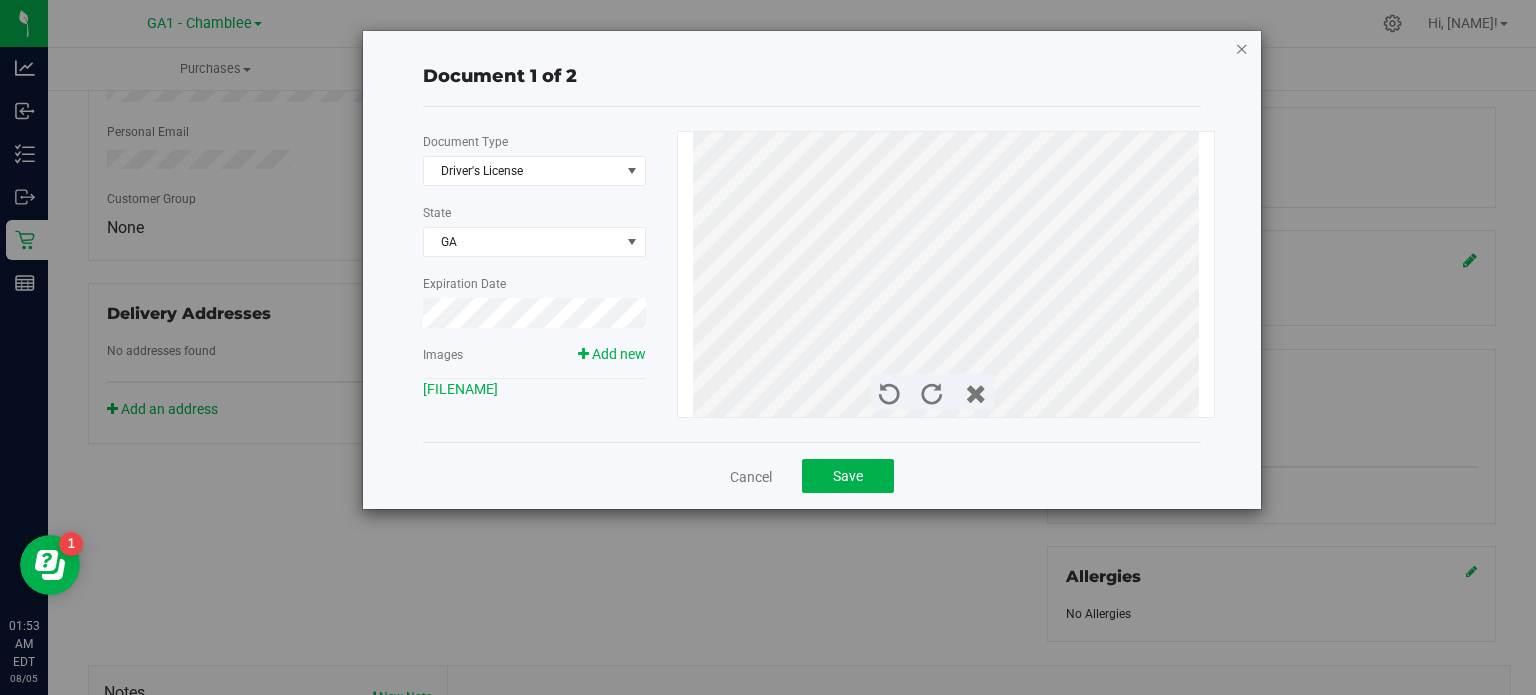 click at bounding box center (1242, 48) 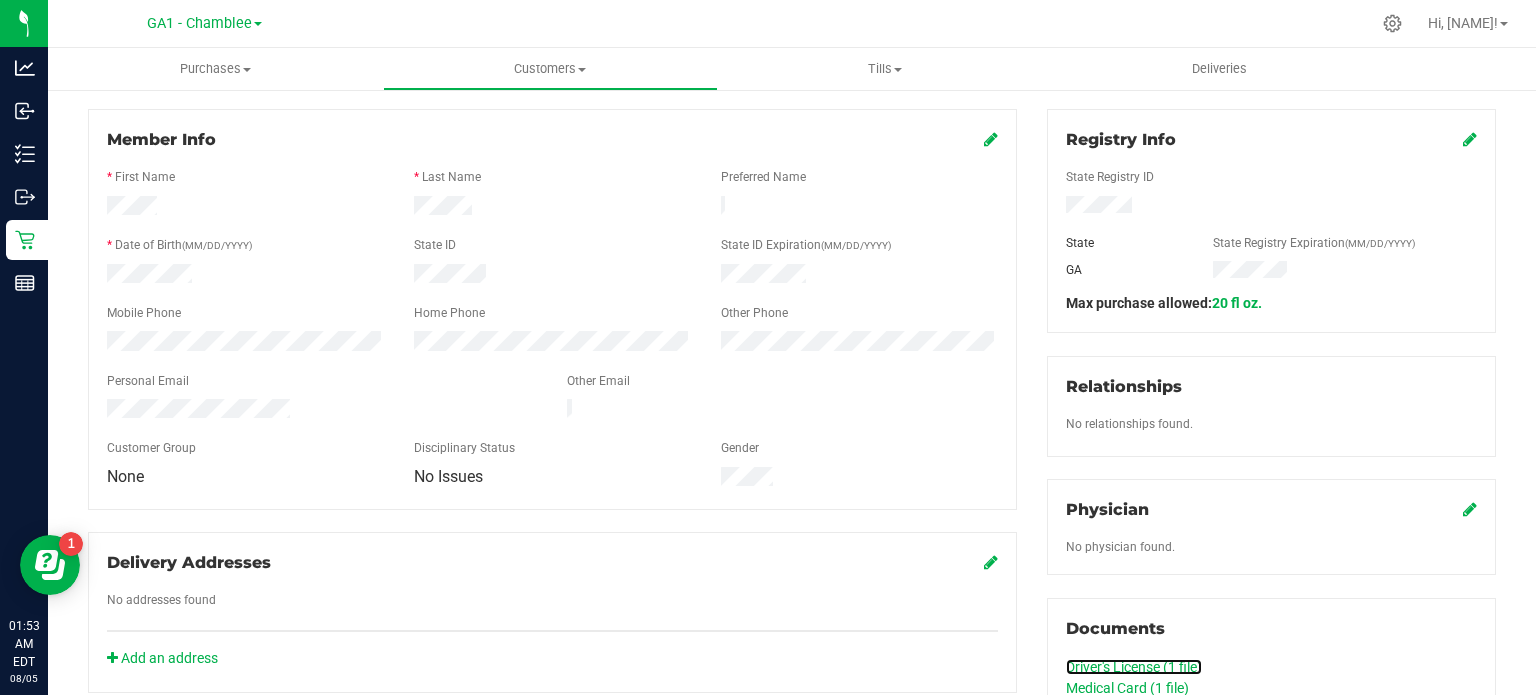 scroll, scrollTop: 200, scrollLeft: 0, axis: vertical 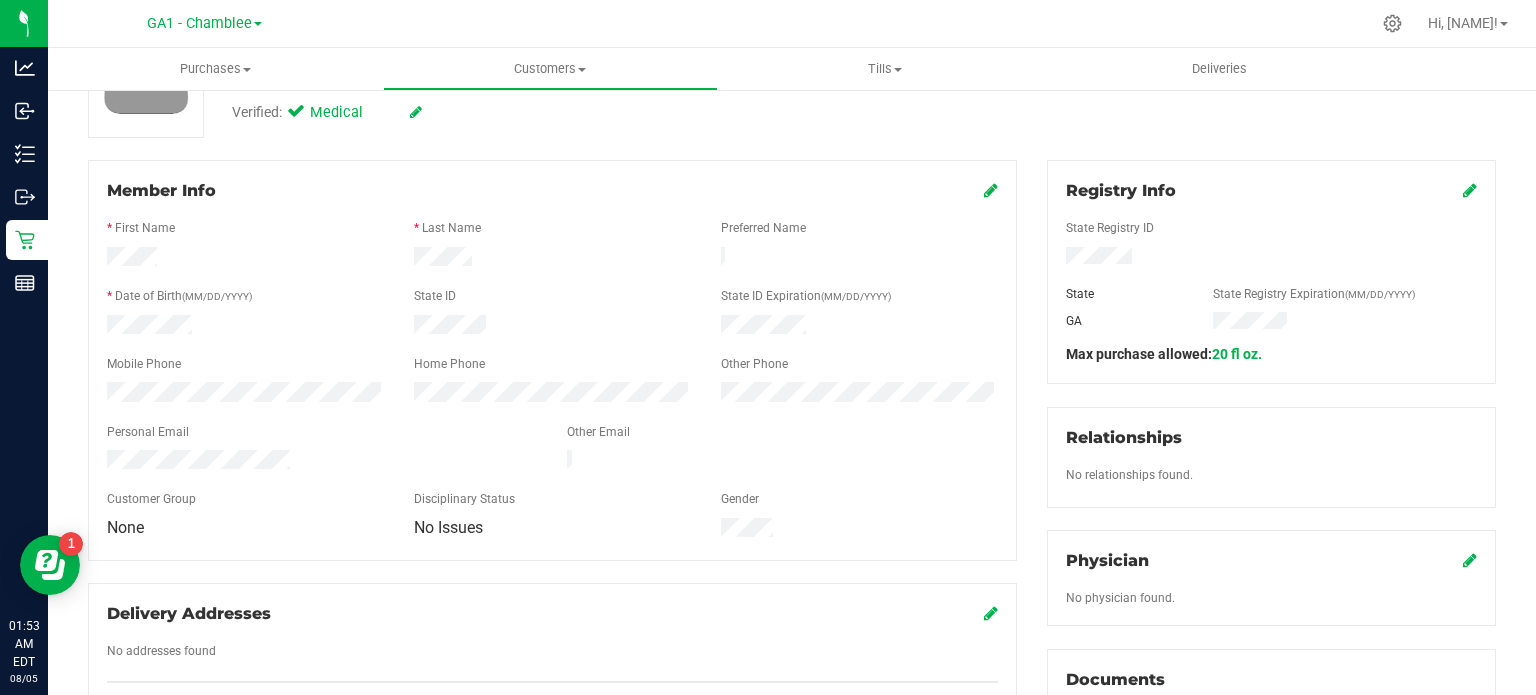 click at bounding box center (991, 190) 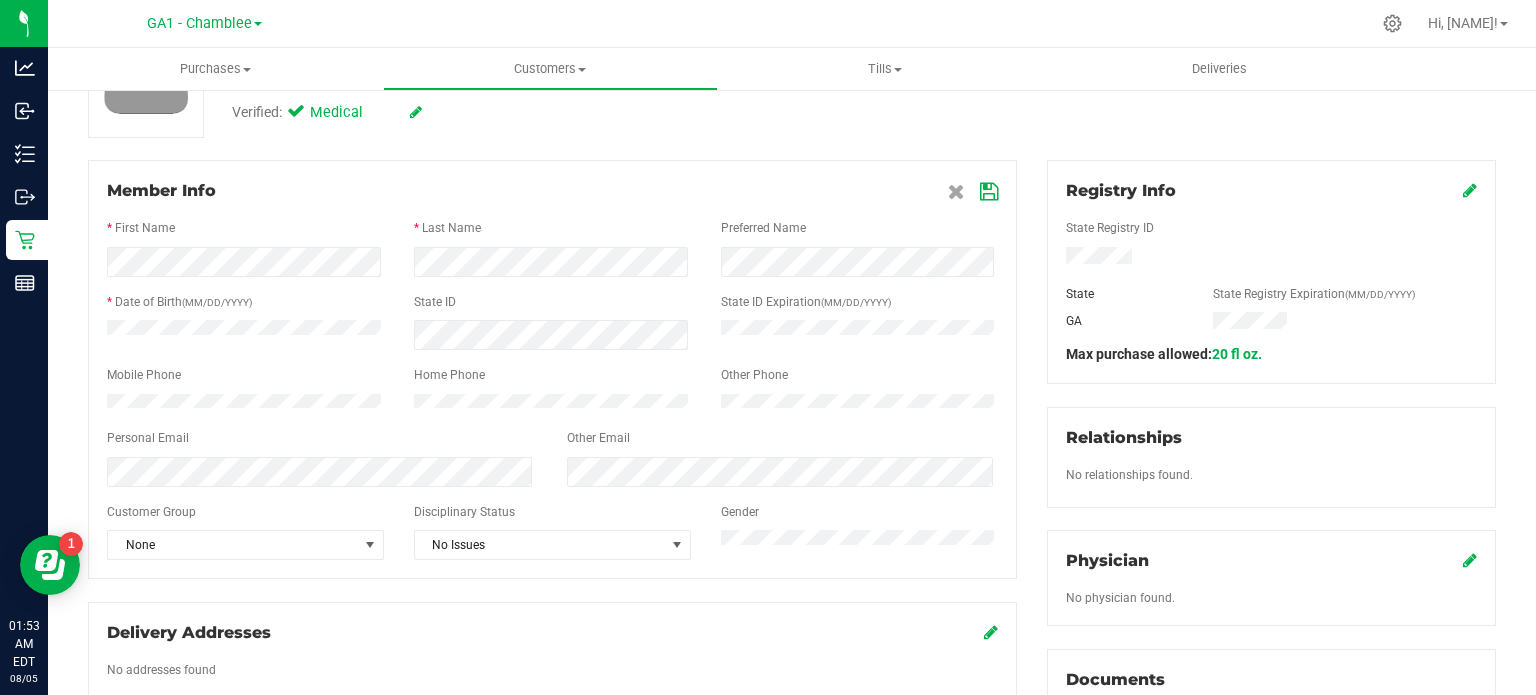 click at bounding box center [989, 192] 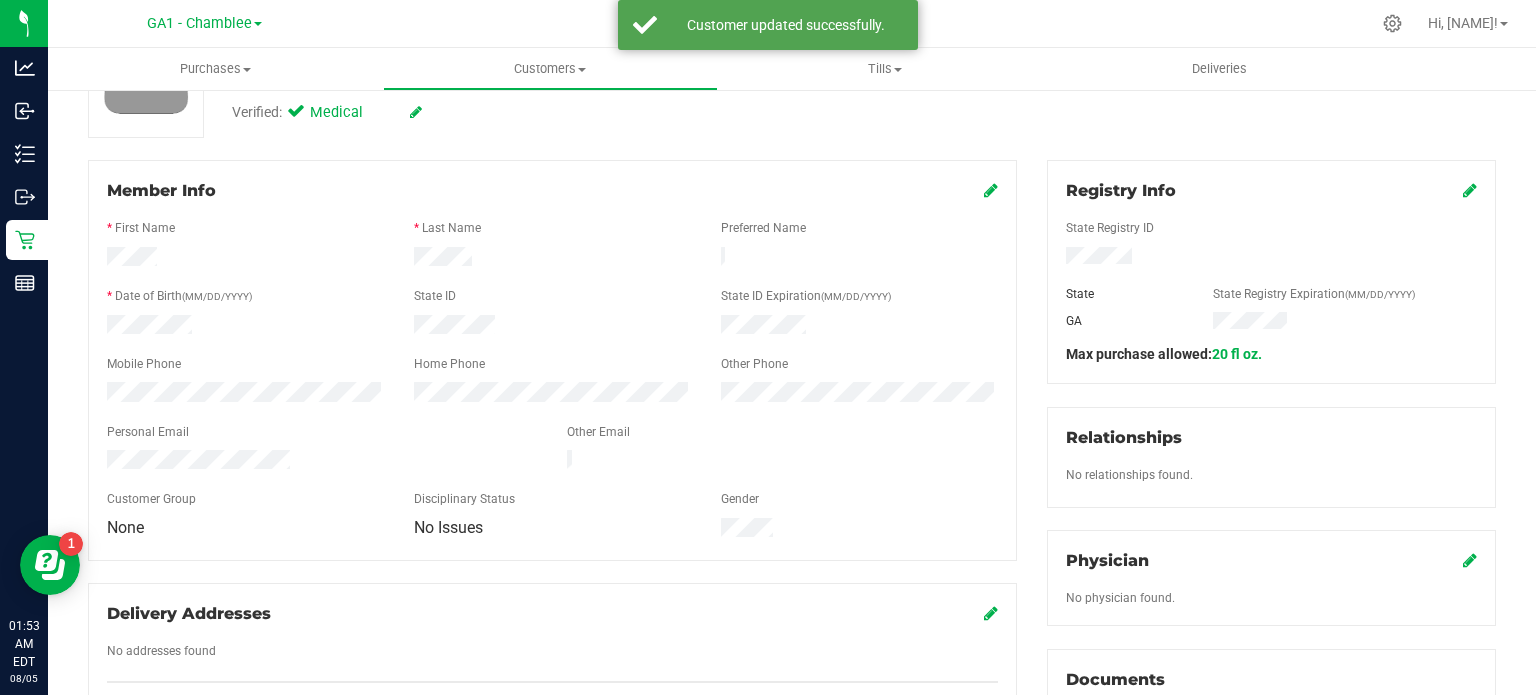 click at bounding box center [552, 259] 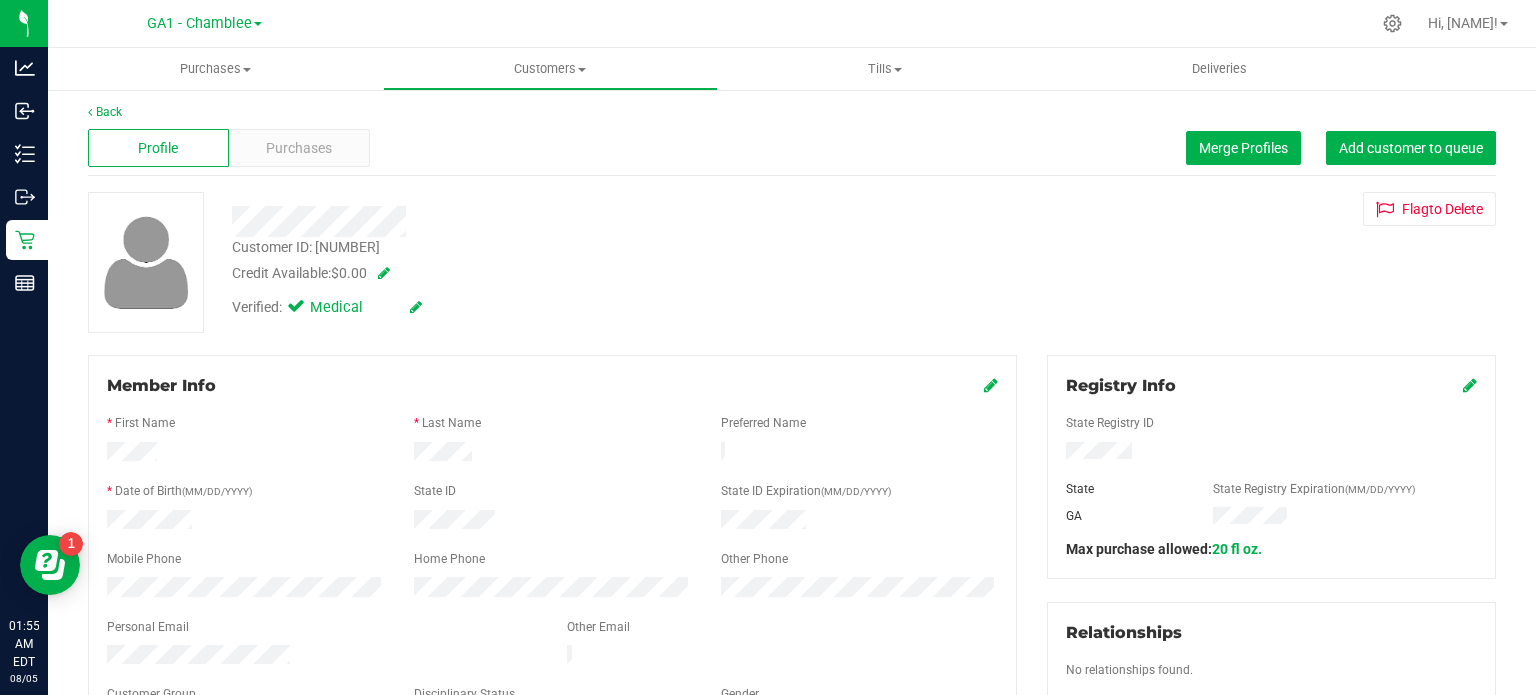 scroll, scrollTop: 0, scrollLeft: 0, axis: both 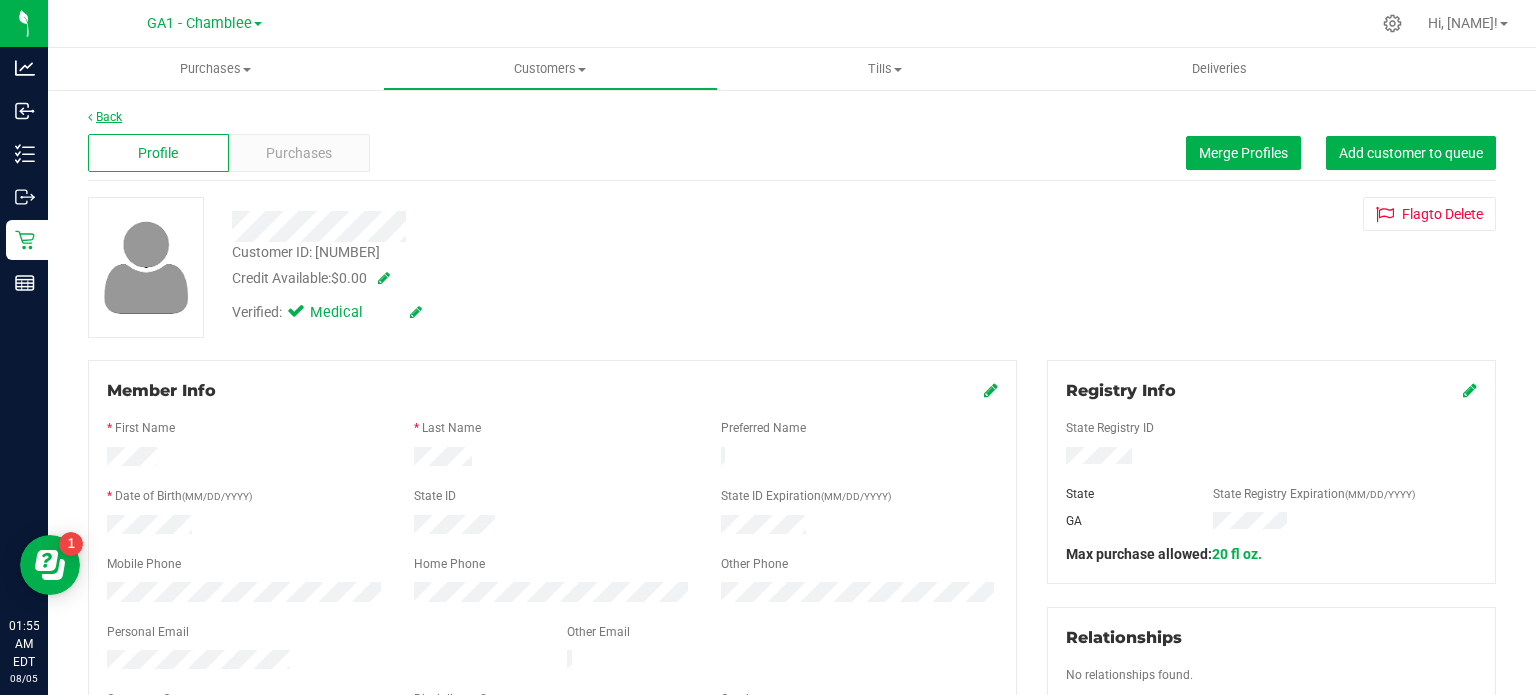 click on "Back" at bounding box center (105, 117) 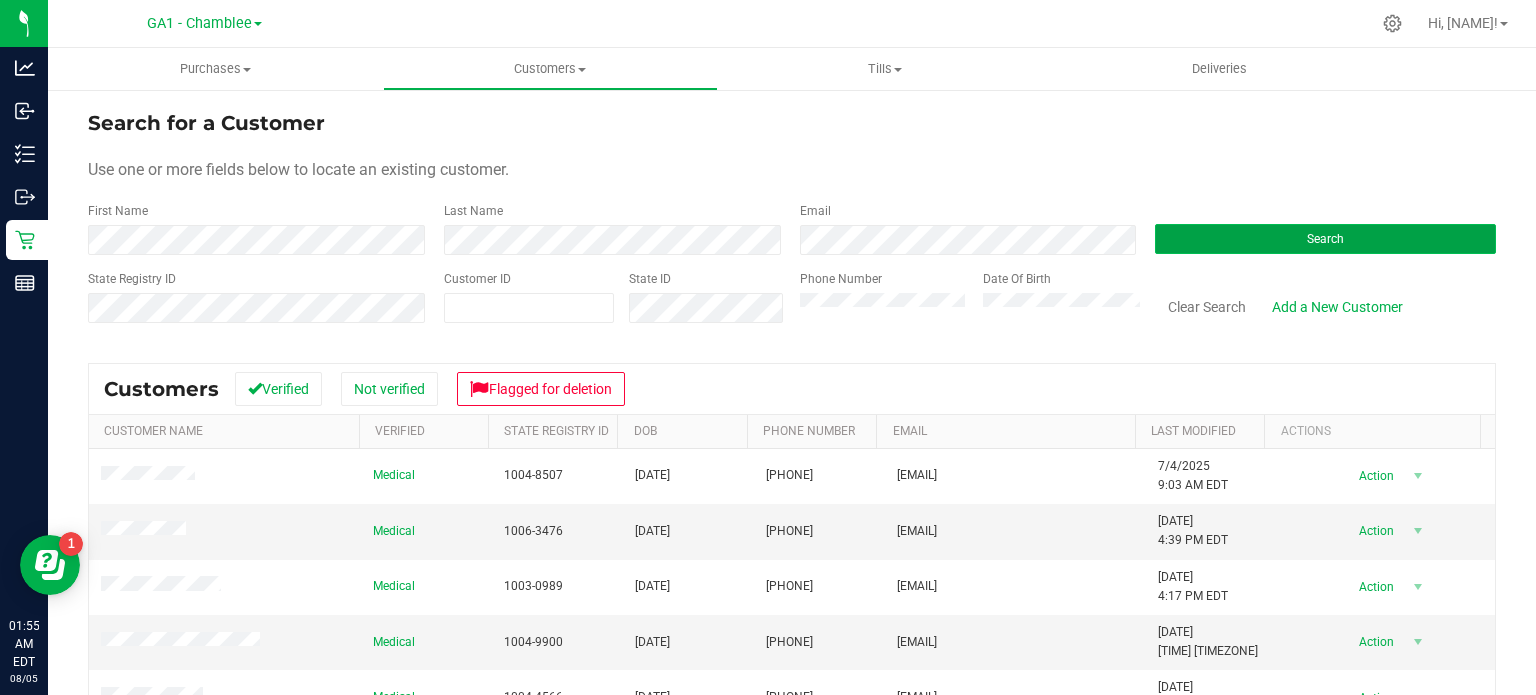 click on "Search" at bounding box center [1325, 239] 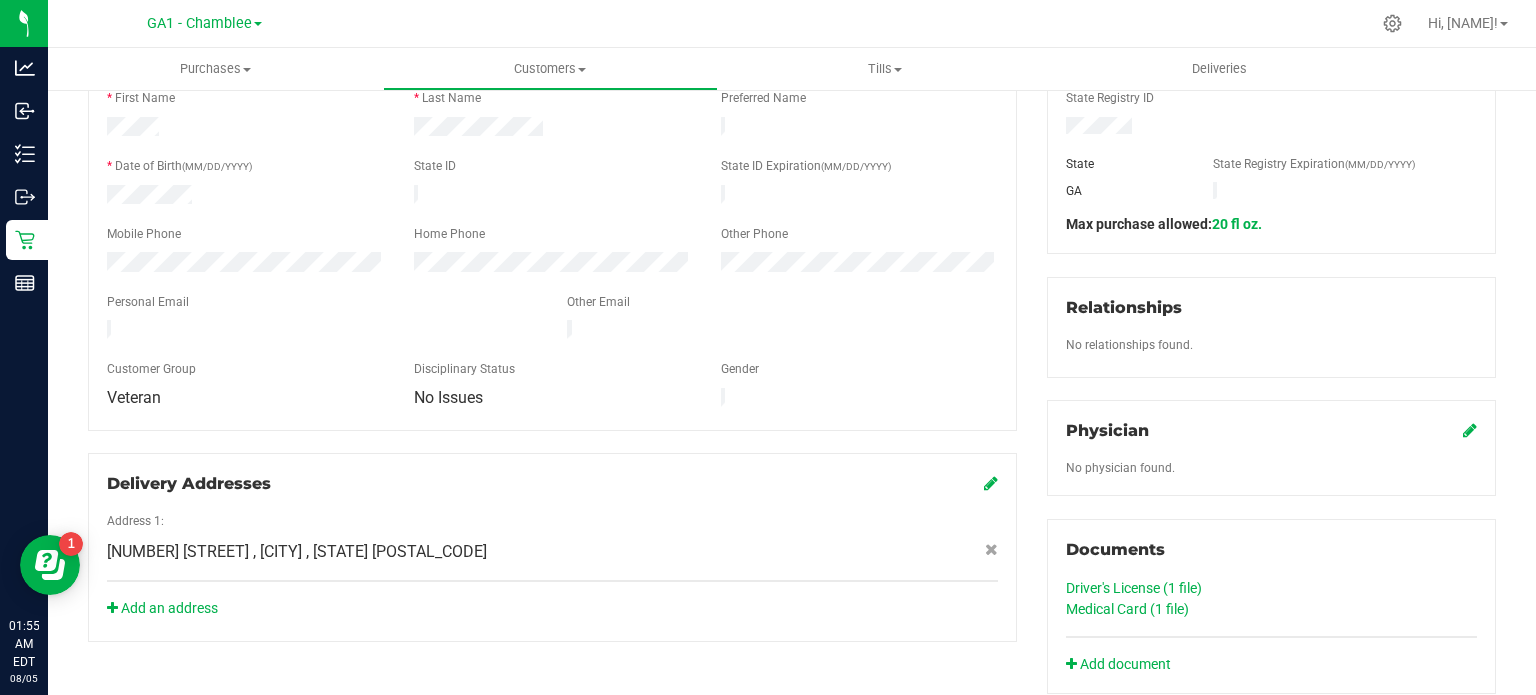 scroll, scrollTop: 400, scrollLeft: 0, axis: vertical 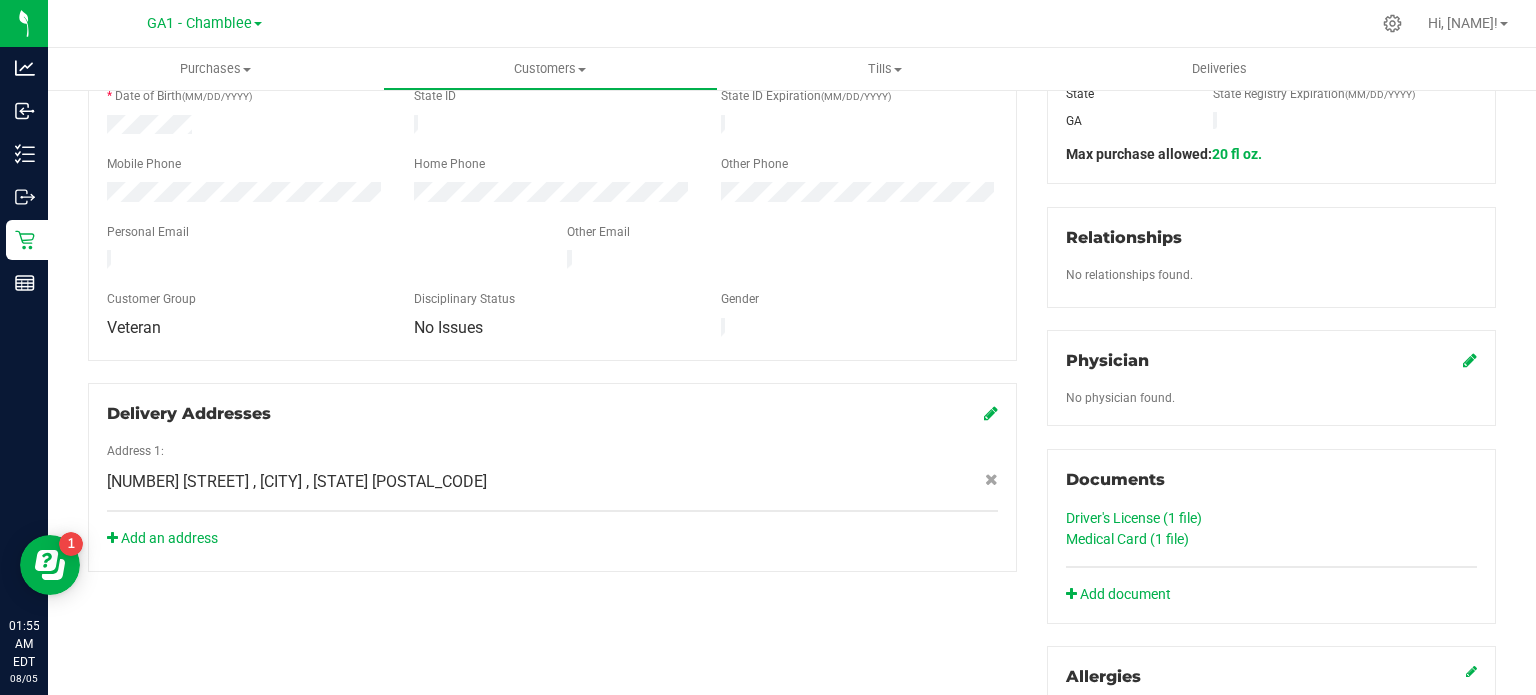 click on "Medical Card (1
file)" 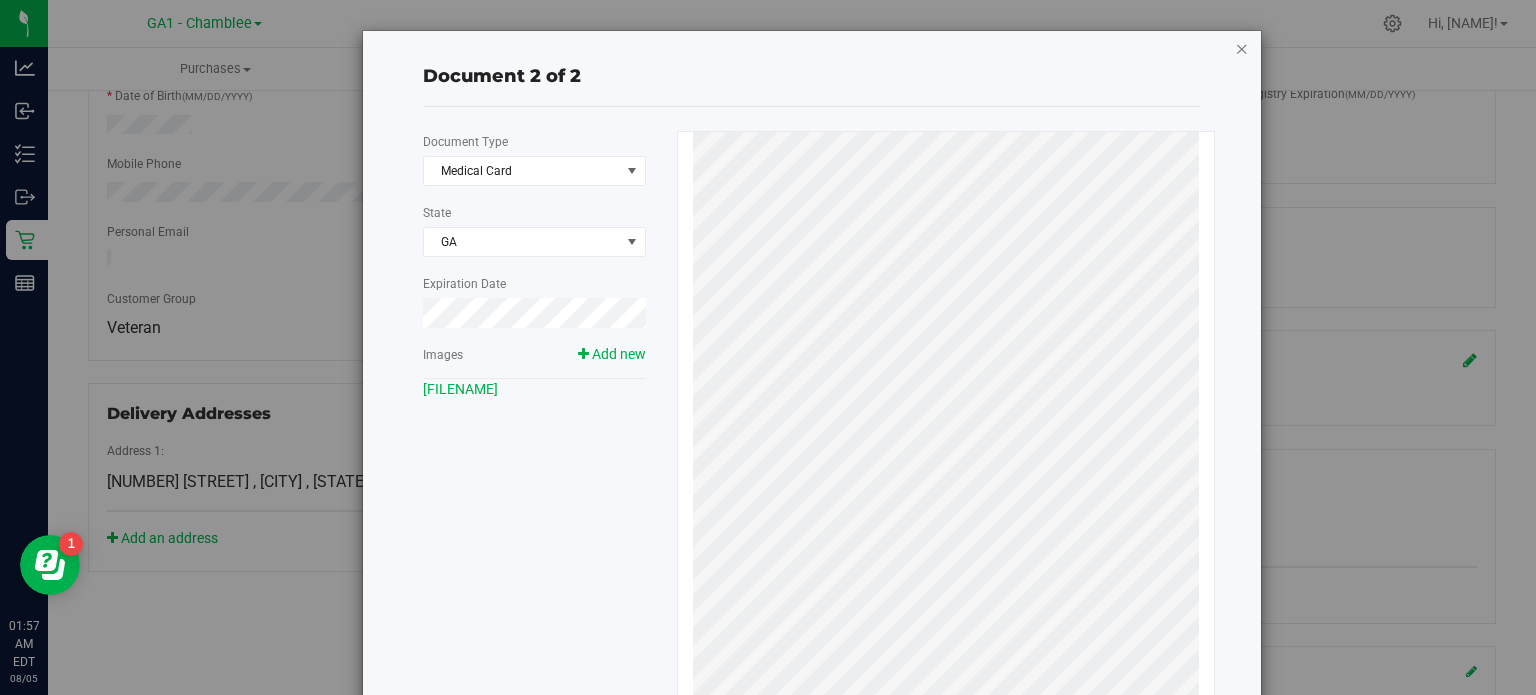 click at bounding box center (1242, 48) 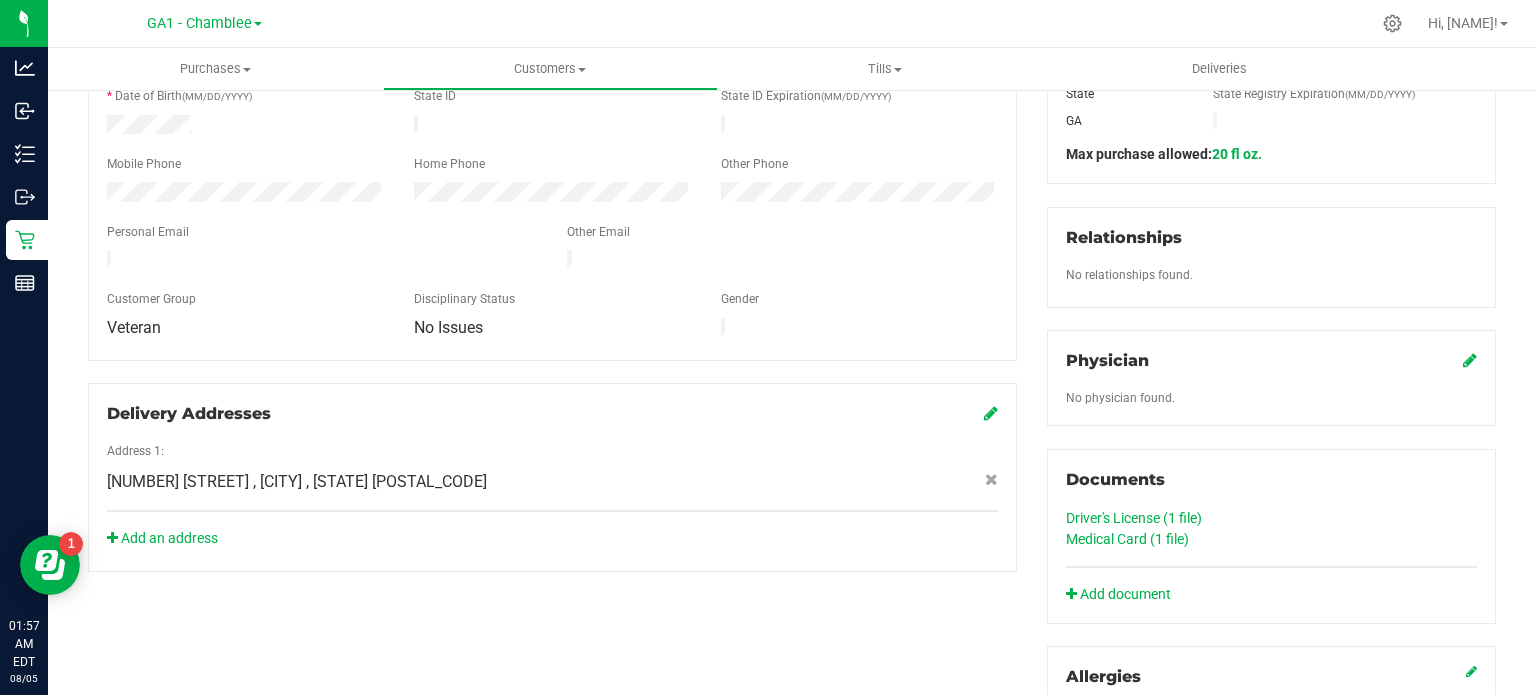 click on "Driver's License (1
file)" 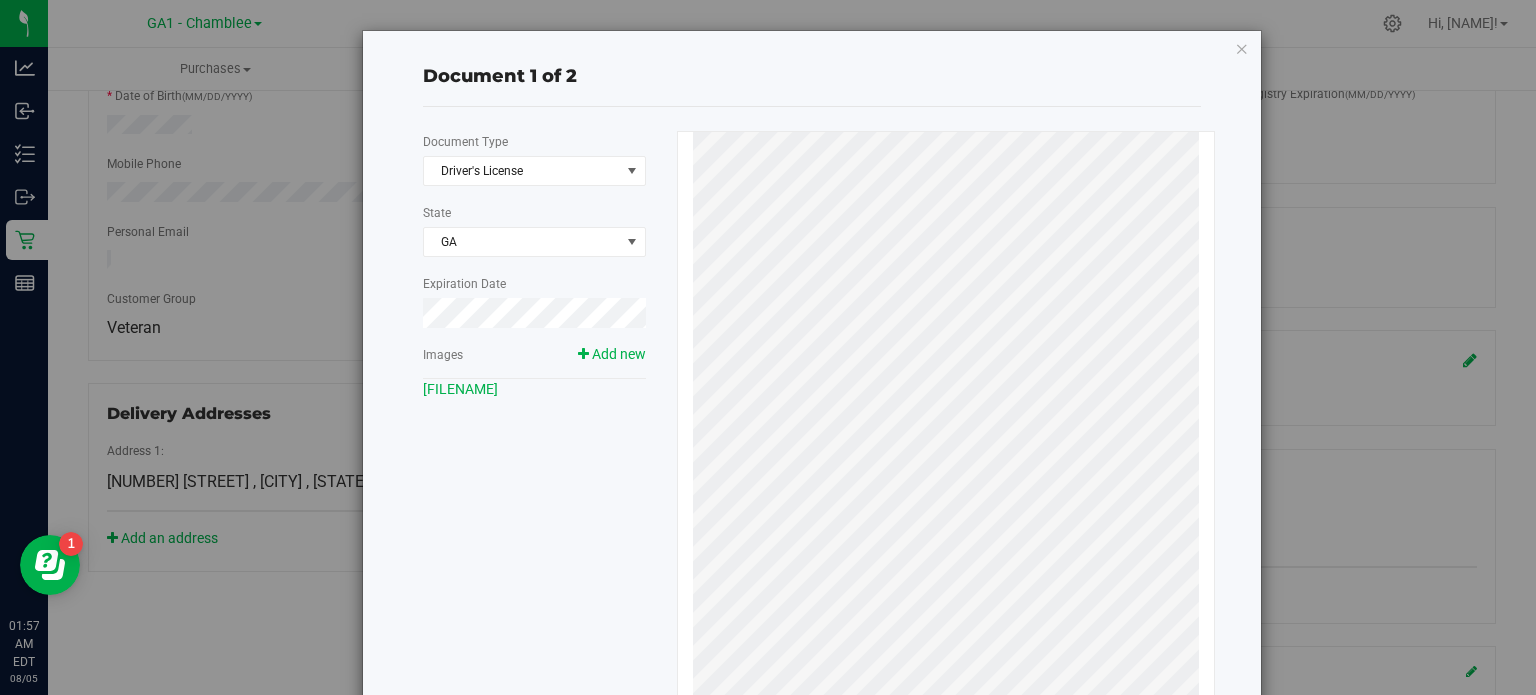 click on "Document 1 of 2
Document Type
Driver's License 1
State
[STATE]
Expiration Date
Images
Add new
[FILENAME]" at bounding box center (812, 465) 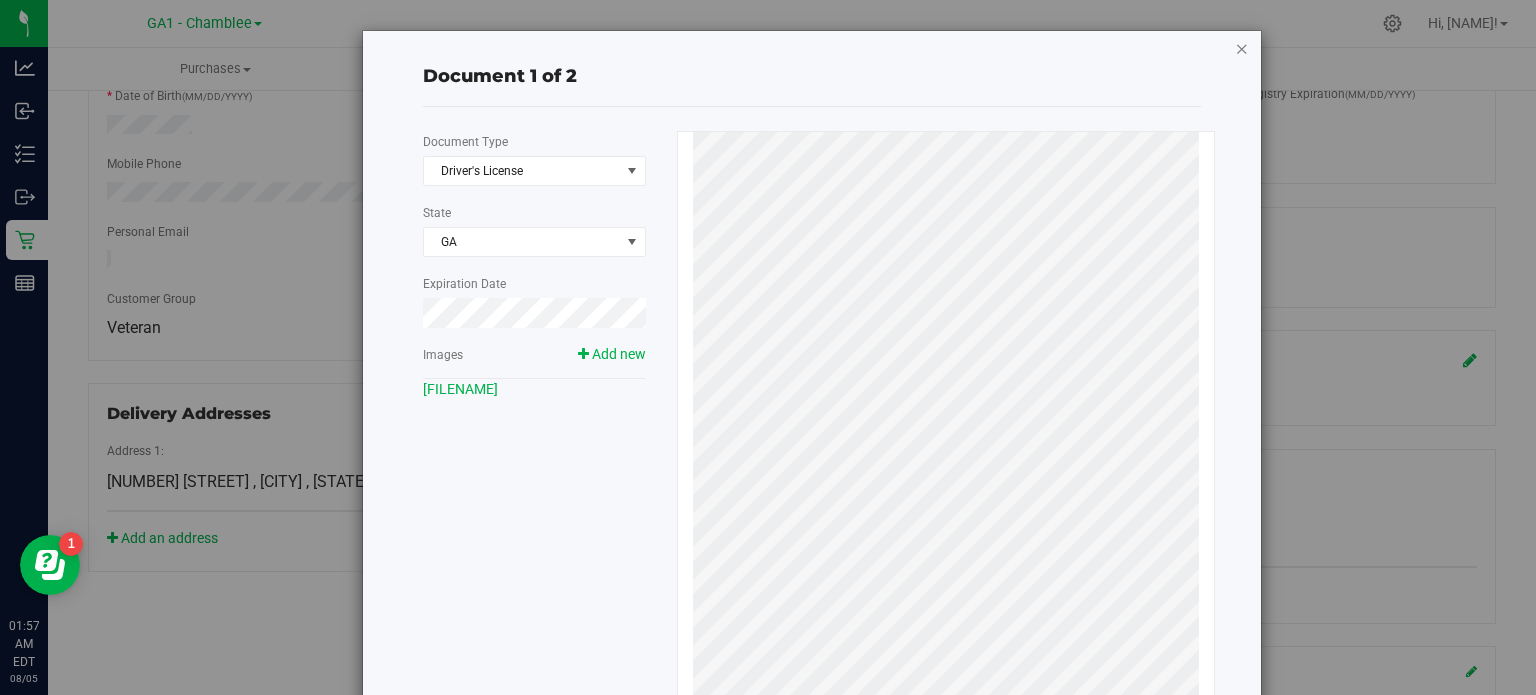 click at bounding box center (1242, 48) 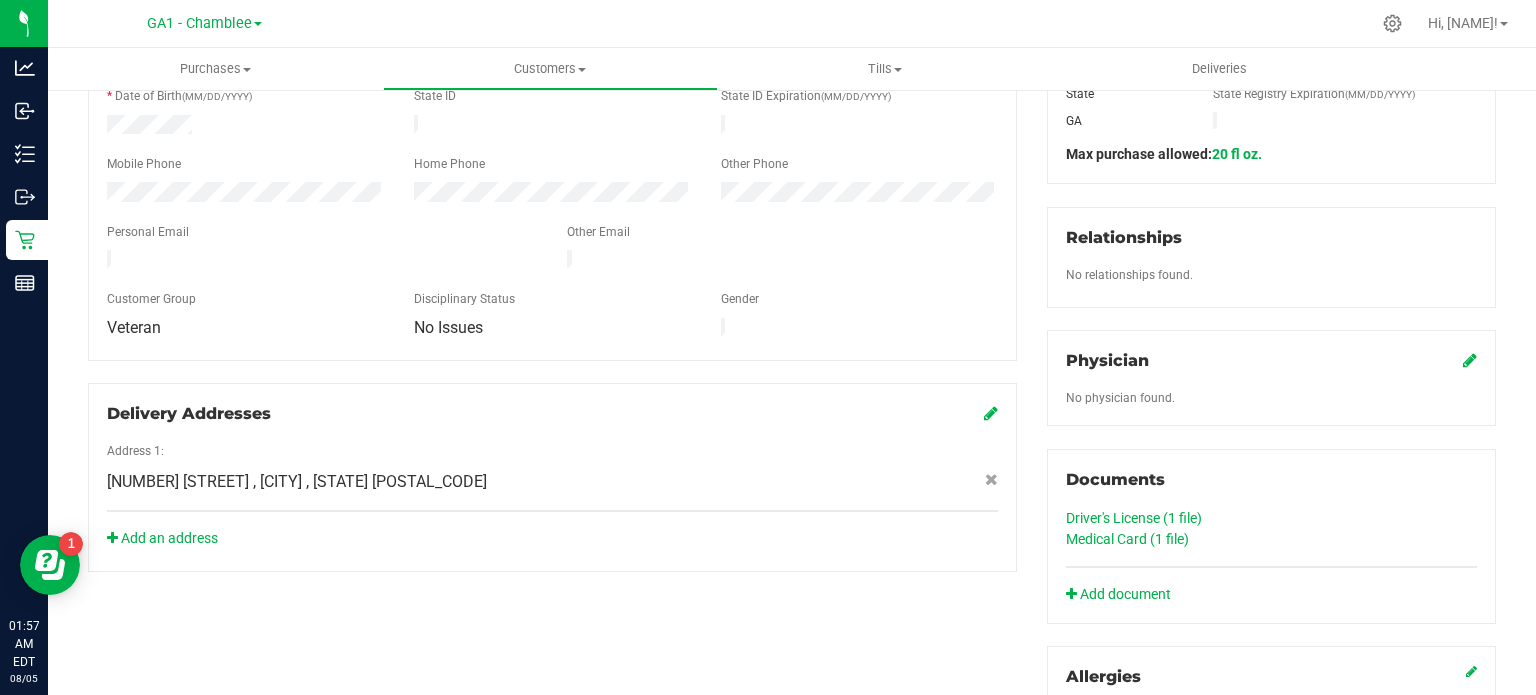 click on "Medical Card (1
file)" 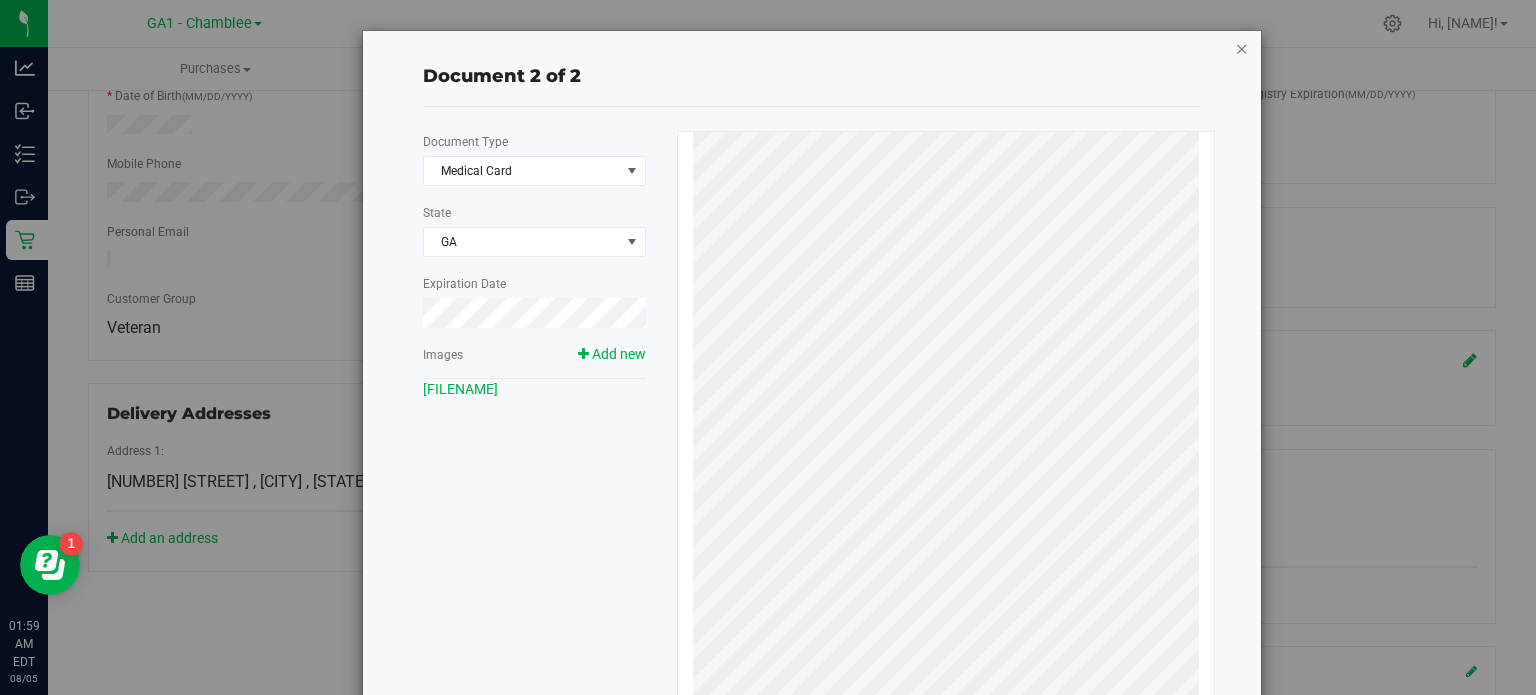 click at bounding box center (1242, 48) 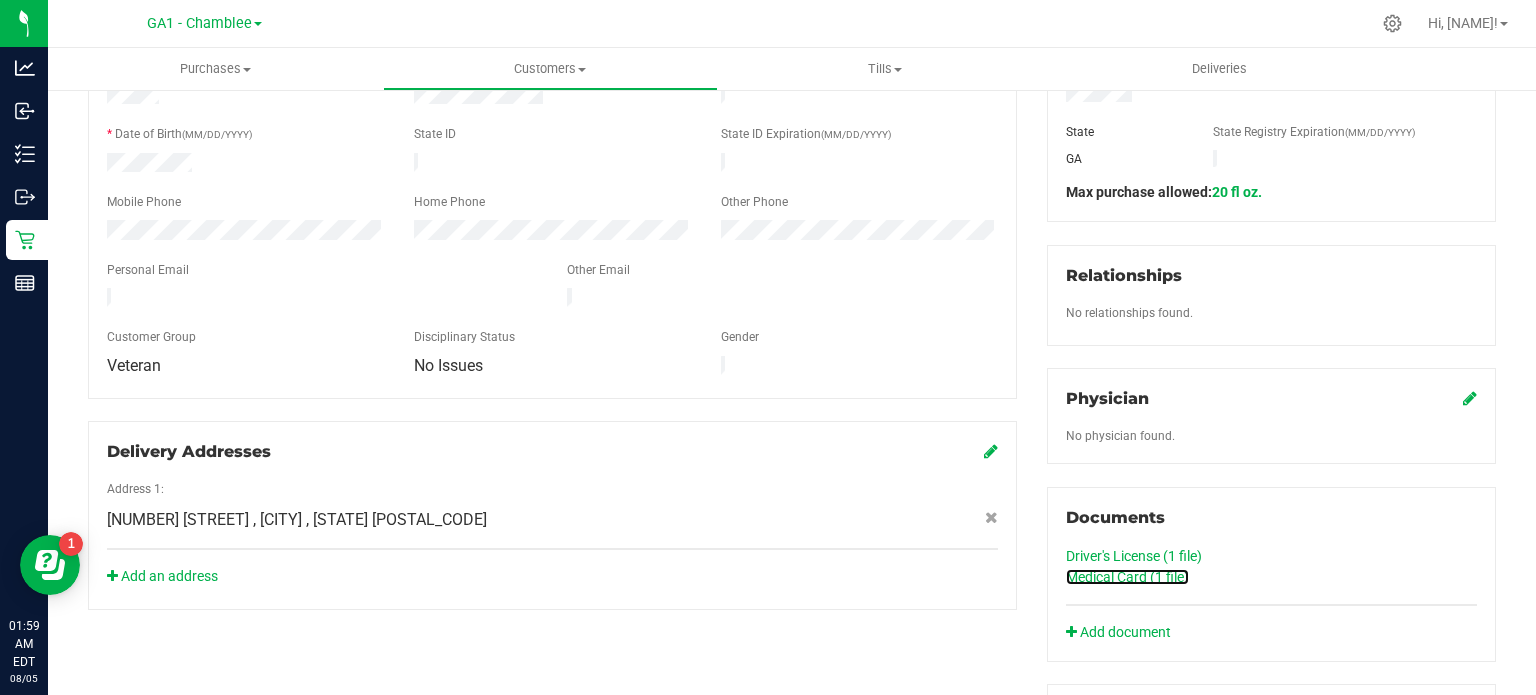 scroll, scrollTop: 300, scrollLeft: 0, axis: vertical 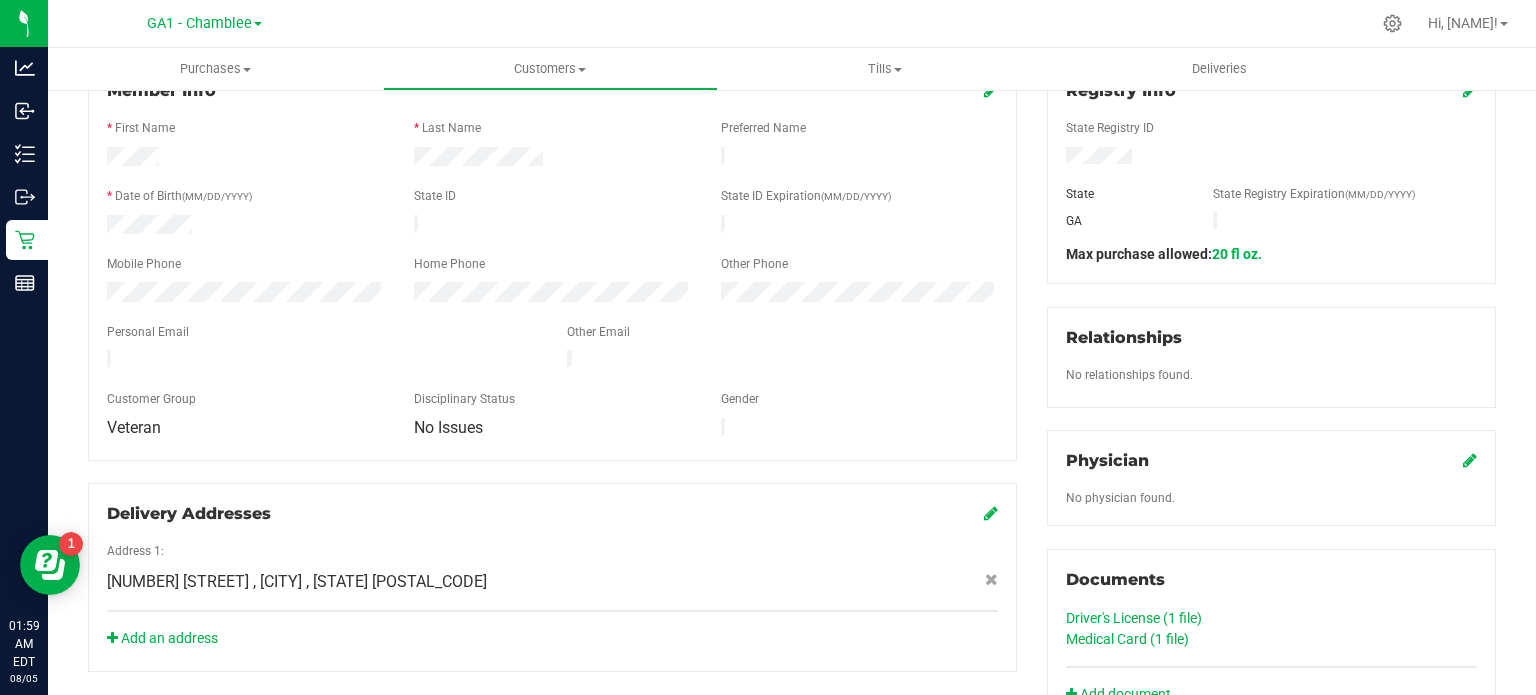 click on "Driver's License (1
file)" 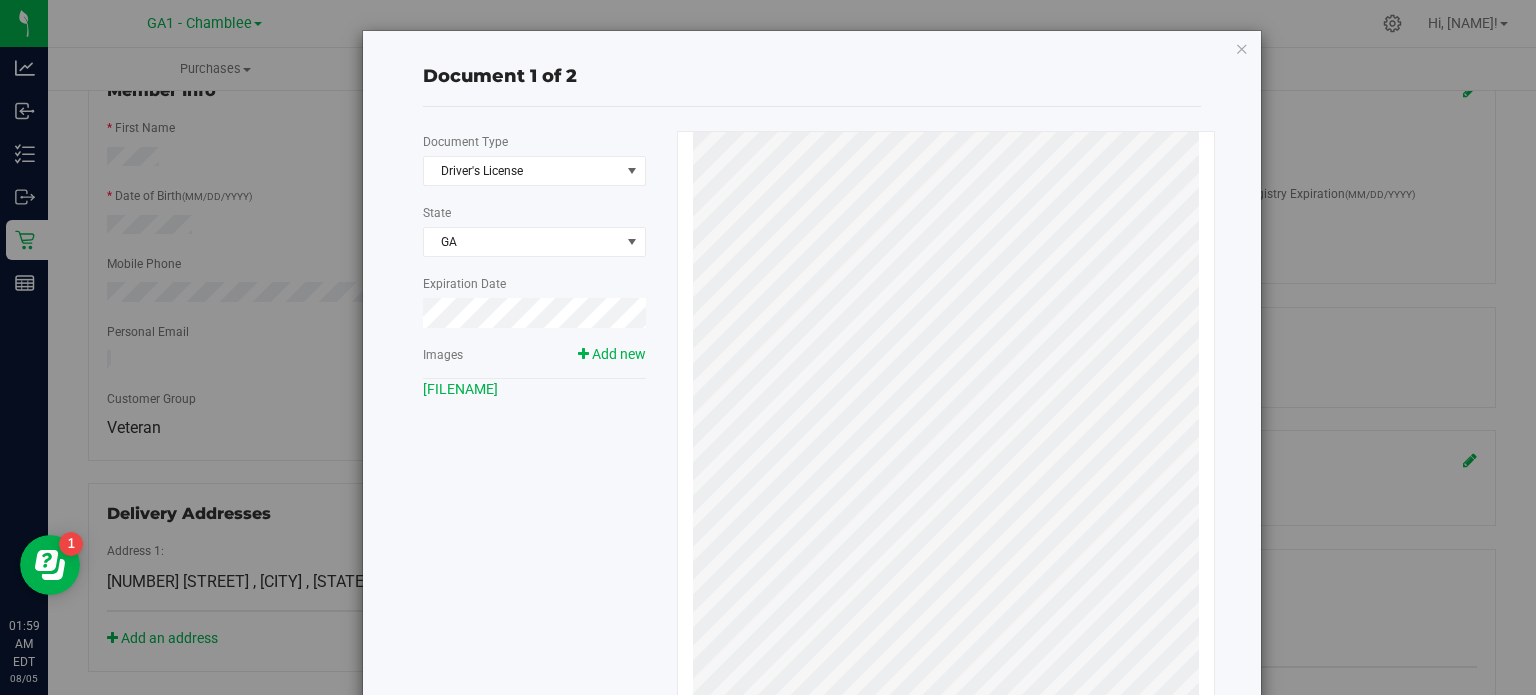 click on "Document 1 of 2
Document Type
Driver's License 1
State
[STATE]
Expiration Date
Images
Add new
[FILENAME]" at bounding box center (775, 347) 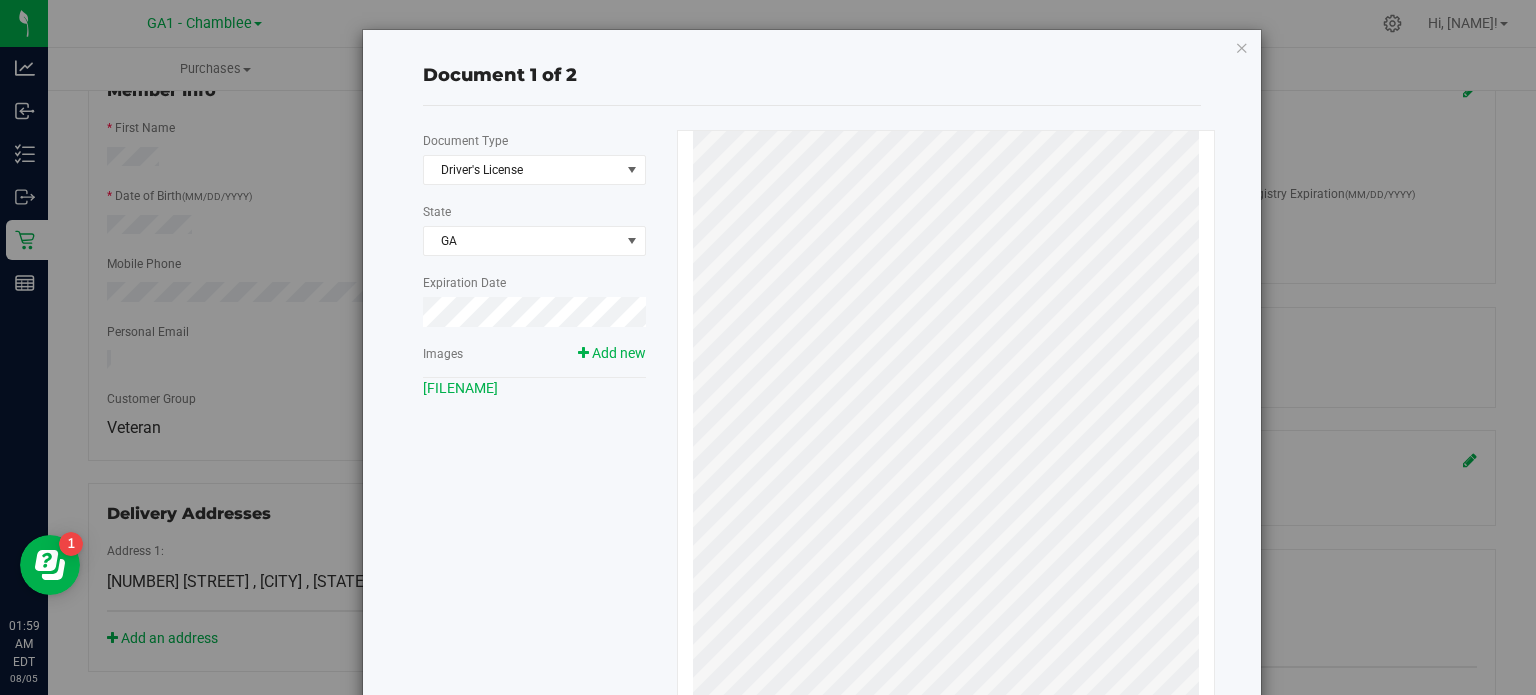 scroll, scrollTop: 0, scrollLeft: 0, axis: both 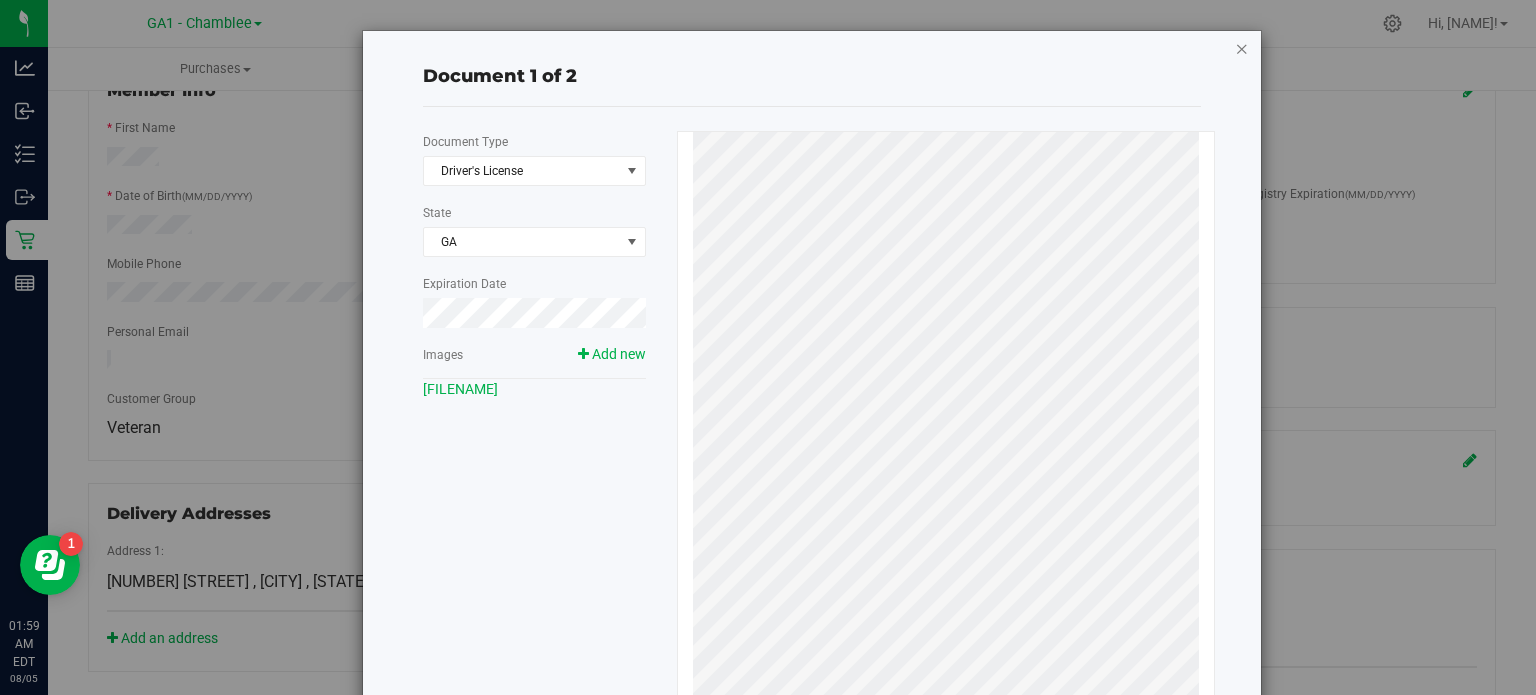 click at bounding box center (1242, 48) 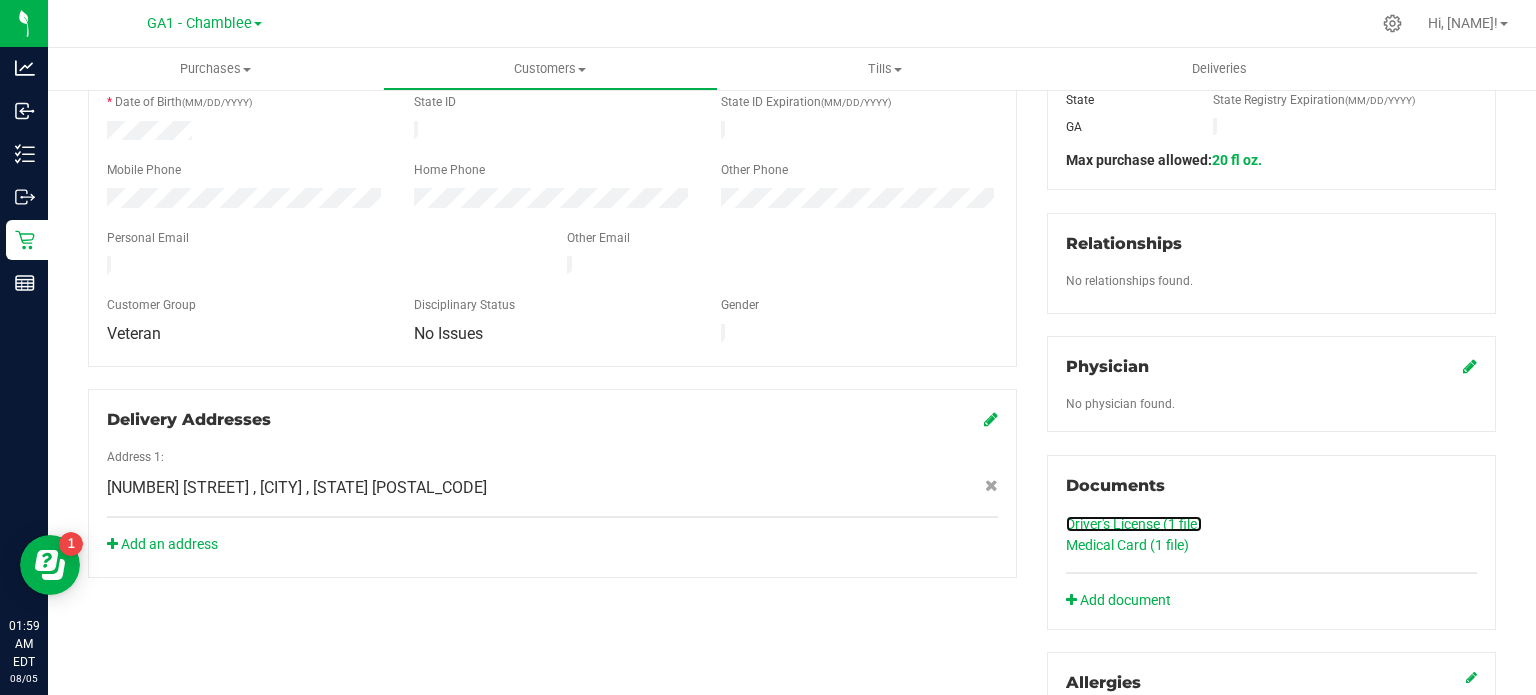 scroll, scrollTop: 400, scrollLeft: 0, axis: vertical 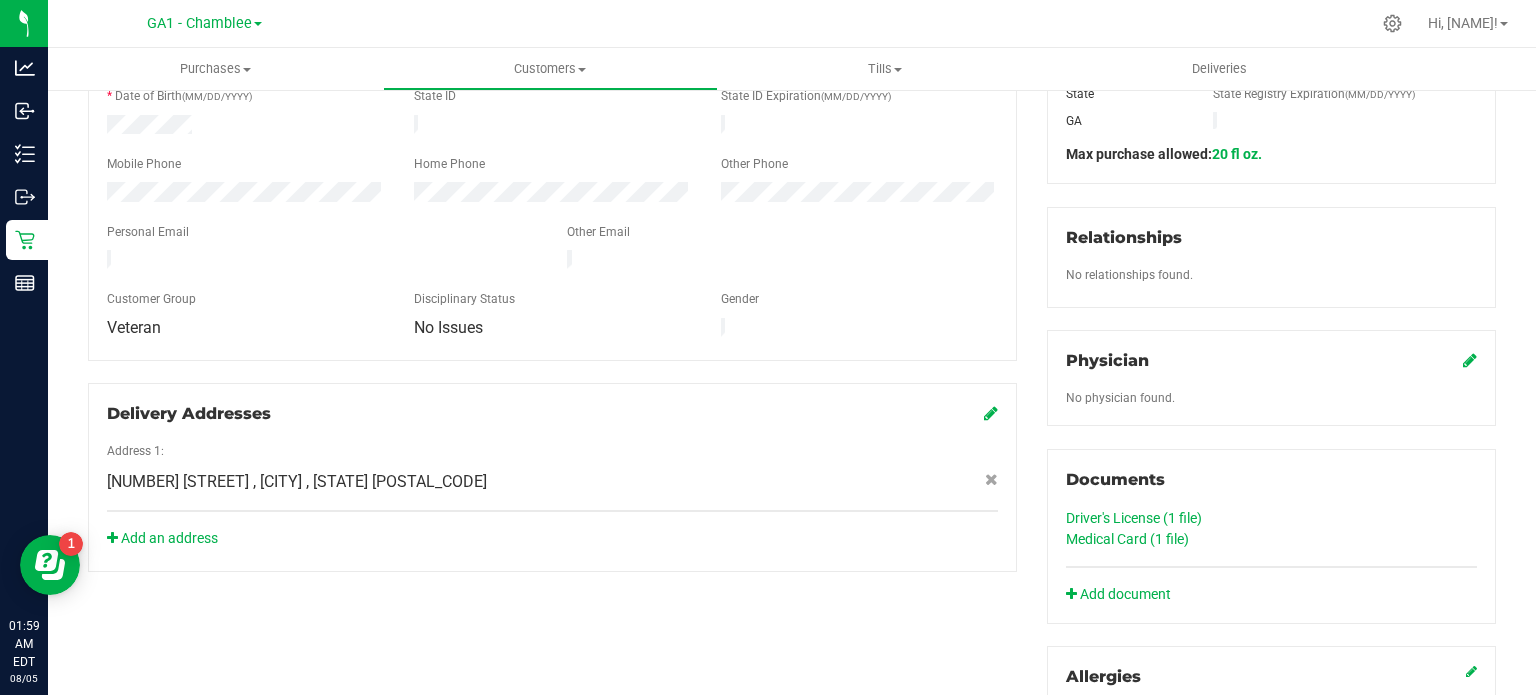 click on "Medical Card (1
file)" 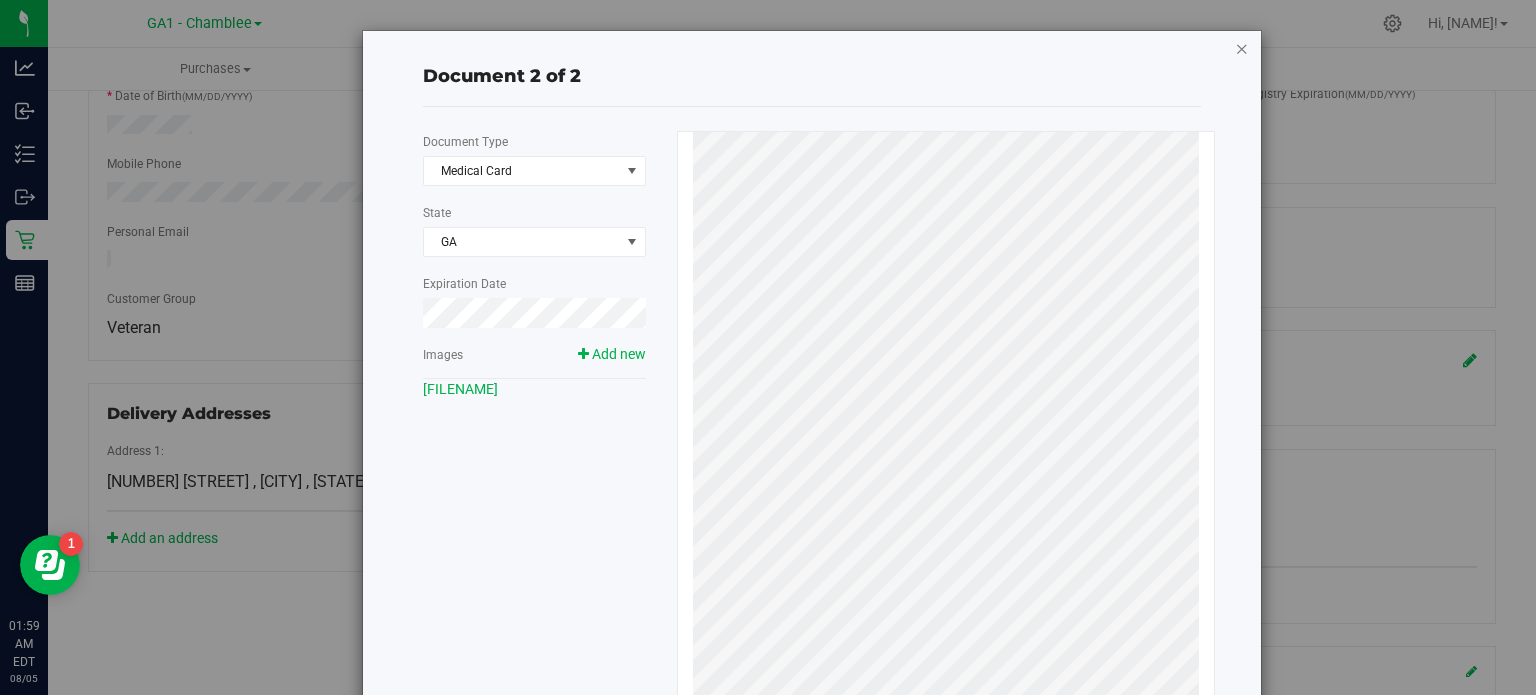 click at bounding box center (1242, 48) 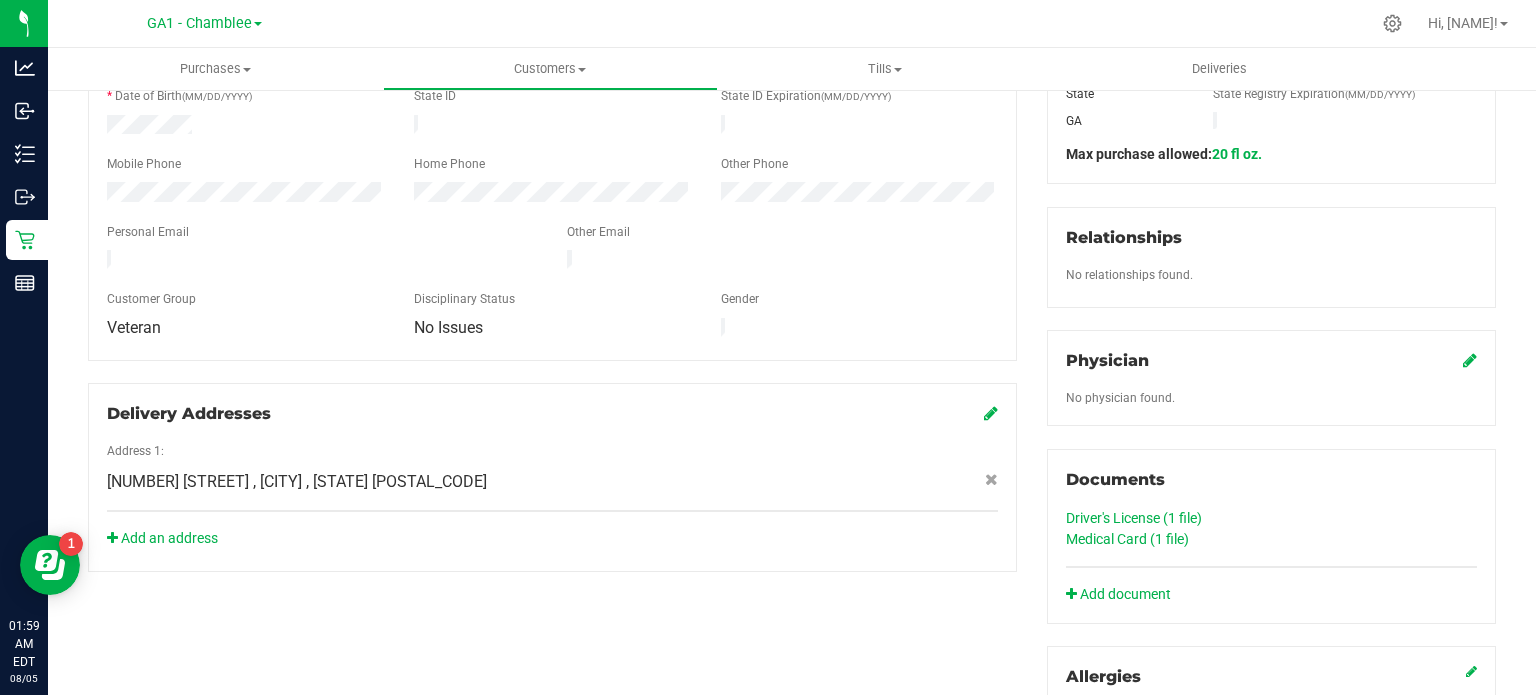 click on "Driver's License (1
file)" 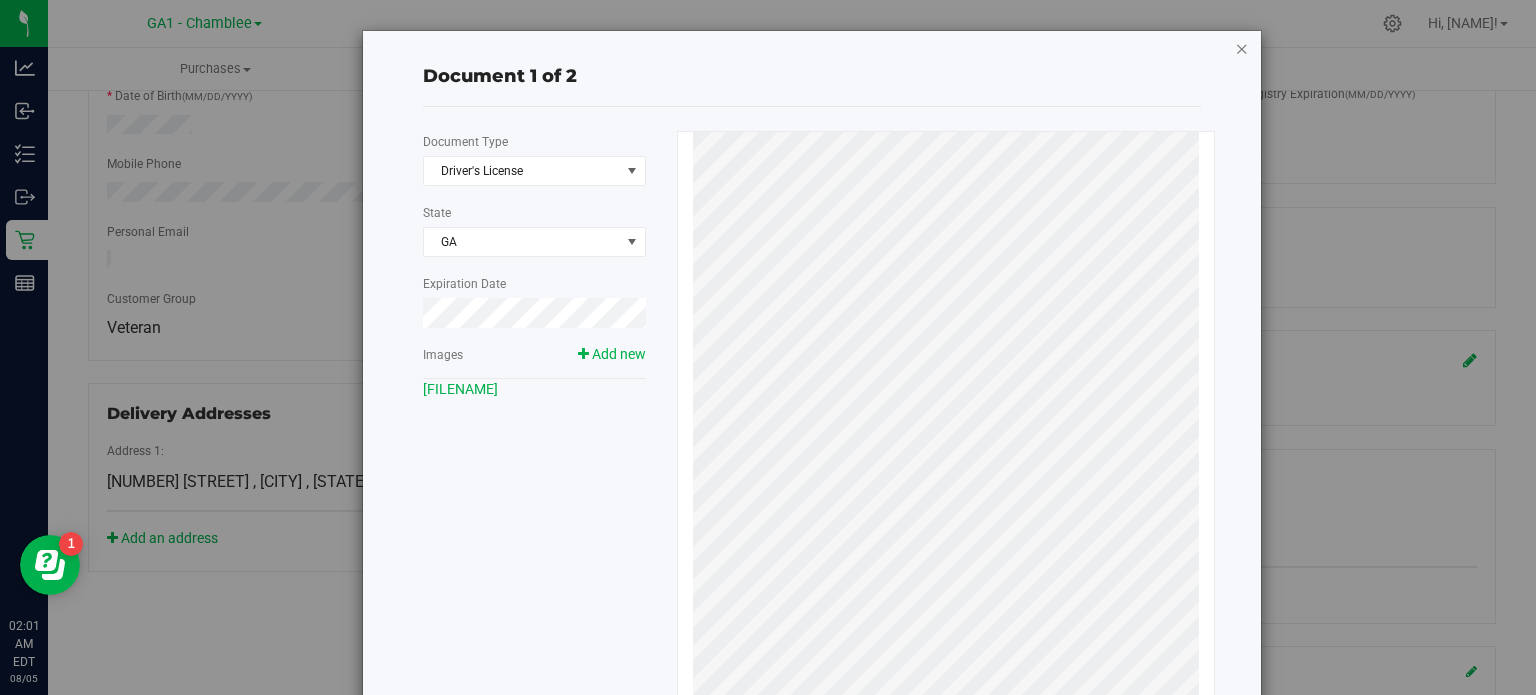 click at bounding box center [1242, 48] 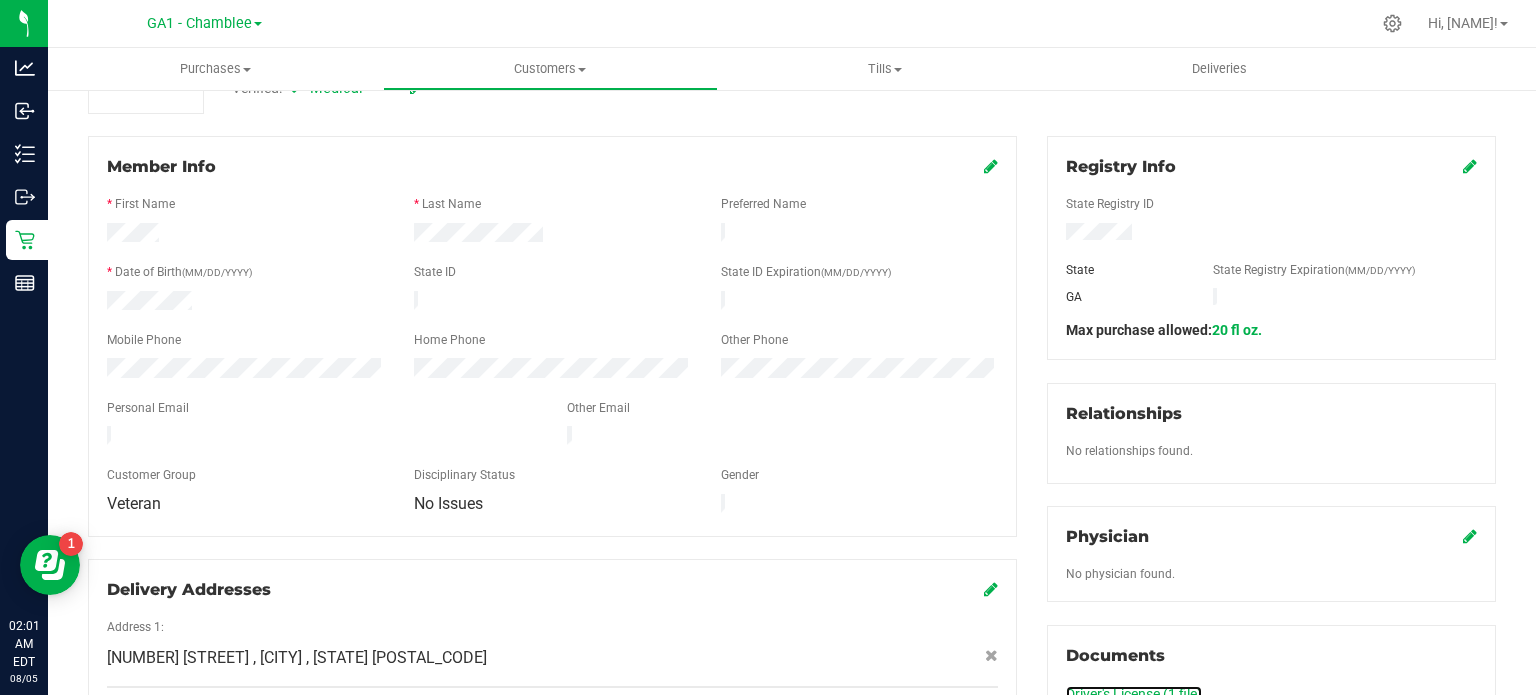 scroll, scrollTop: 200, scrollLeft: 0, axis: vertical 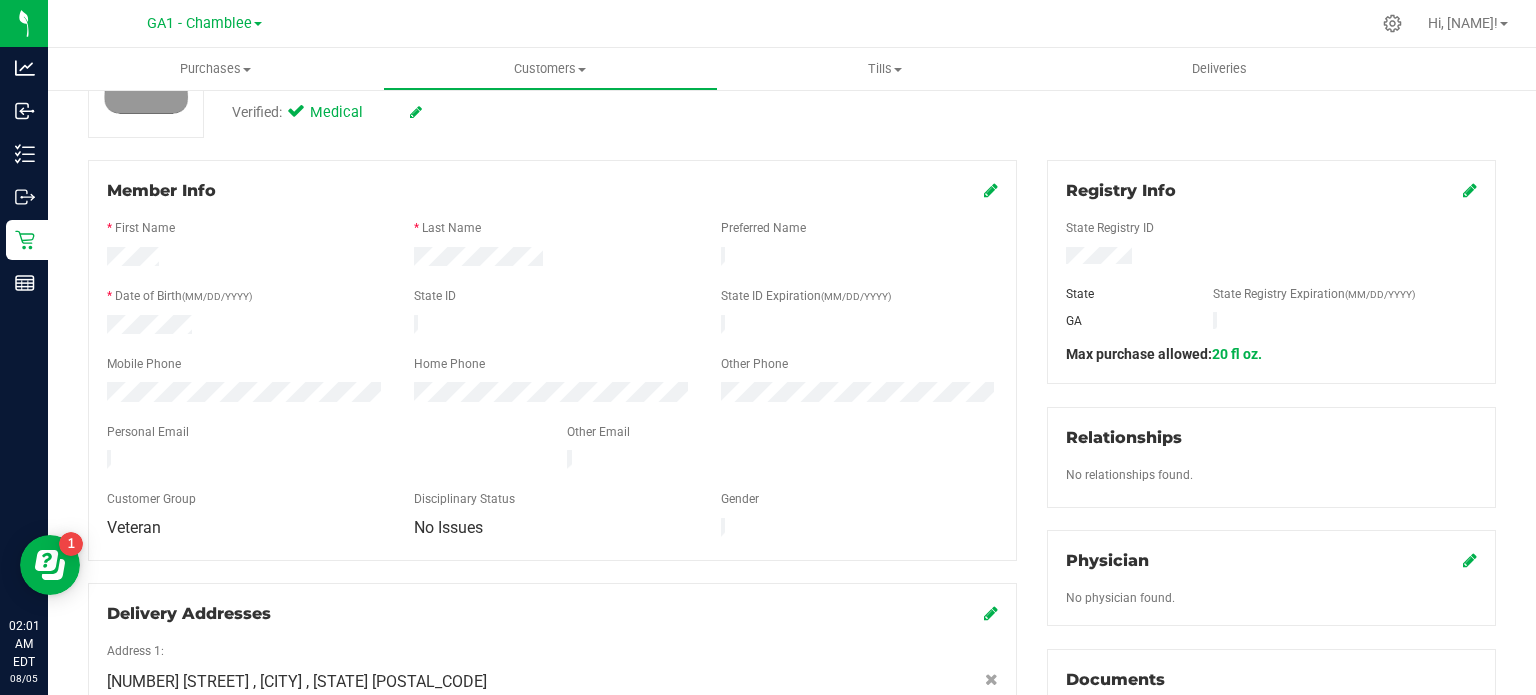 drag, startPoint x: 408, startPoint y: 316, endPoint x: 504, endPoint y: 330, distance: 97.015465 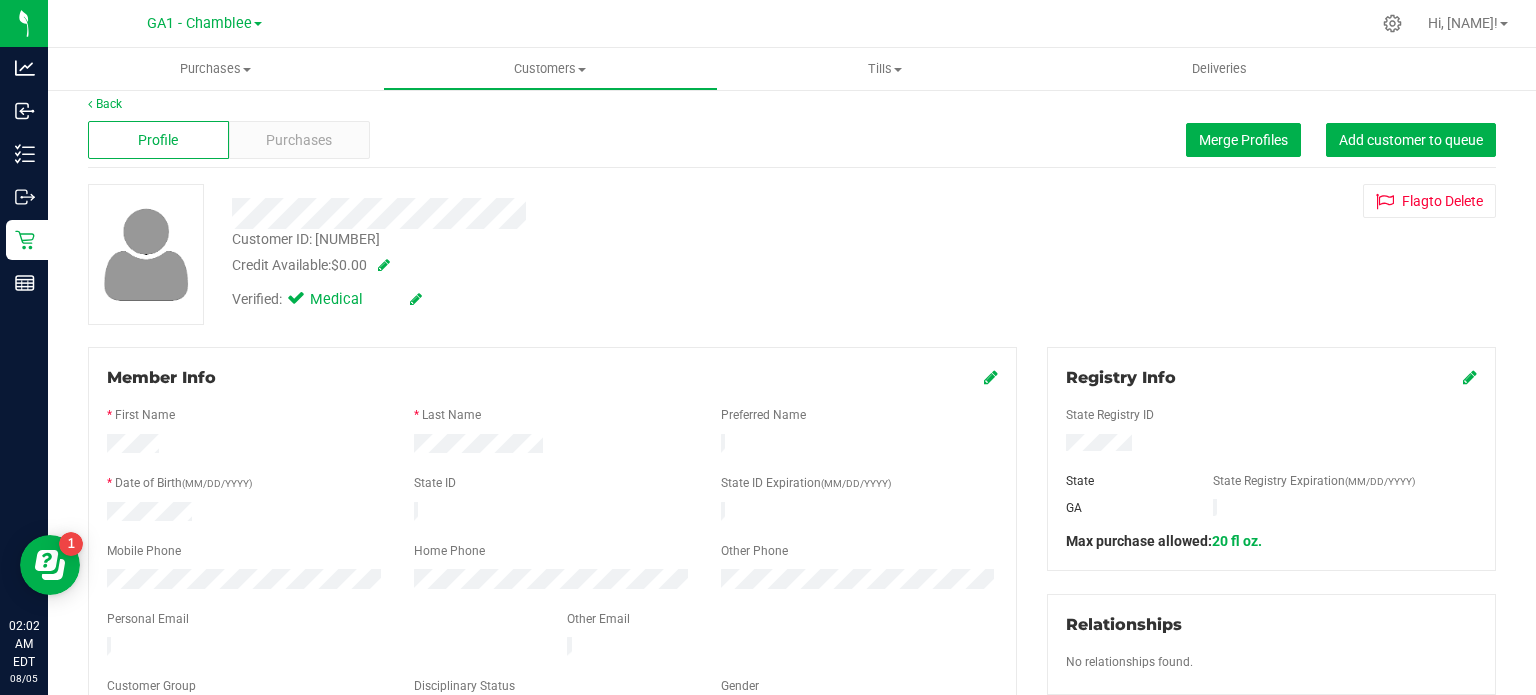 scroll, scrollTop: 0, scrollLeft: 0, axis: both 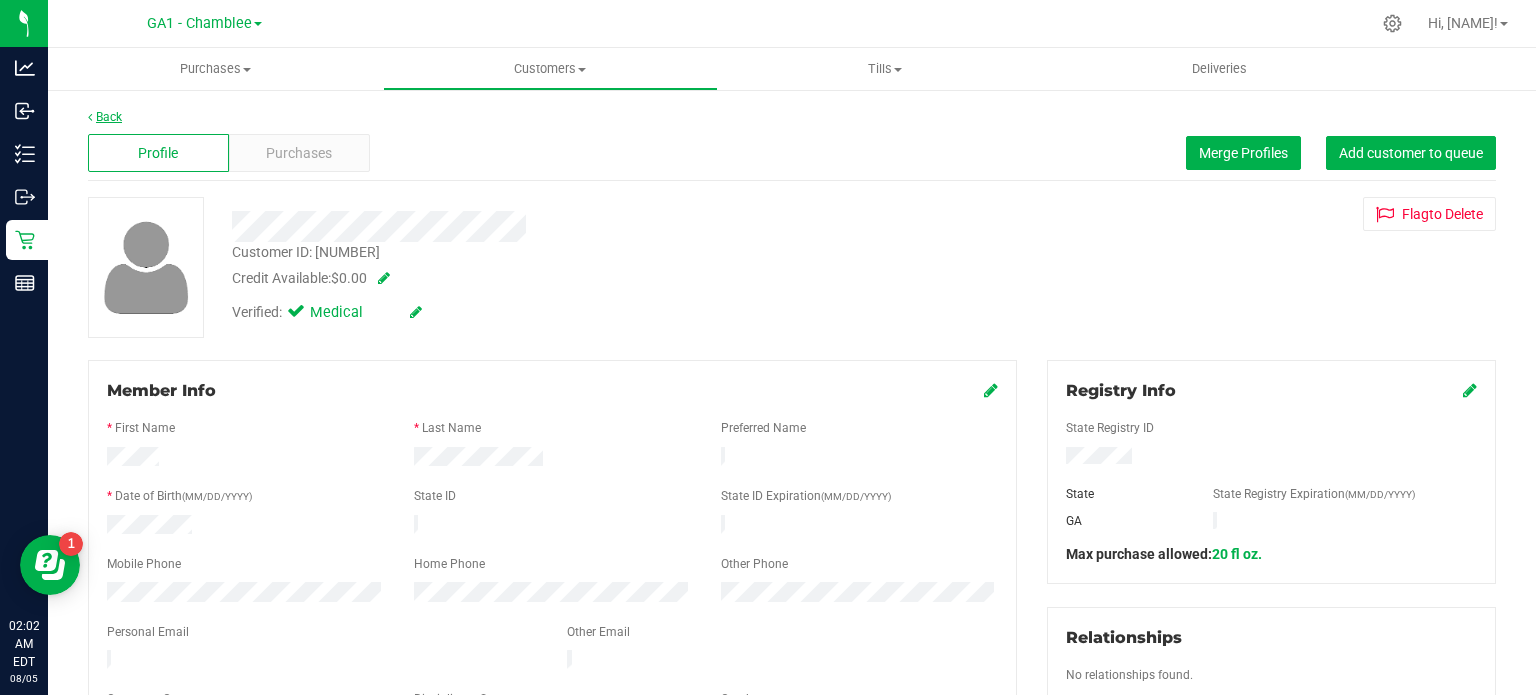 click on "Back" at bounding box center (105, 117) 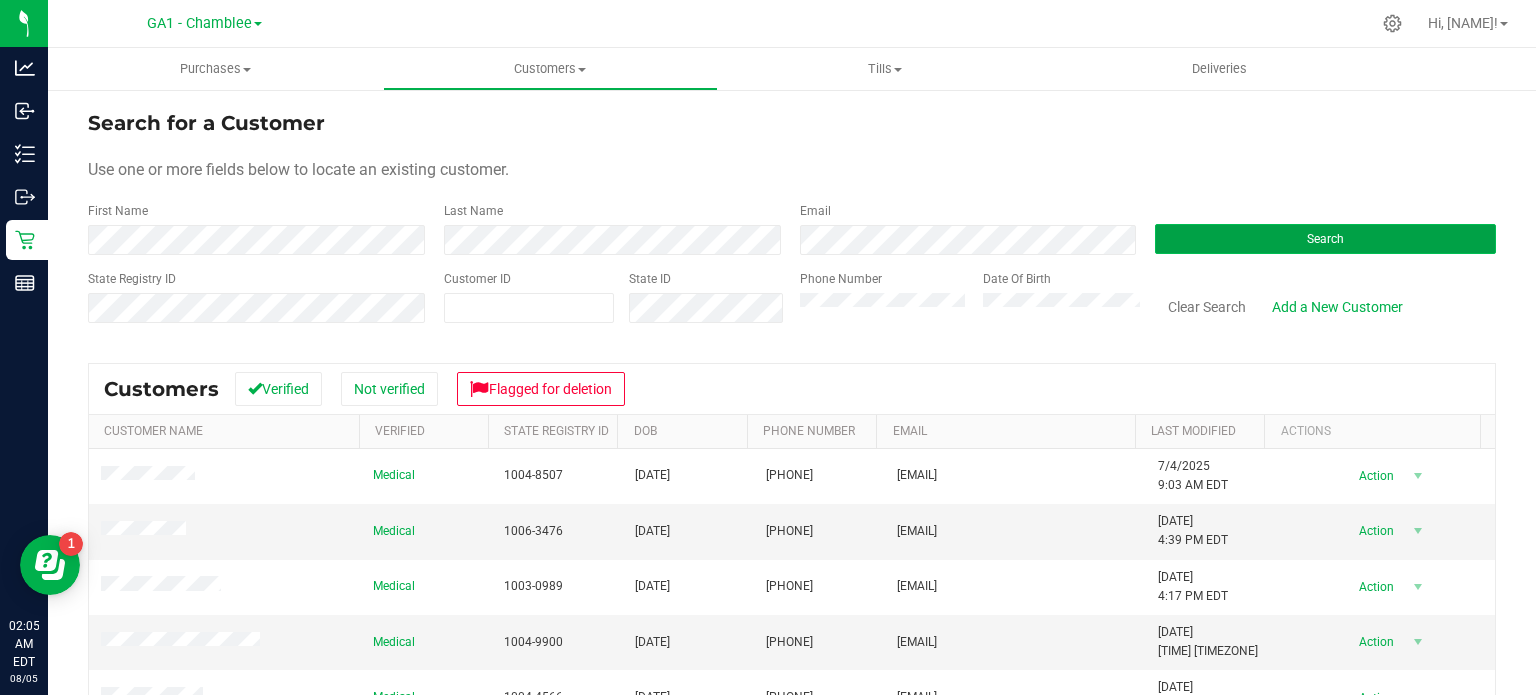 click on "Search" at bounding box center [1325, 239] 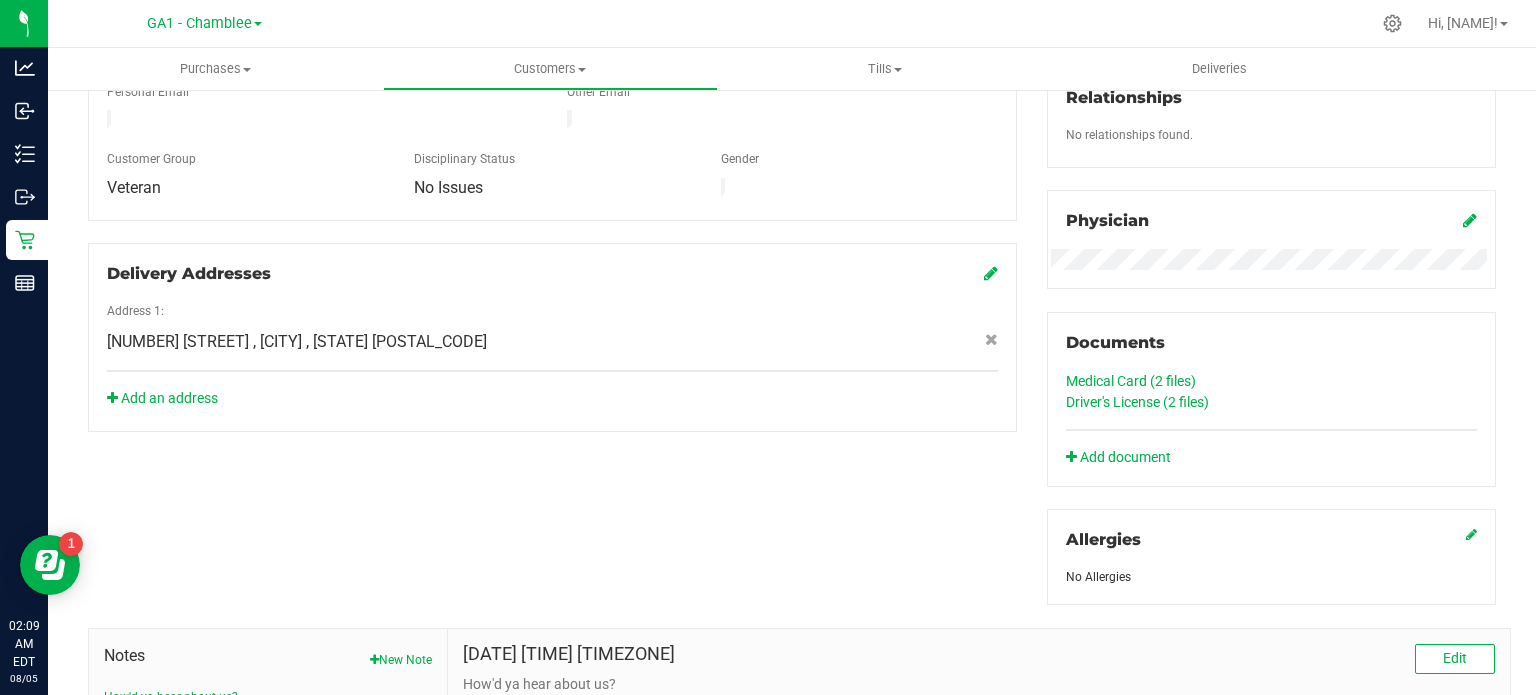 scroll, scrollTop: 600, scrollLeft: 0, axis: vertical 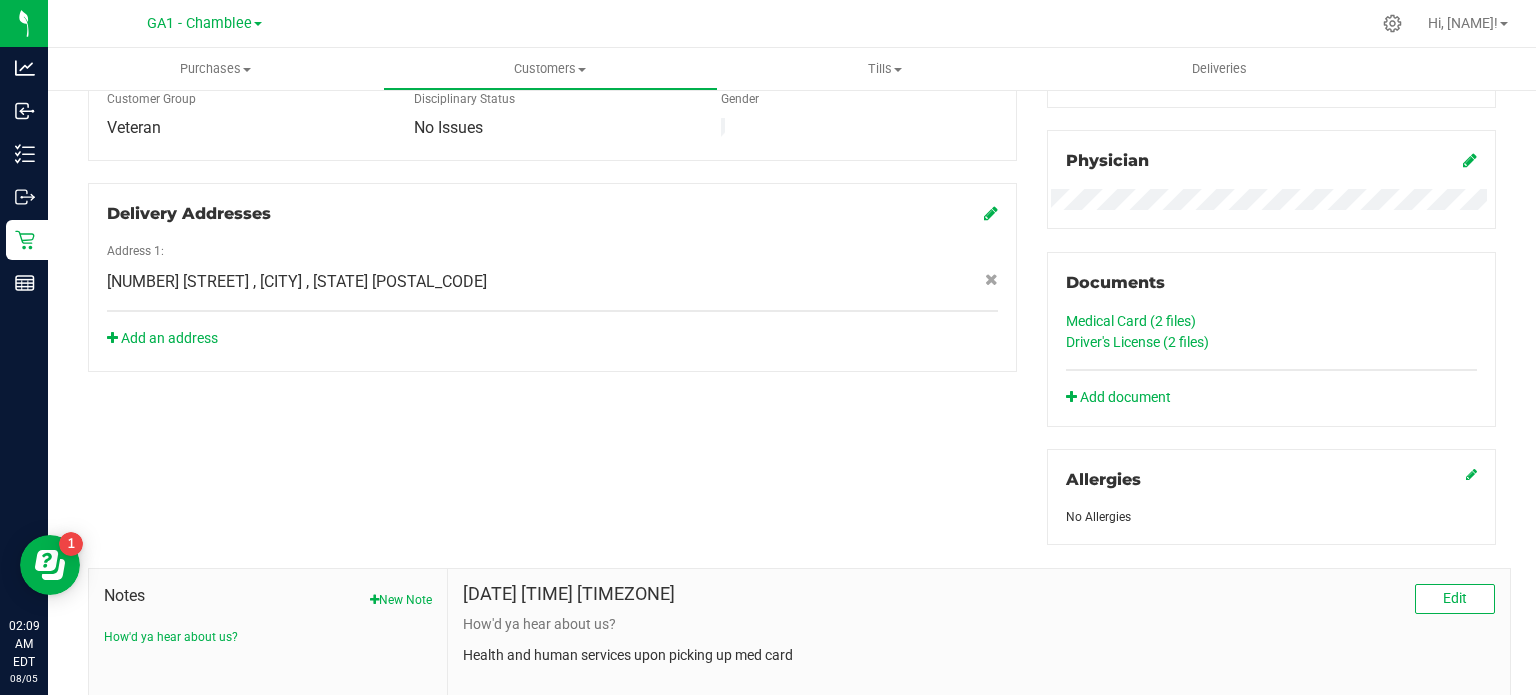 click on "Medical Card (2
files)" 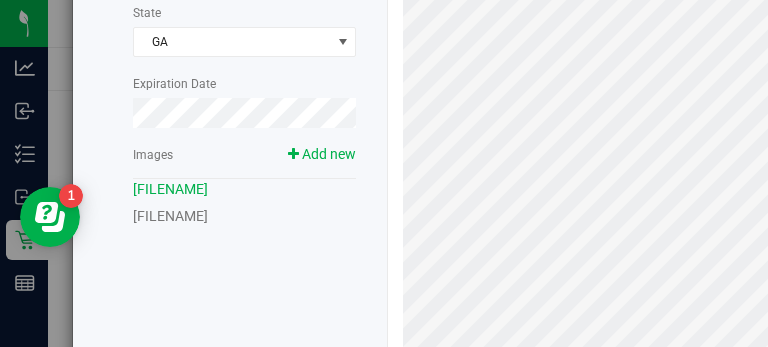scroll, scrollTop: 200, scrollLeft: 0, axis: vertical 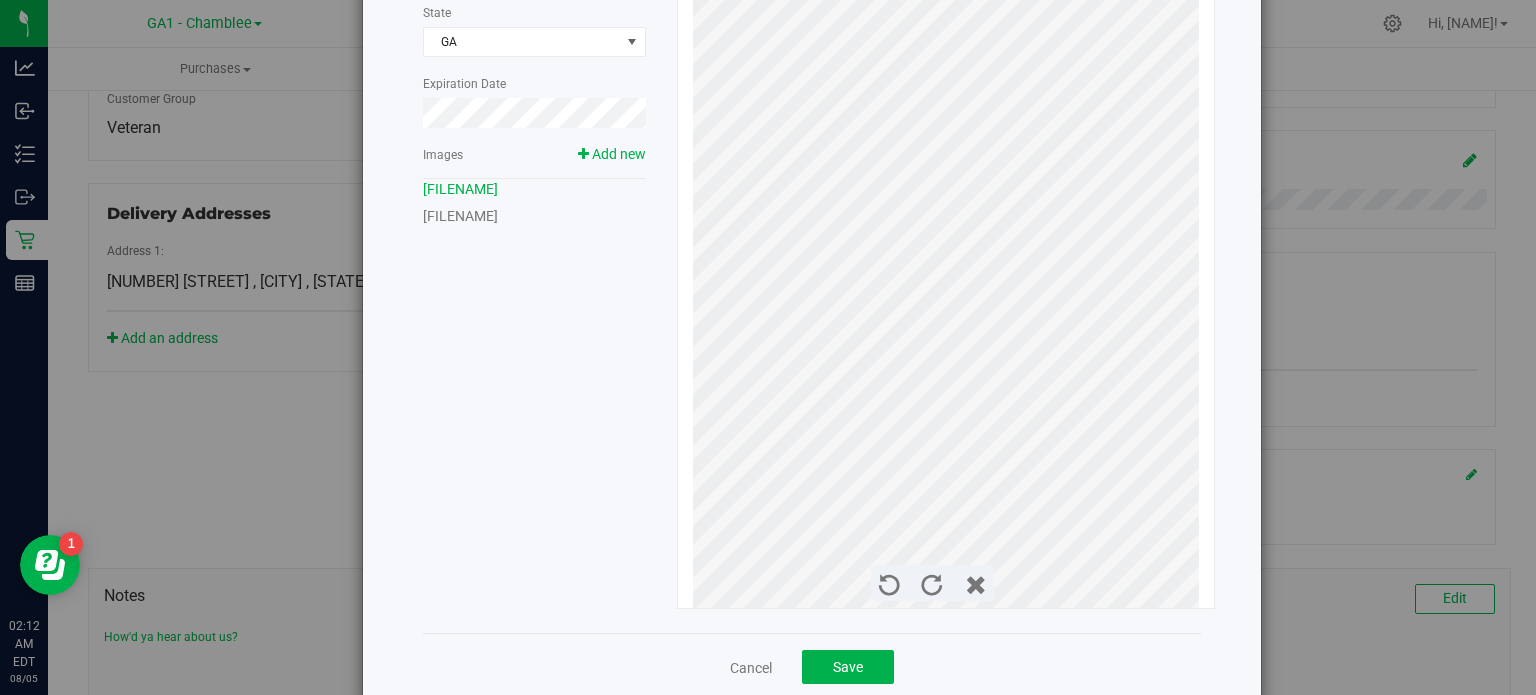 click on "Document 1 of 2
Document Type
Medical Card 5
State
[STATE]
Expiration Date
Images
Add new
[FILENAME]" at bounding box center [775, 347] 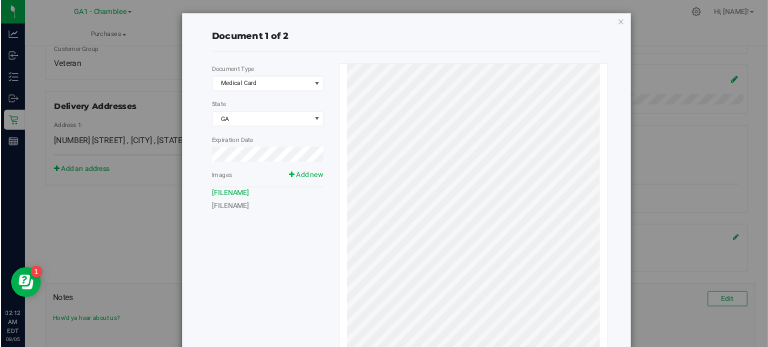 scroll, scrollTop: 0, scrollLeft: 0, axis: both 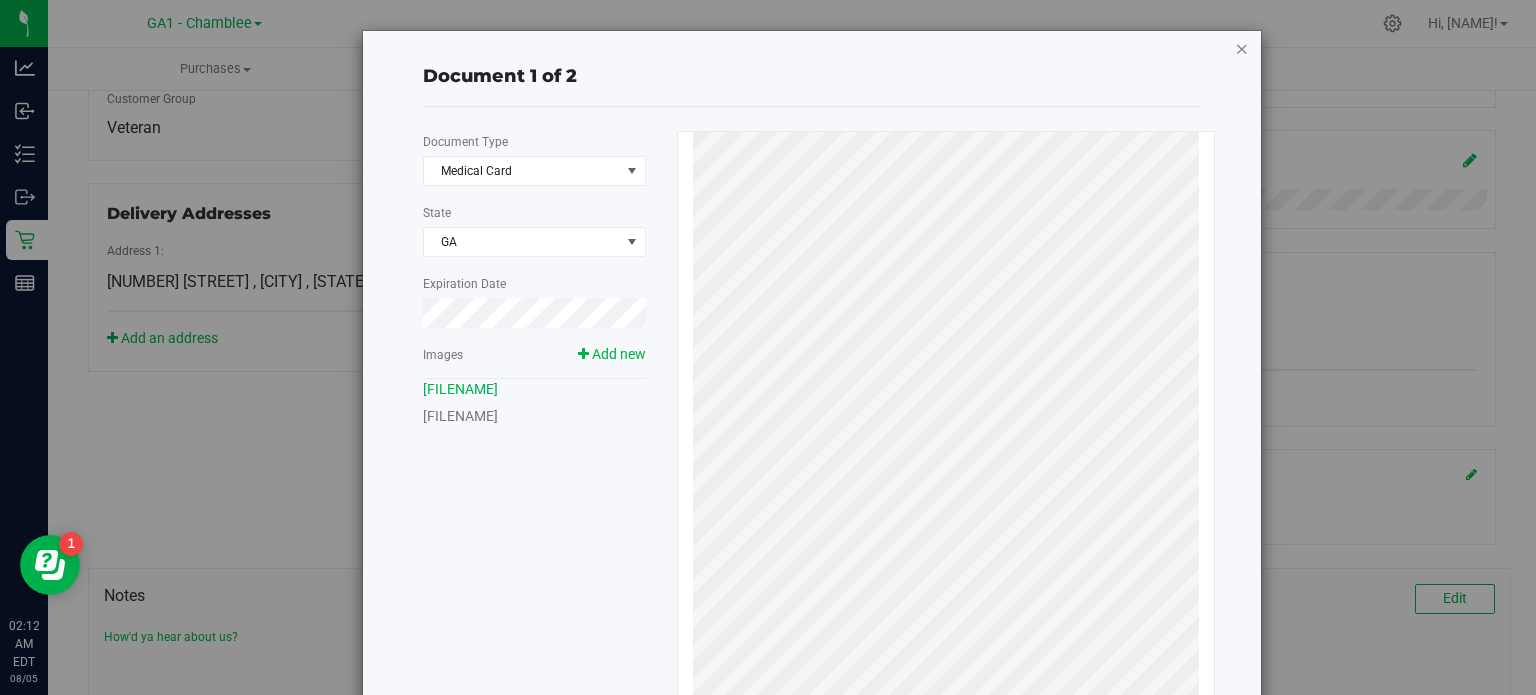 click at bounding box center [1242, 48] 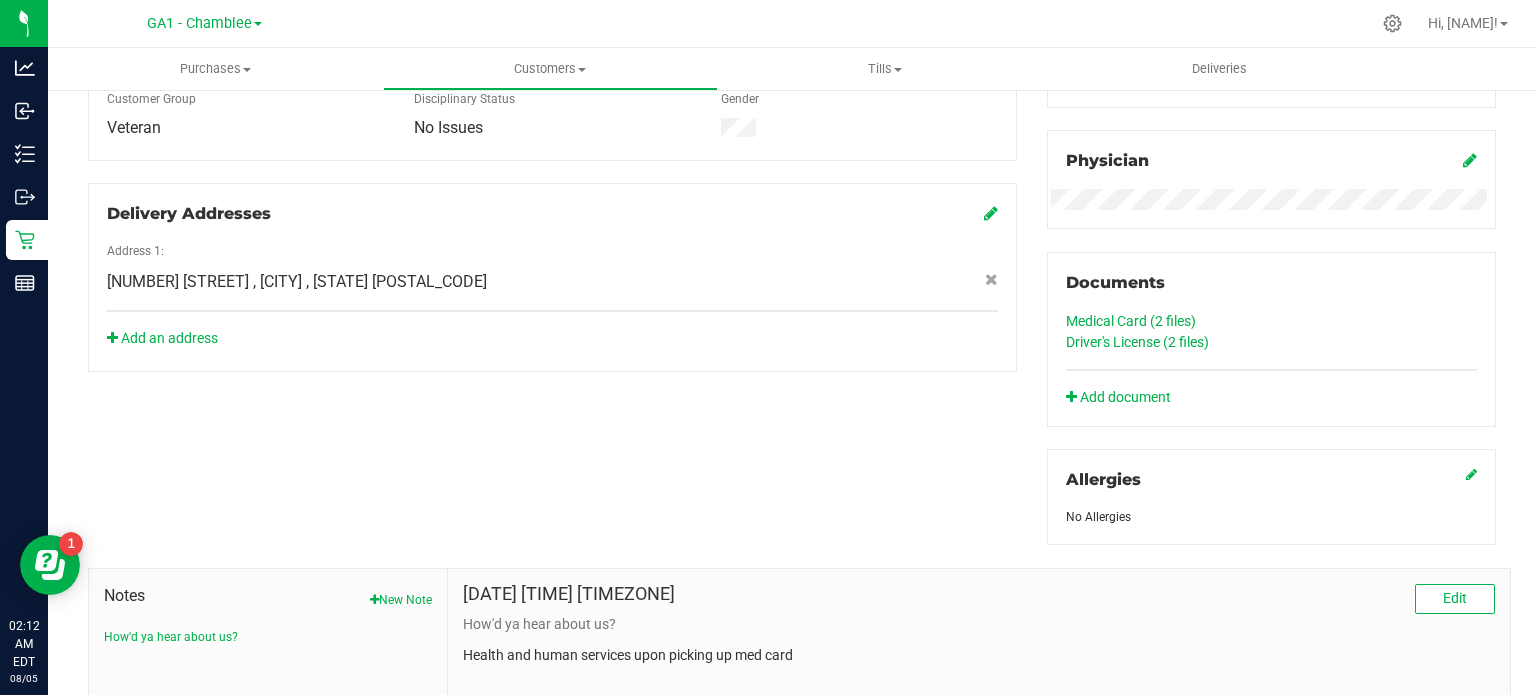 click on "Driver's License (2
files)" 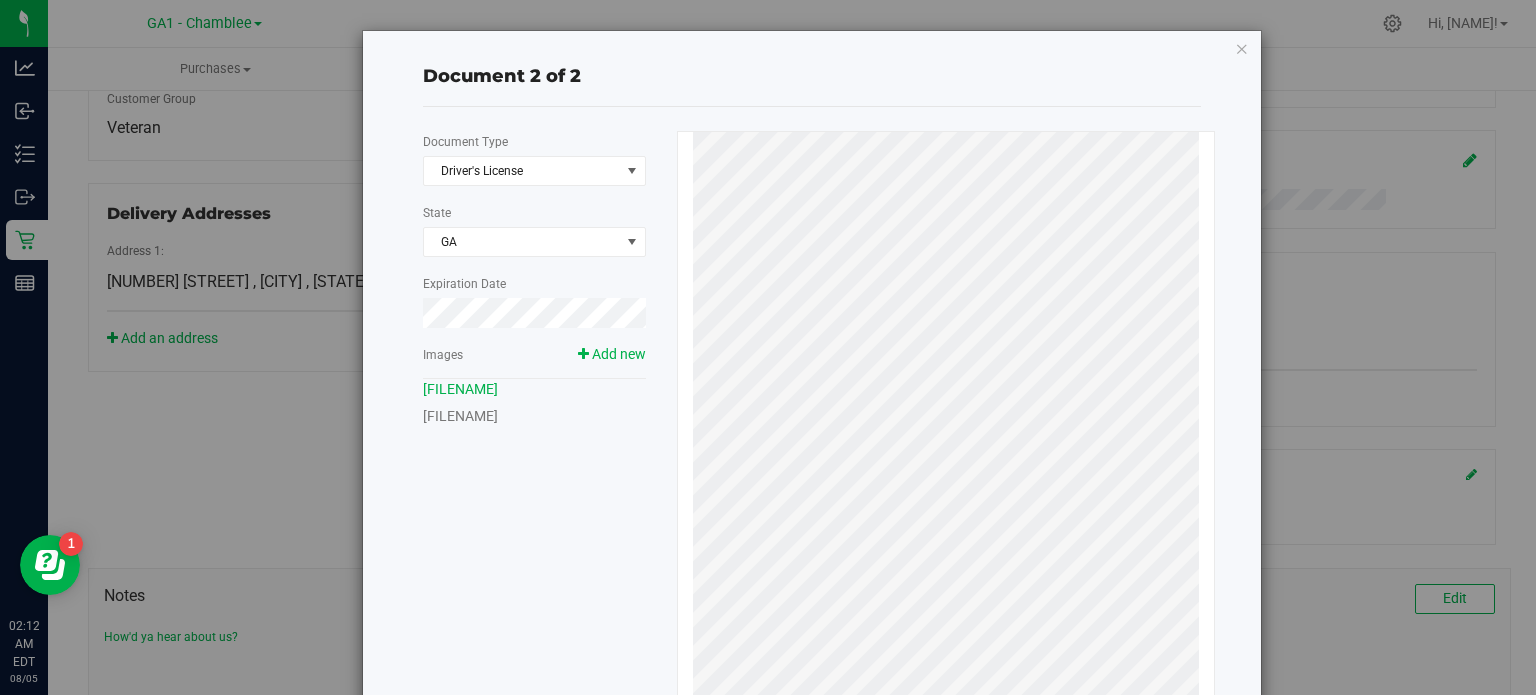 scroll, scrollTop: 601, scrollLeft: 0, axis: vertical 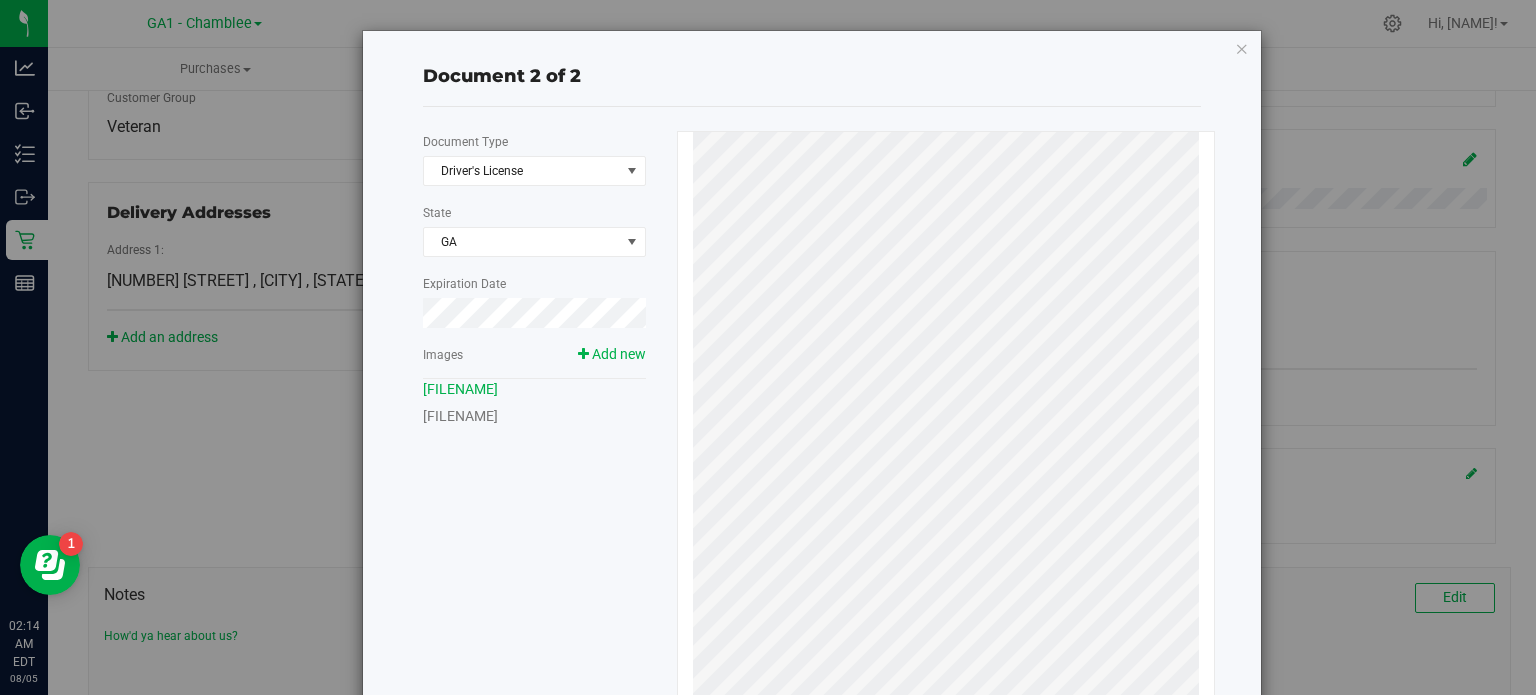 click on "Document 2 of 2
Document Type
Driver's License 1
State
[STATE]
Expiration Date
Images
Add new
[FILENAME]" at bounding box center [775, 347] 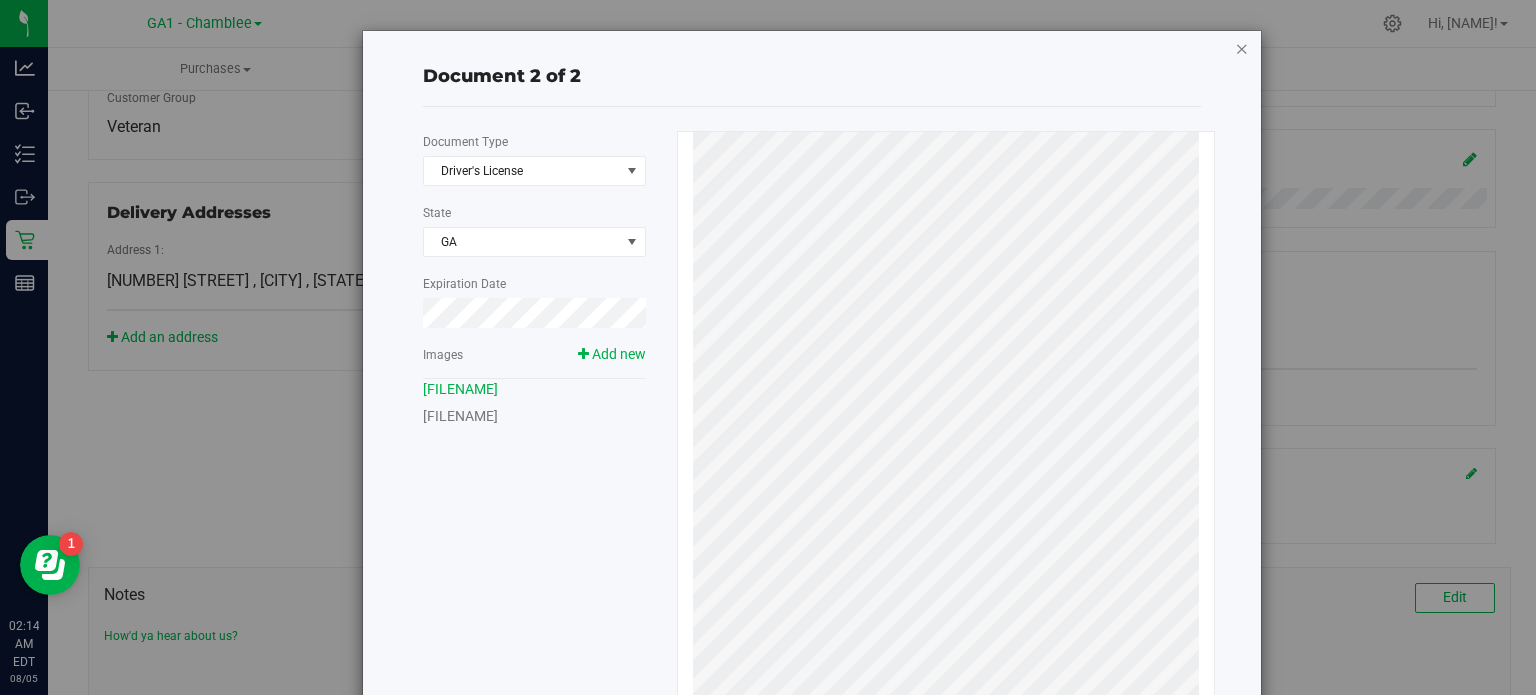 click at bounding box center [1242, 48] 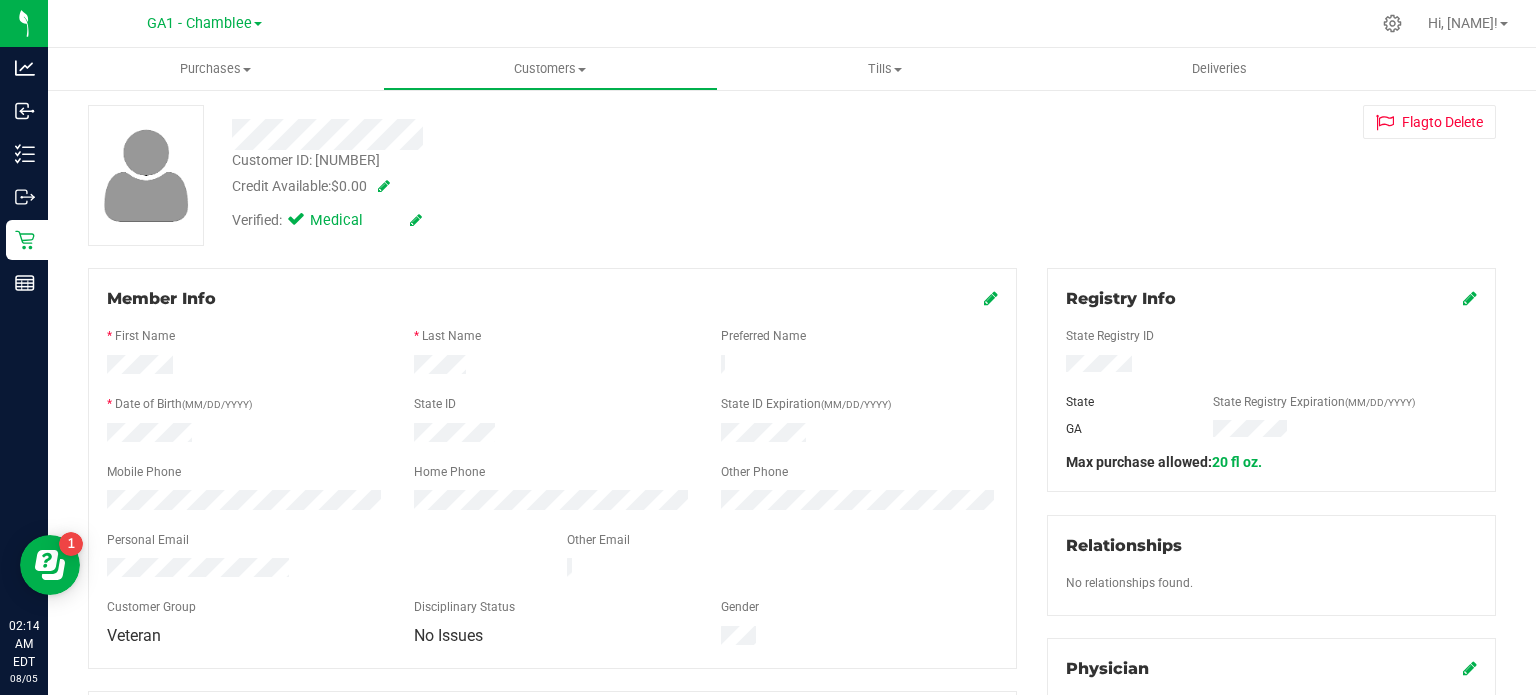 scroll, scrollTop: 100, scrollLeft: 0, axis: vertical 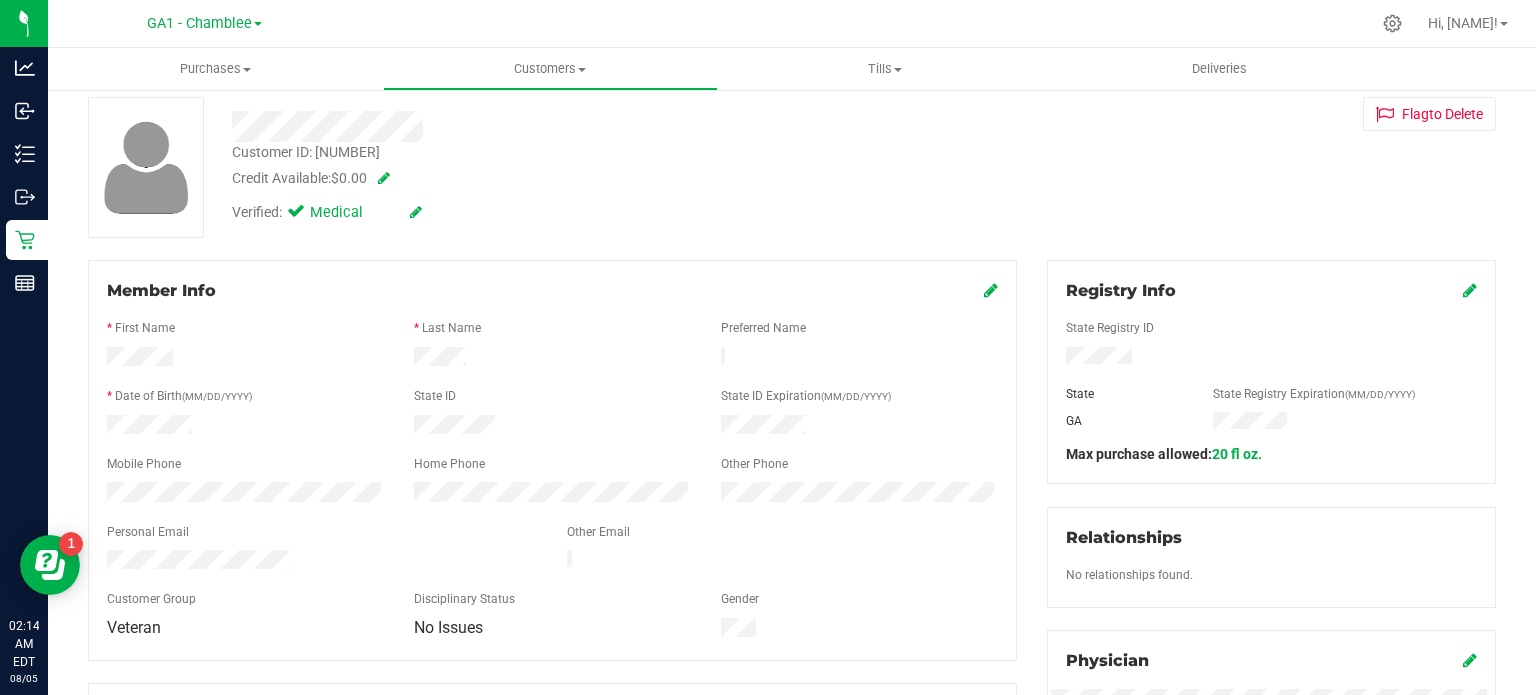 click at bounding box center (991, 290) 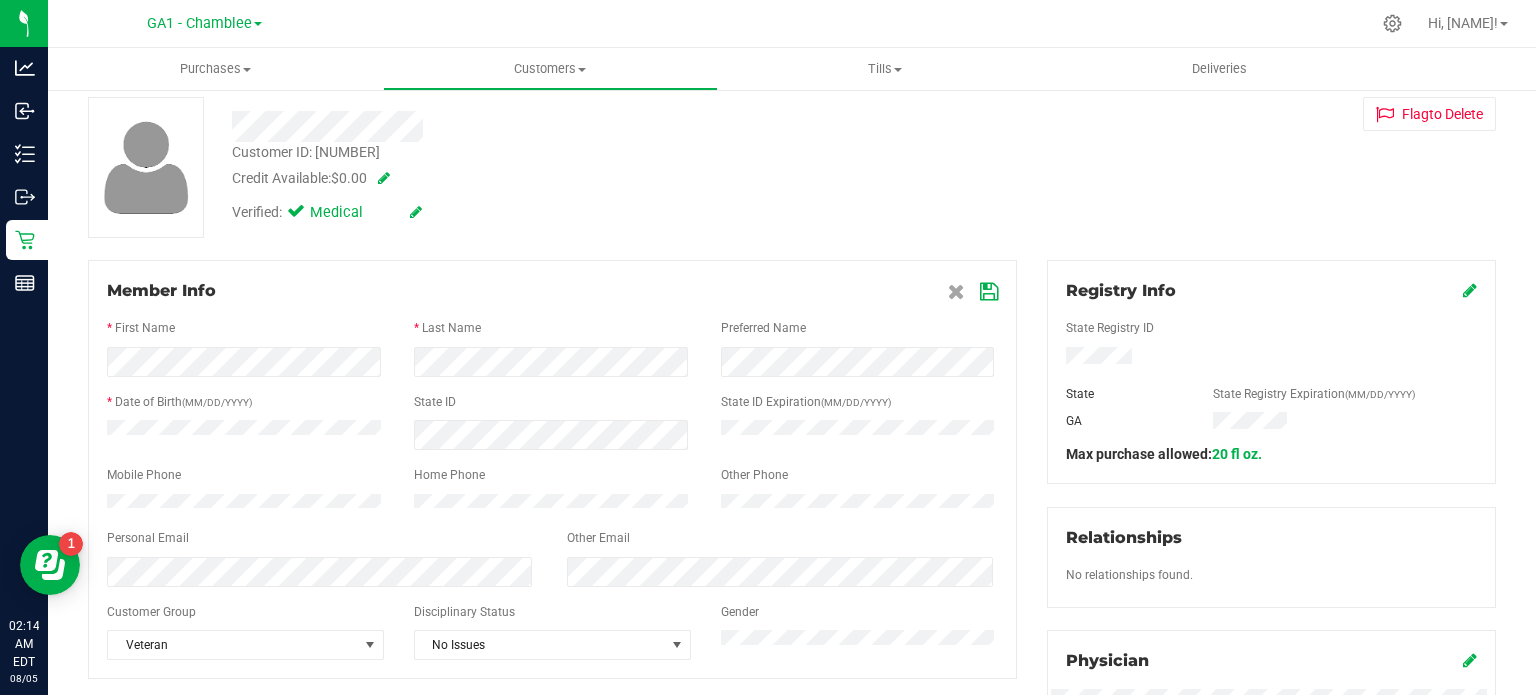 click on "Member Info
*
First Name
*
Last Name
Preferred Name
*
Date of Birth
(MM/DD/YYYY)
State ID
State ID Expiration
(MM/DD/YYYY)
None" at bounding box center (552, 469) 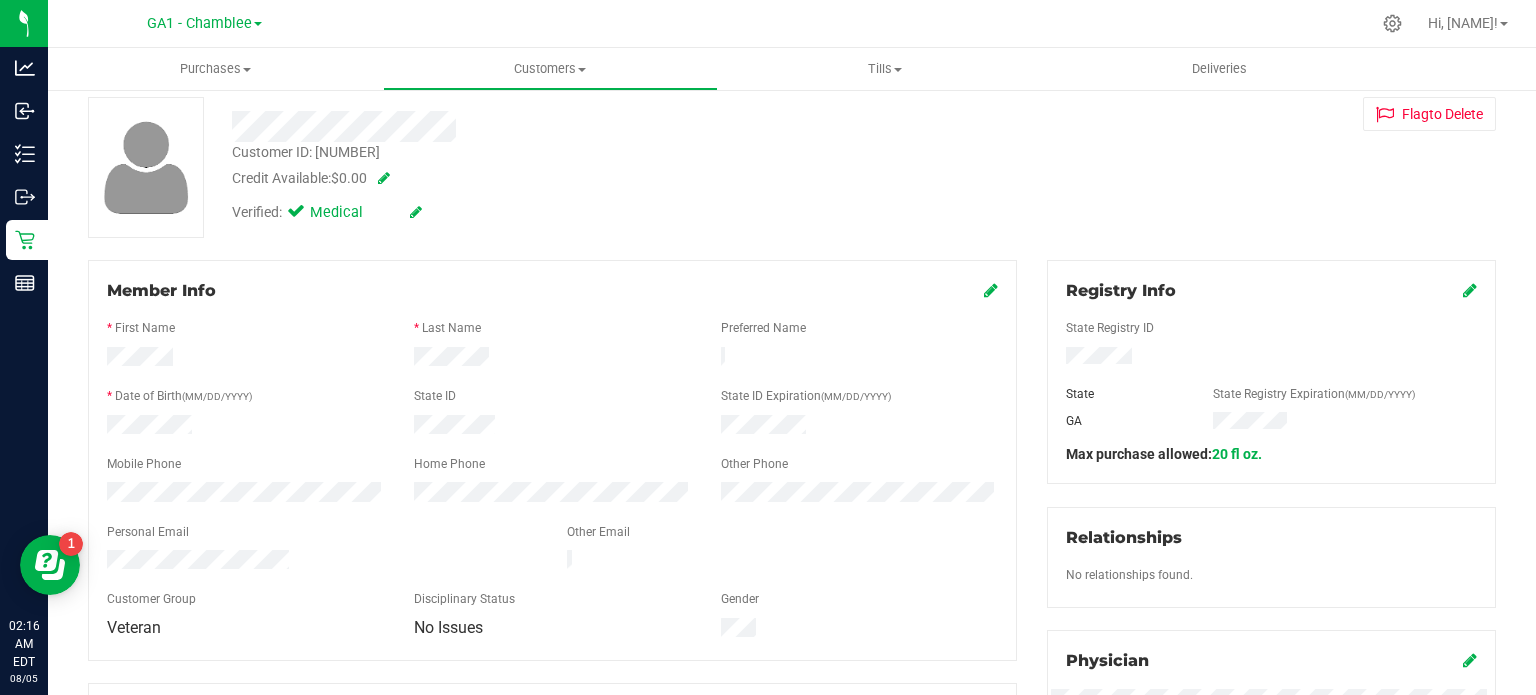 drag, startPoint x: 408, startPoint y: 359, endPoint x: 491, endPoint y: 361, distance: 83.02409 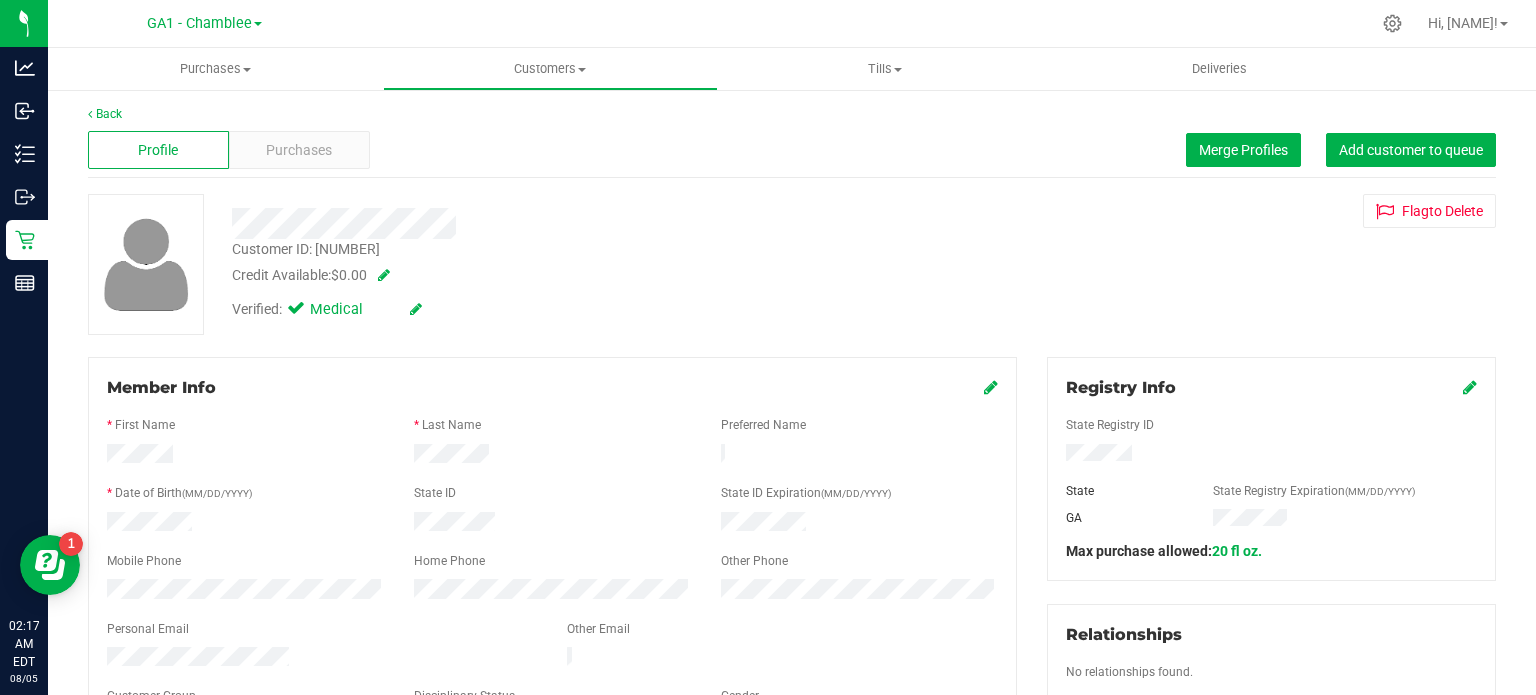 scroll, scrollTop: 0, scrollLeft: 0, axis: both 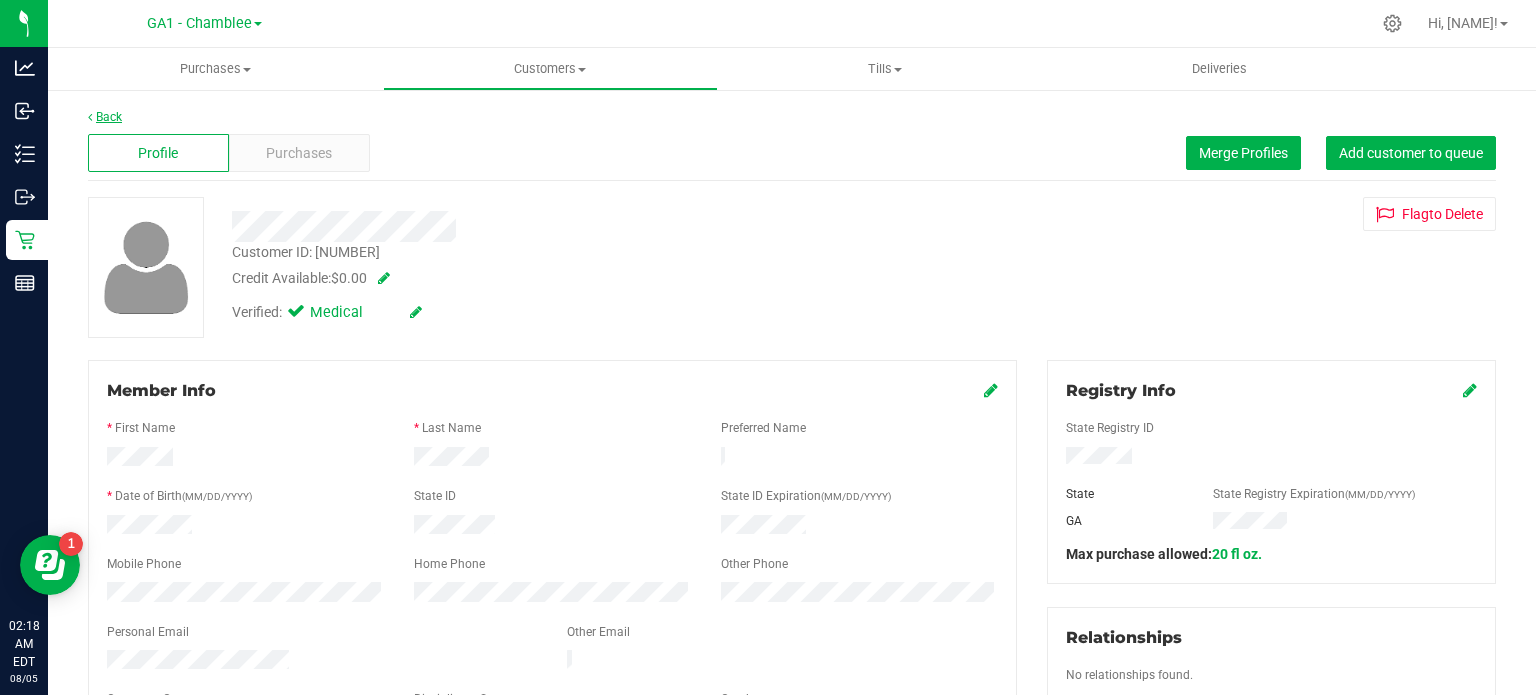 click on "Back" at bounding box center [105, 117] 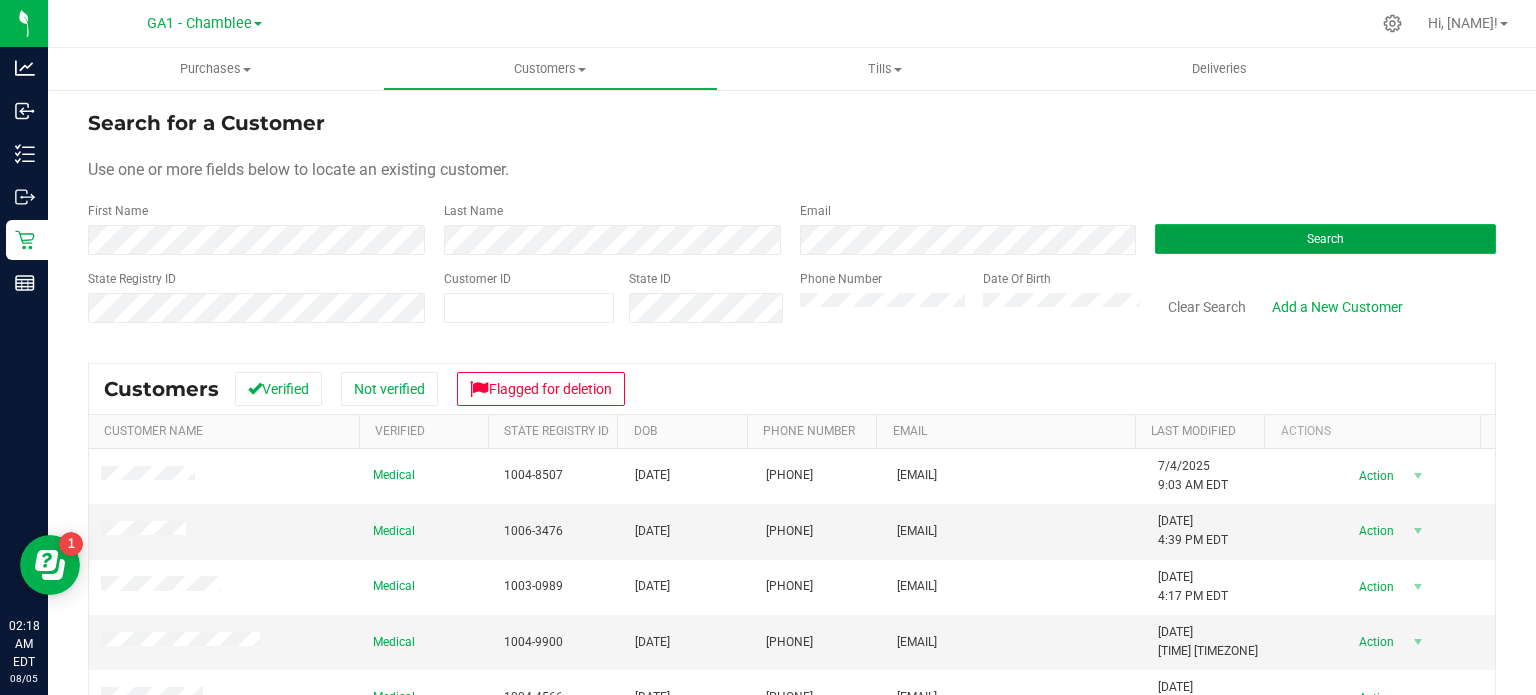 click on "Search" at bounding box center (1325, 239) 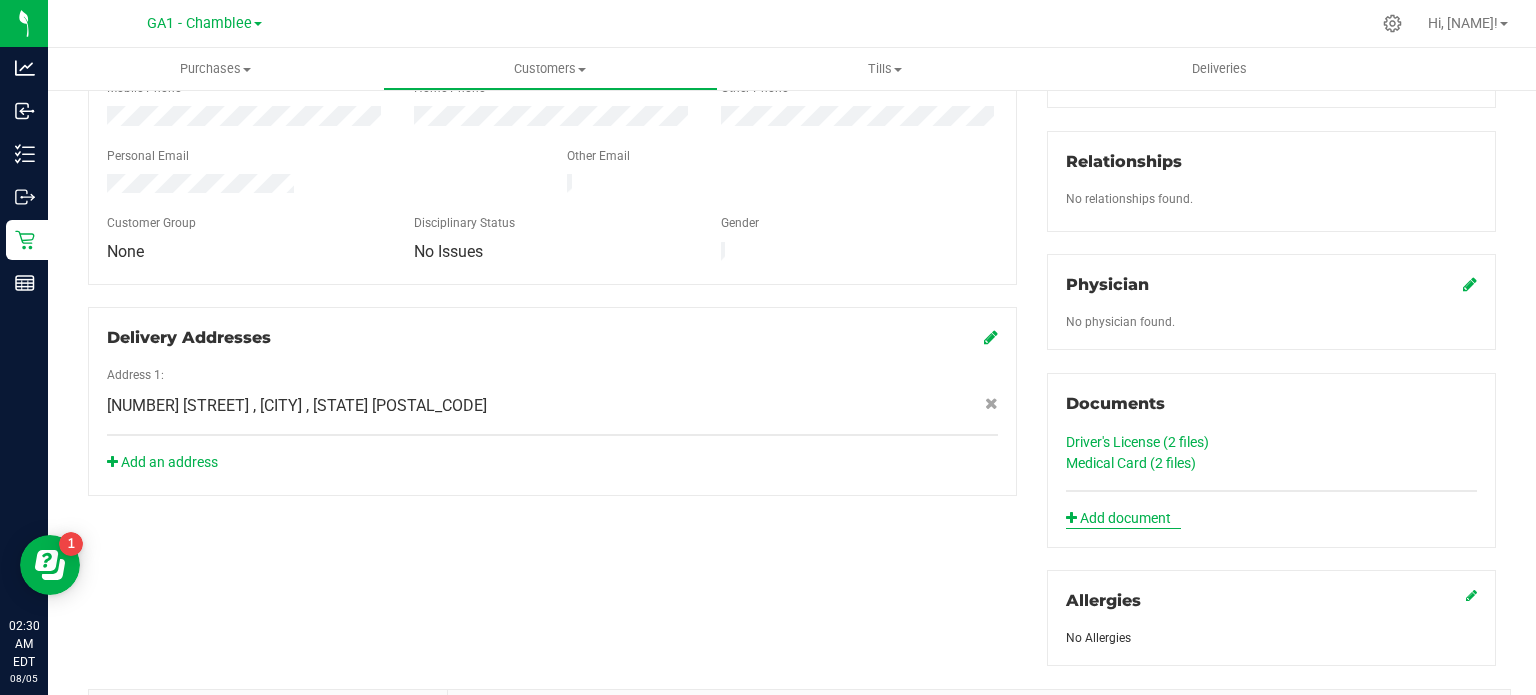 scroll, scrollTop: 500, scrollLeft: 0, axis: vertical 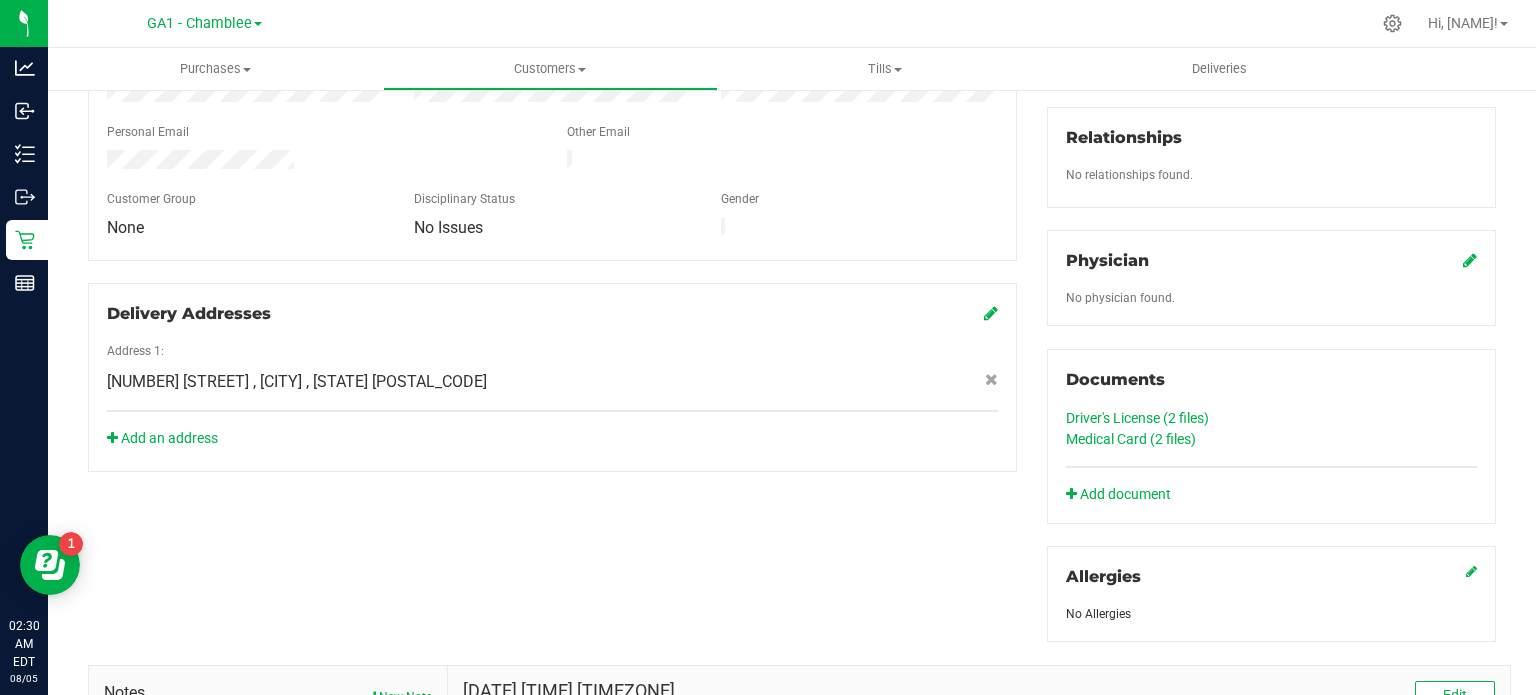 click on "Medical Card (2
files)" 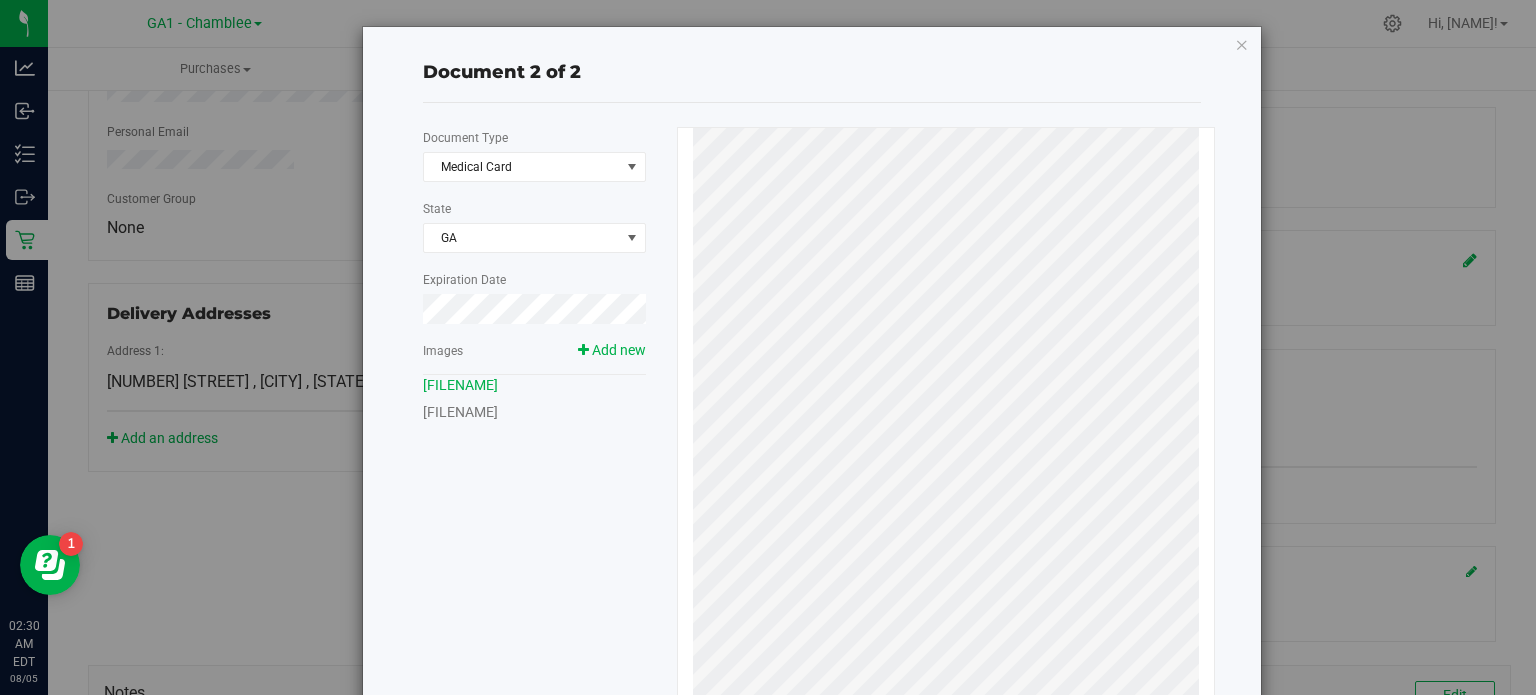 scroll, scrollTop: 0, scrollLeft: 0, axis: both 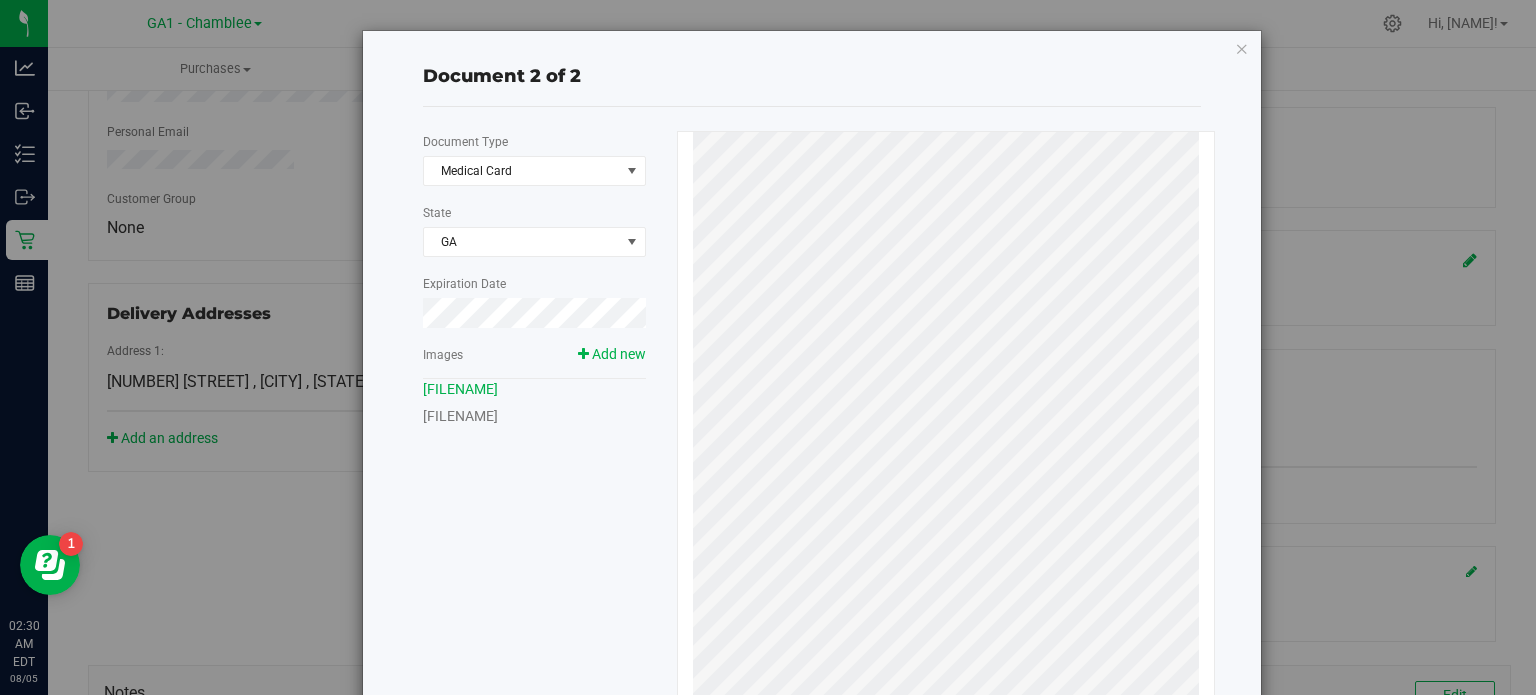 click on "Document 2 of 2
Document Type
Medical Card 5
State
[STATE]
Expiration Date
Images
Add new
[FILENAME]" at bounding box center [775, 347] 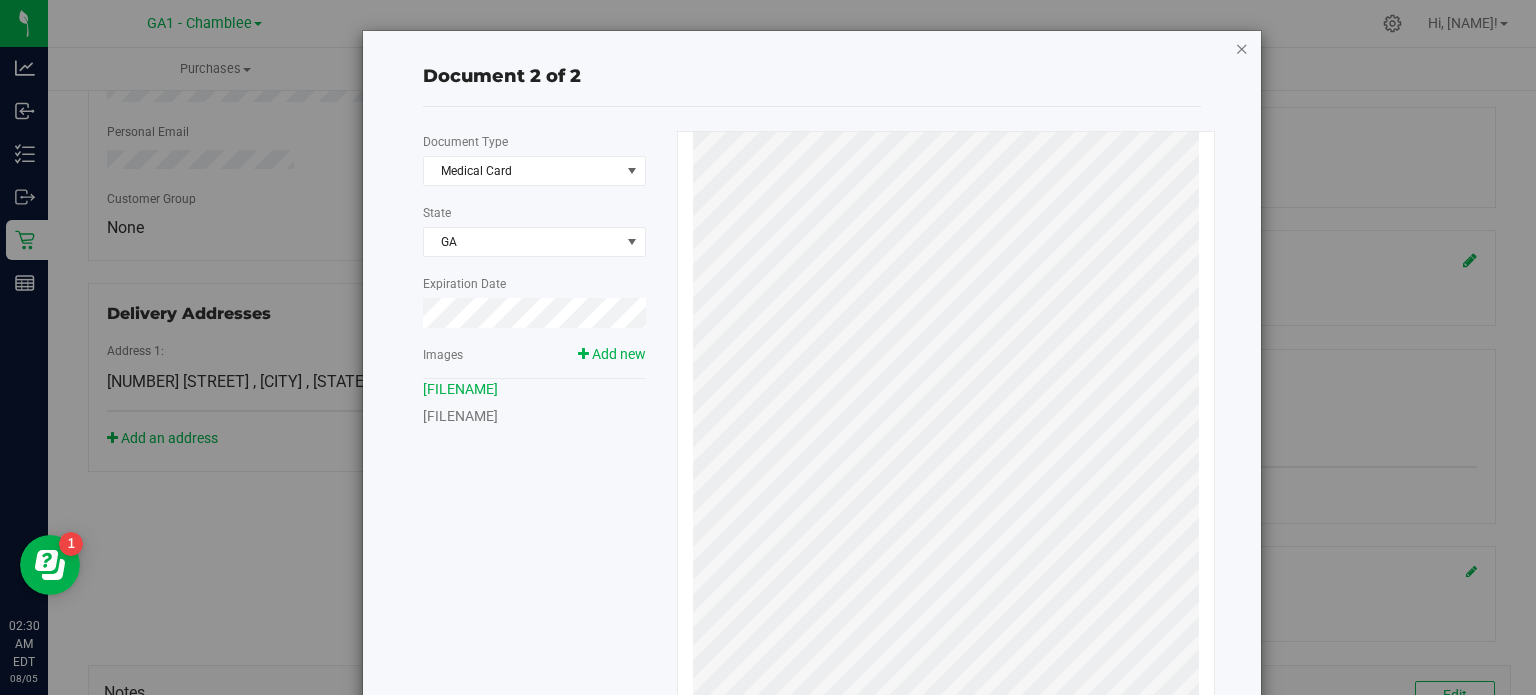 click at bounding box center [1242, 48] 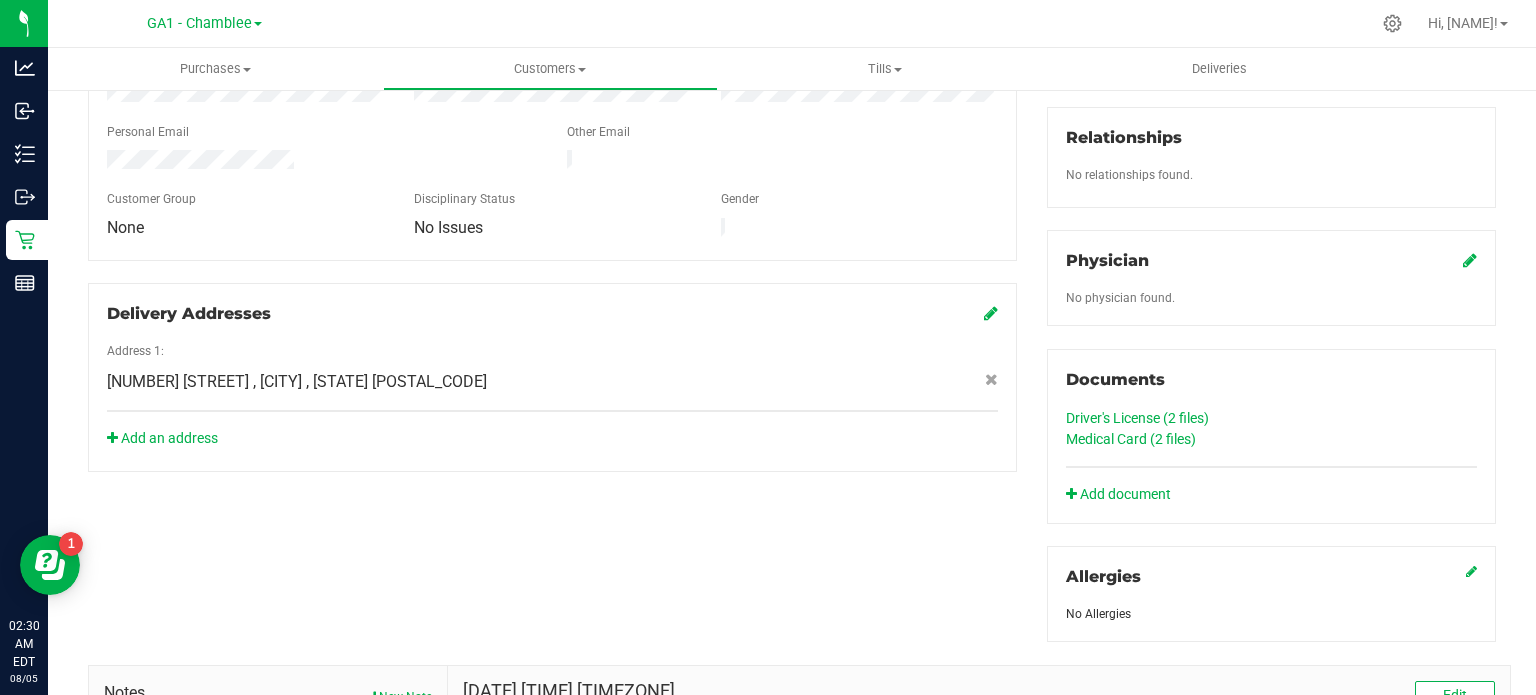 click on "Driver's License (2
files)" 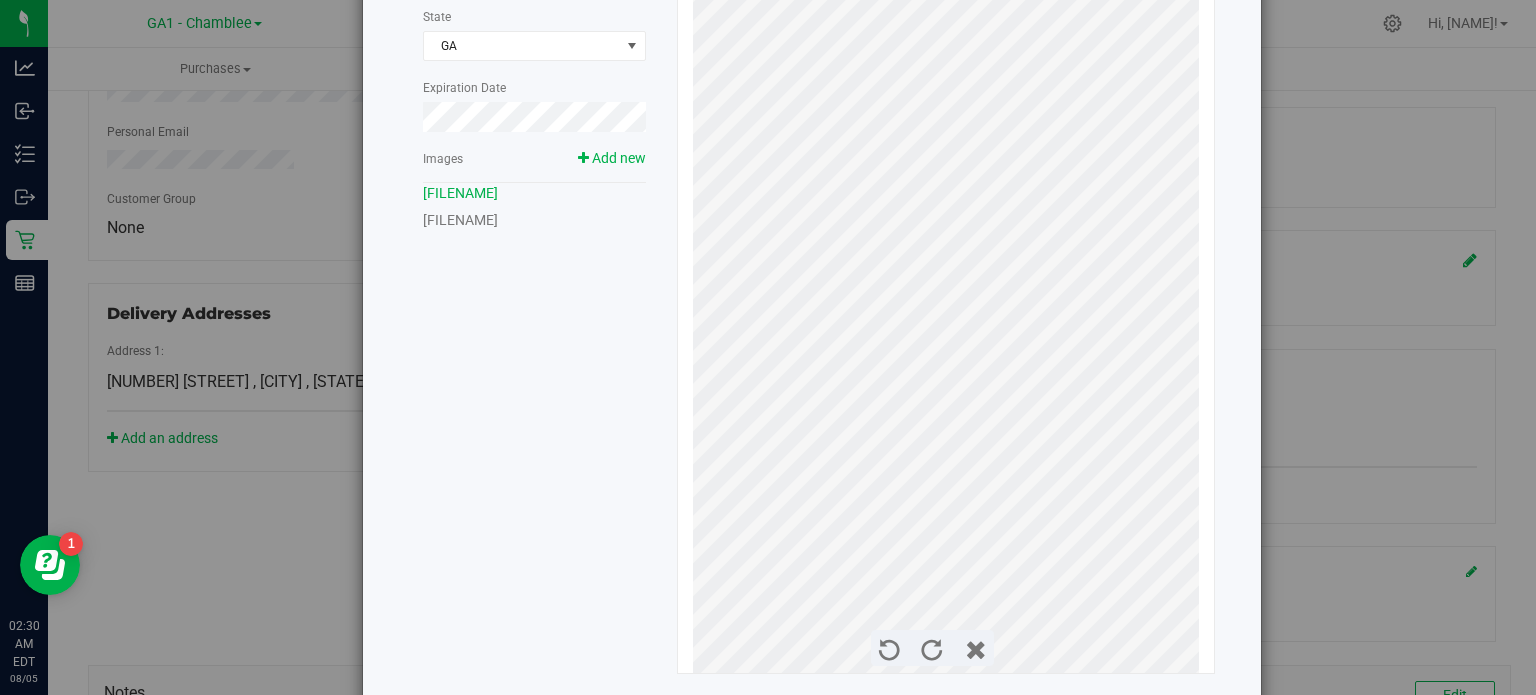 scroll, scrollTop: 200, scrollLeft: 0, axis: vertical 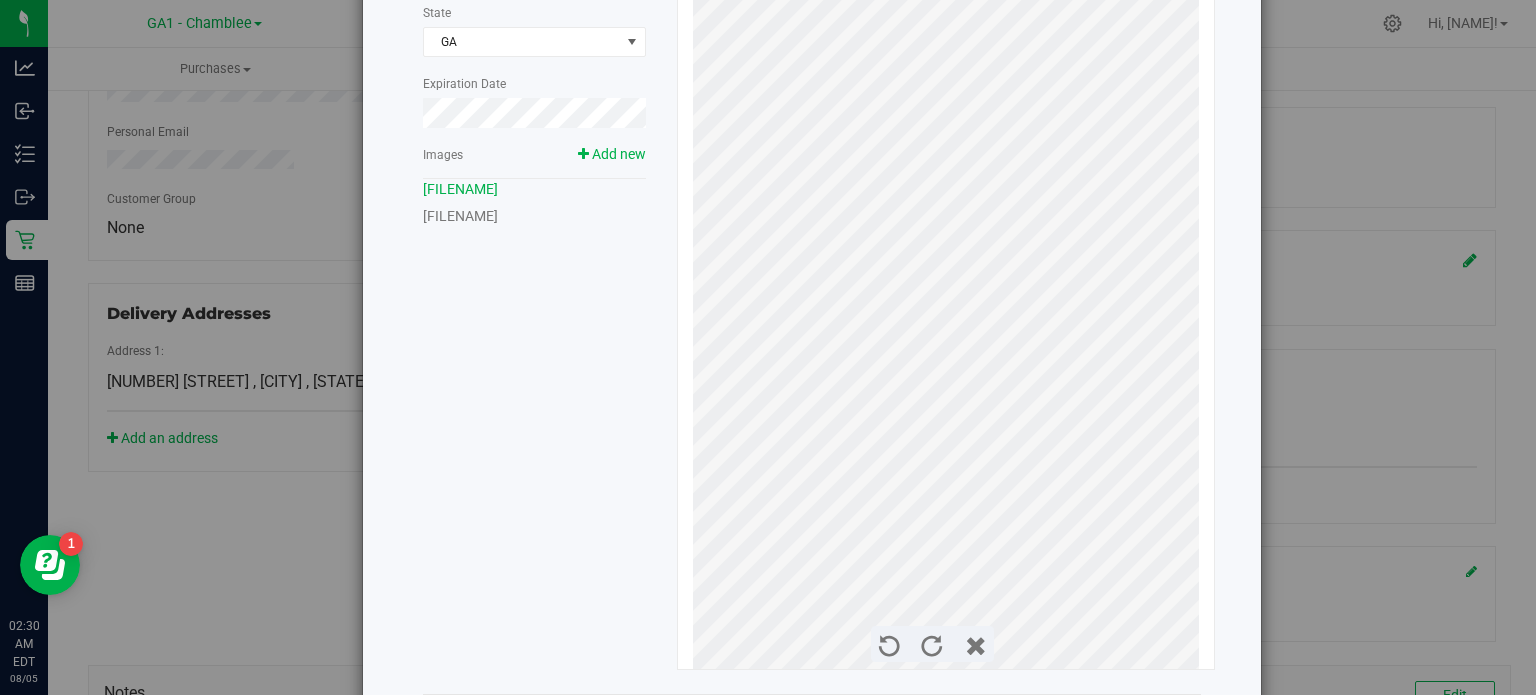 click on "Document 1 of 2
Document Type
Driver's License 1
State
[STATE]
Expiration Date
Images
Add new
[FILENAME]" at bounding box center (775, 347) 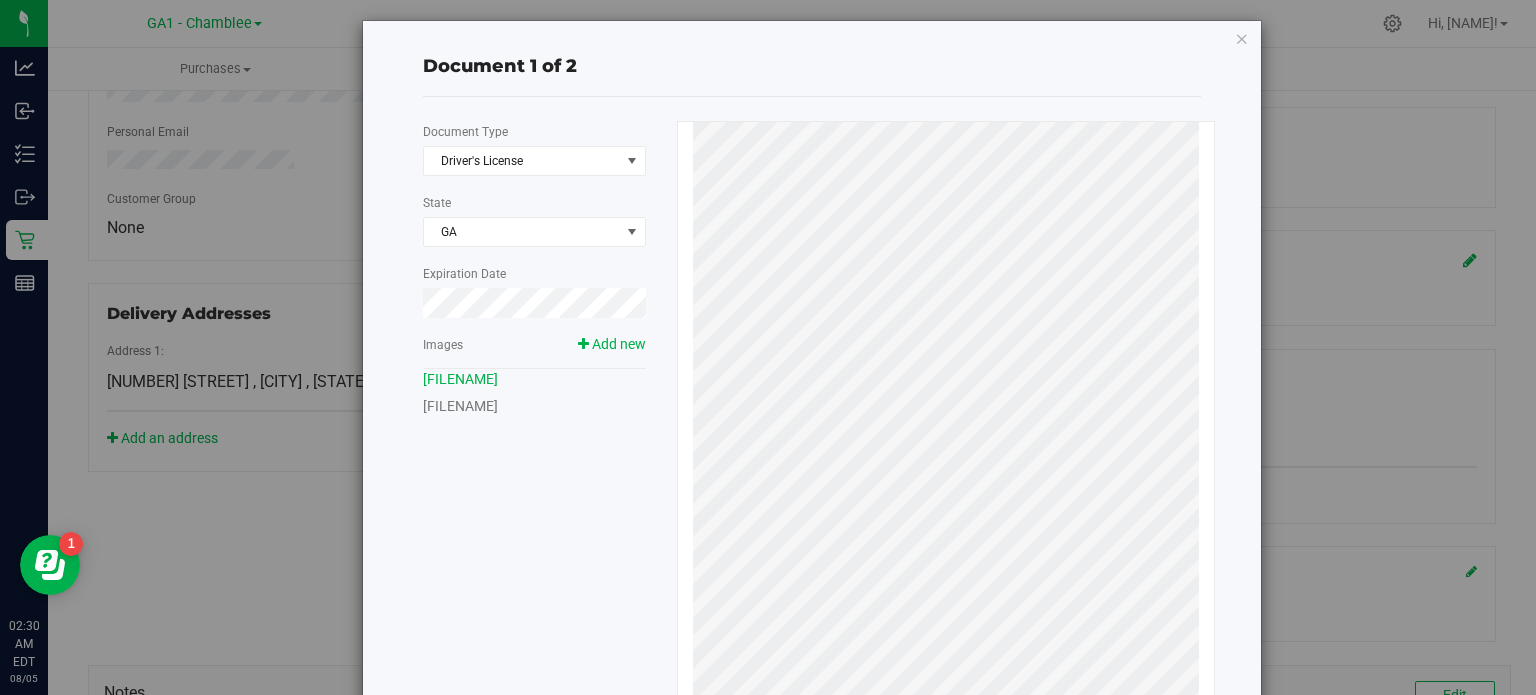 scroll, scrollTop: 0, scrollLeft: 0, axis: both 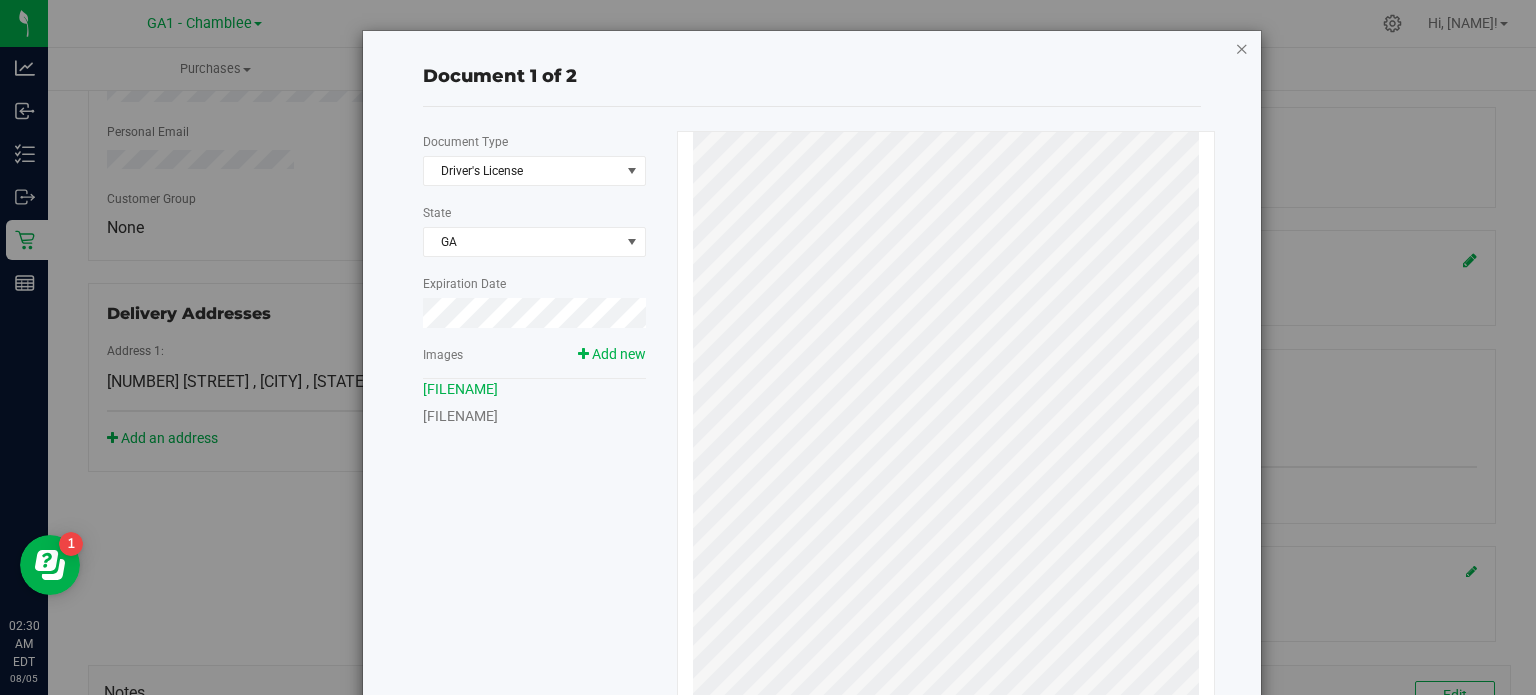 click at bounding box center (1242, 48) 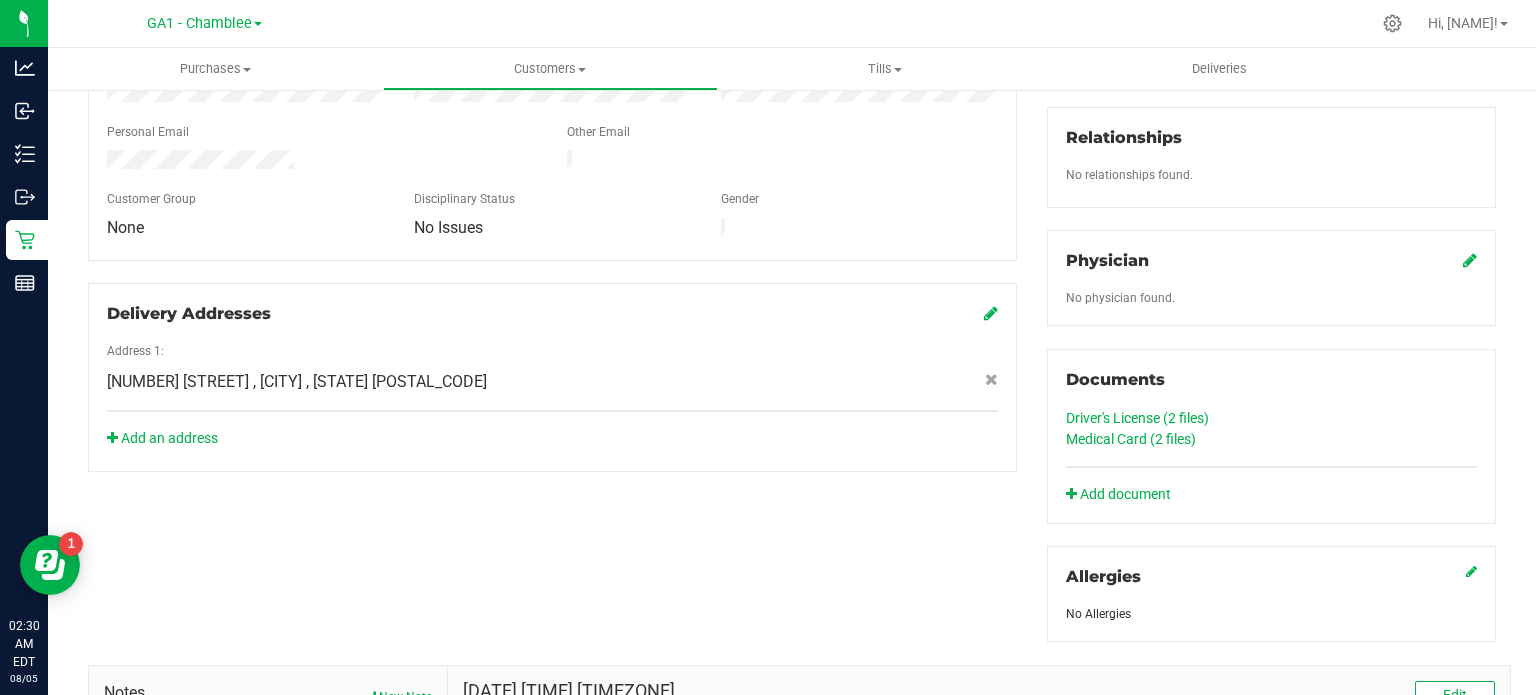 click on "Medical Card (2
files)" 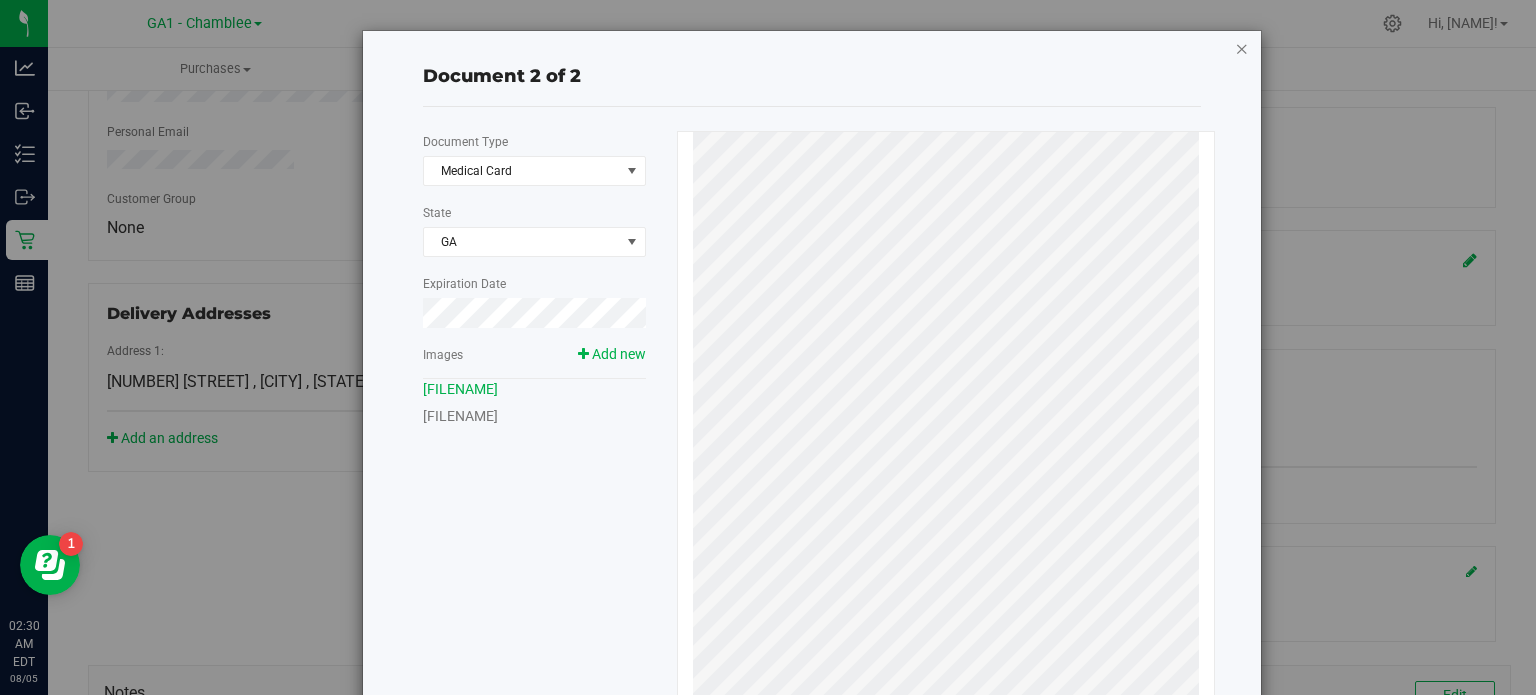 click at bounding box center (1242, 48) 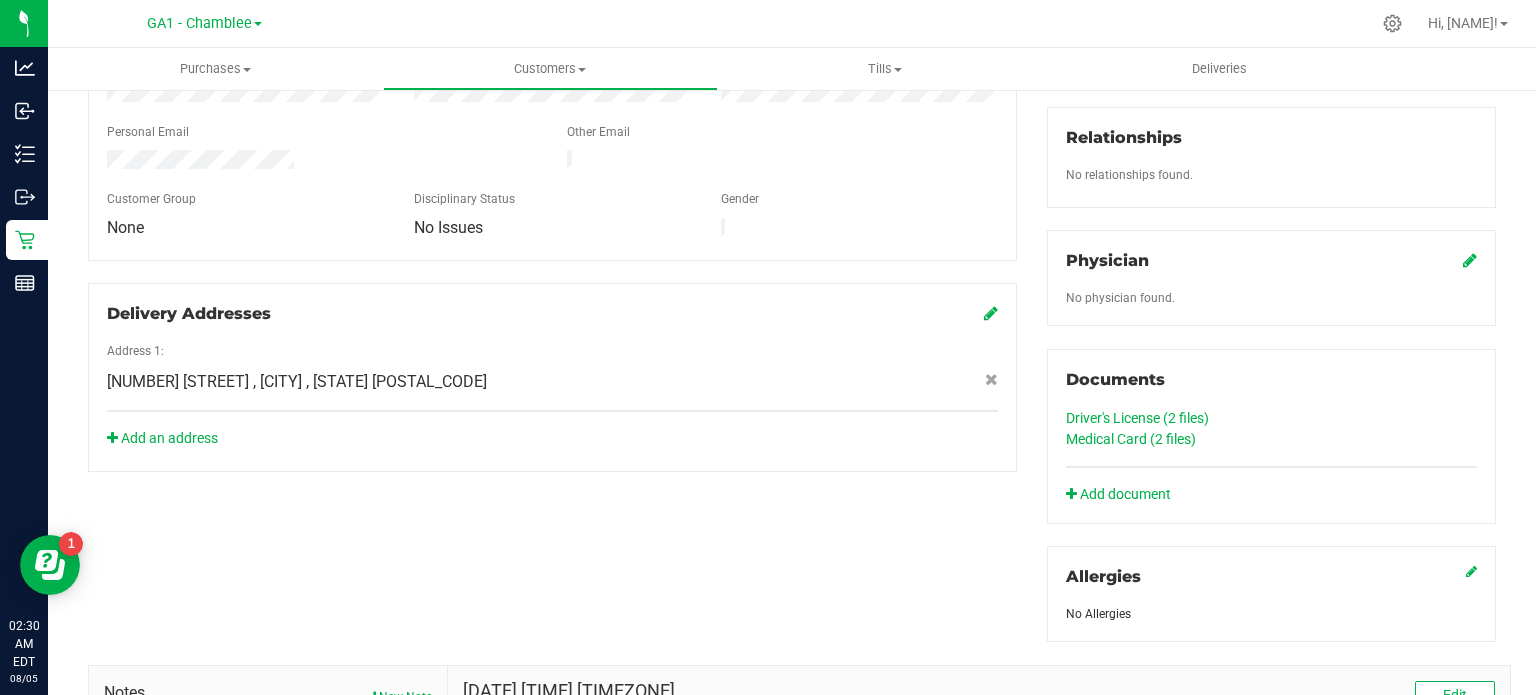 click on "Driver's License (2
files)" 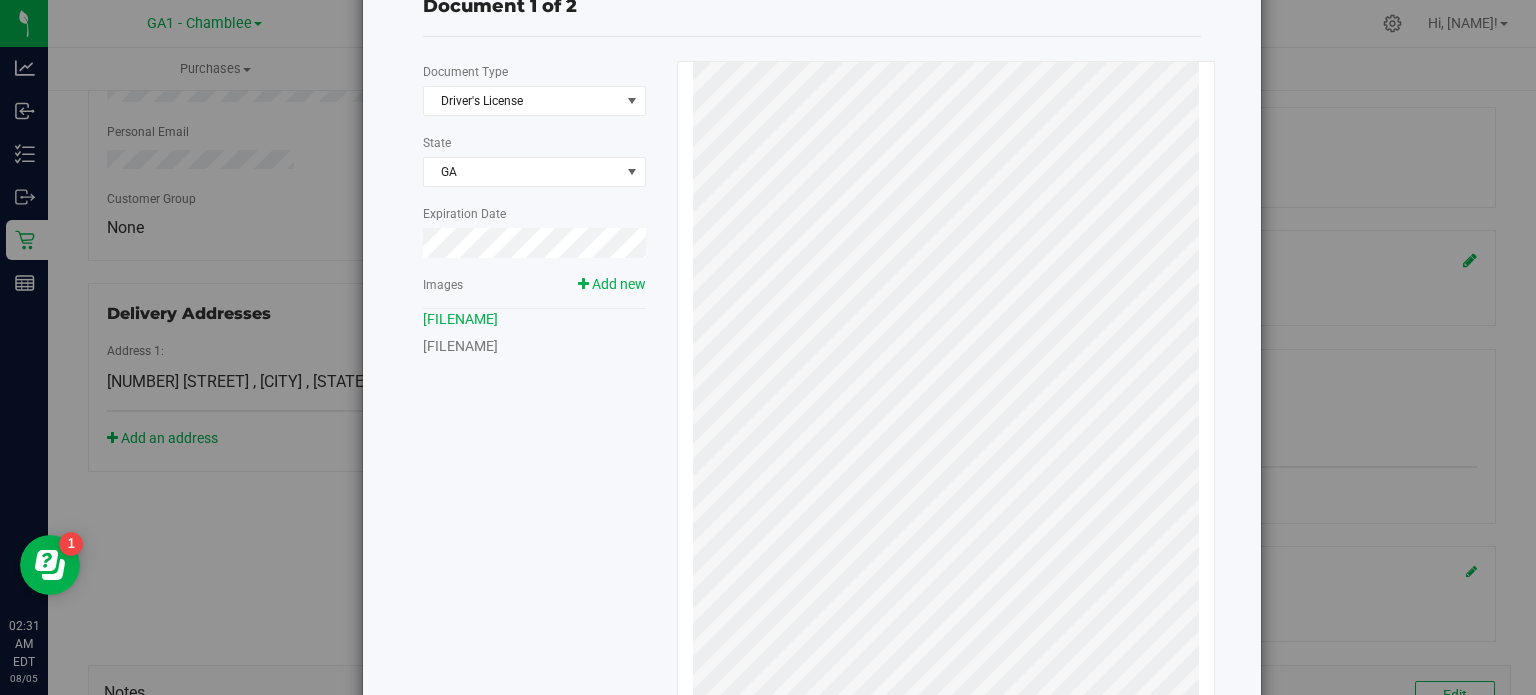 scroll, scrollTop: 0, scrollLeft: 0, axis: both 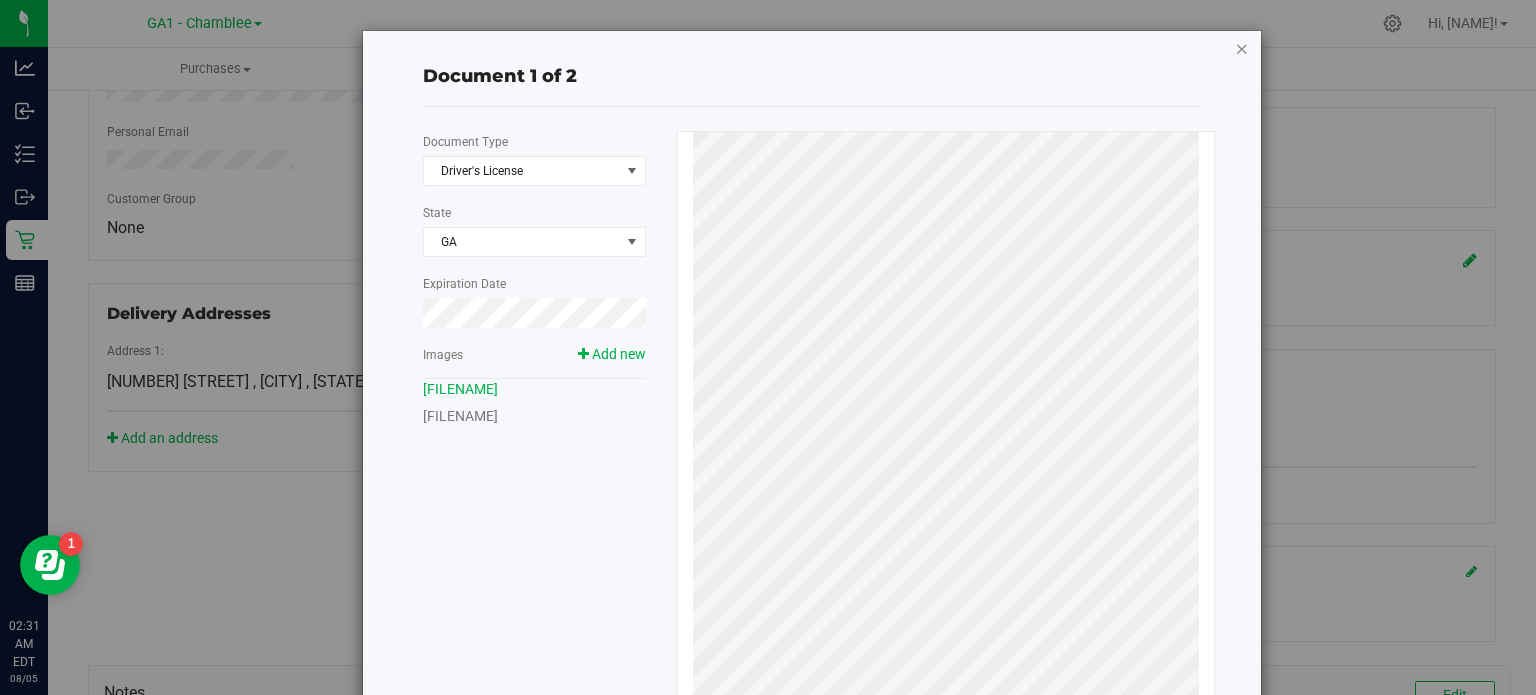 click at bounding box center (1242, 48) 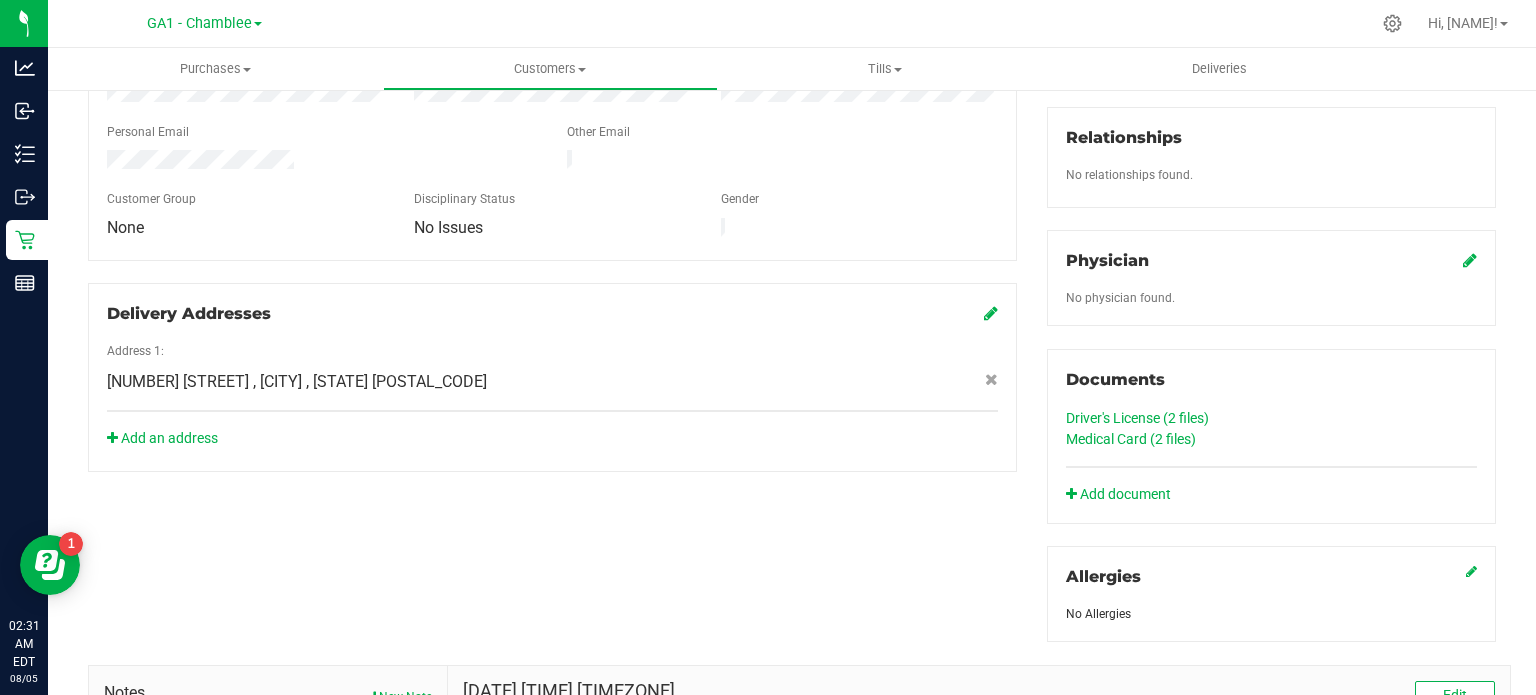 click on "Medical Card (2
files)" 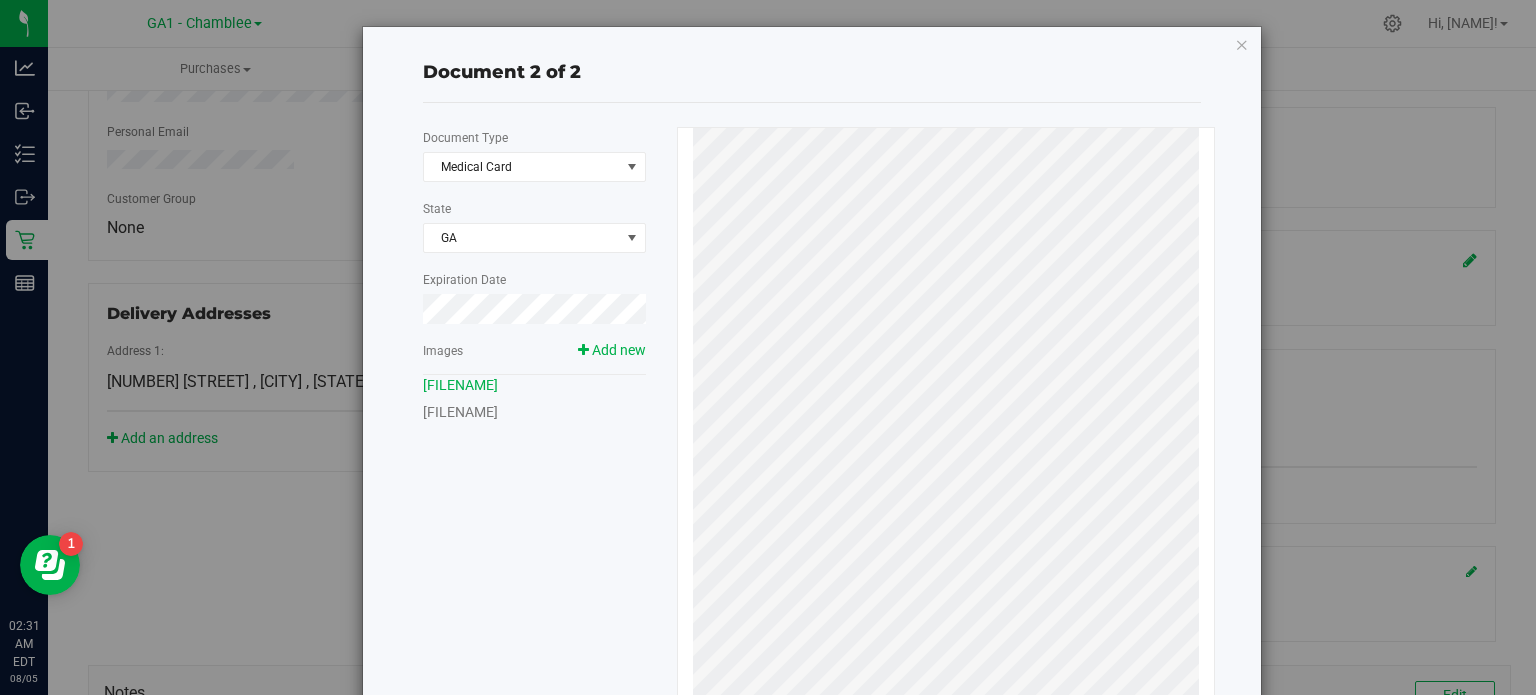 scroll, scrollTop: 0, scrollLeft: 0, axis: both 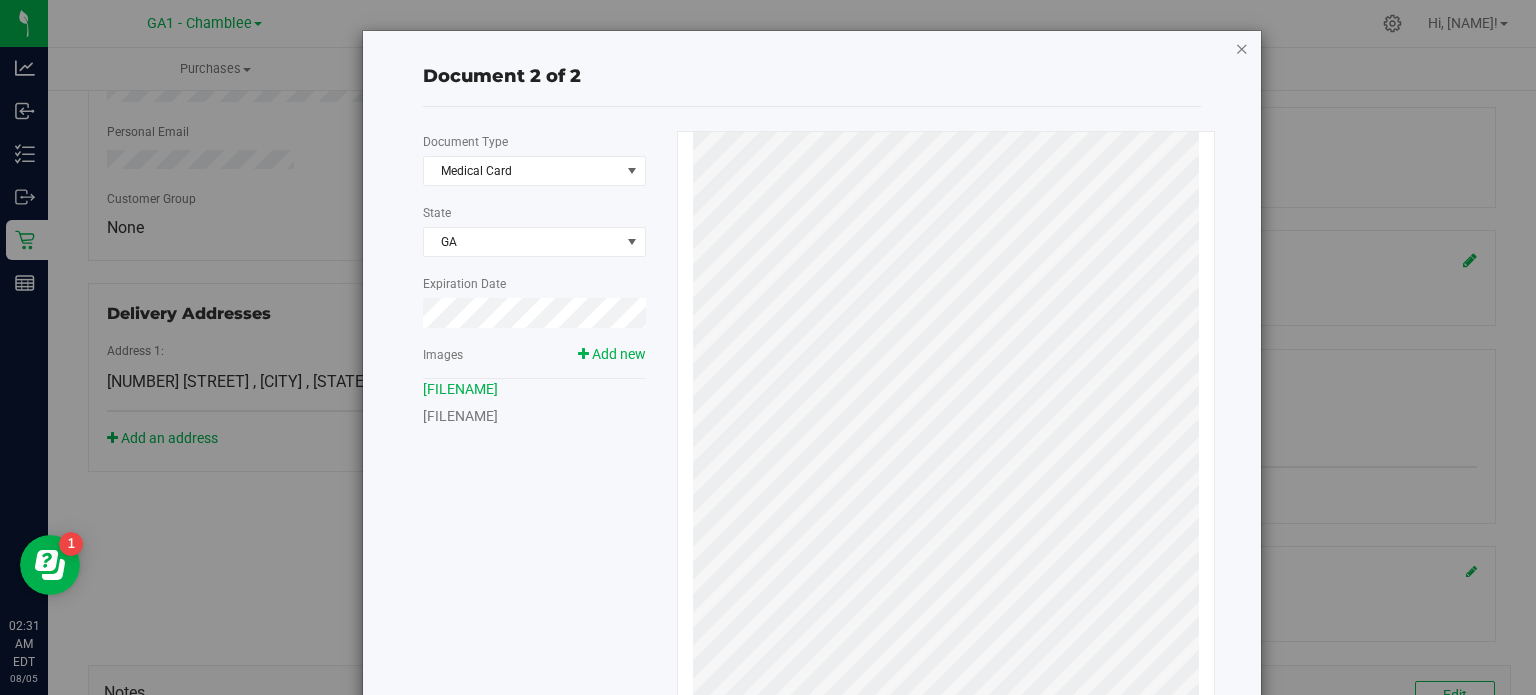 click at bounding box center (1242, 48) 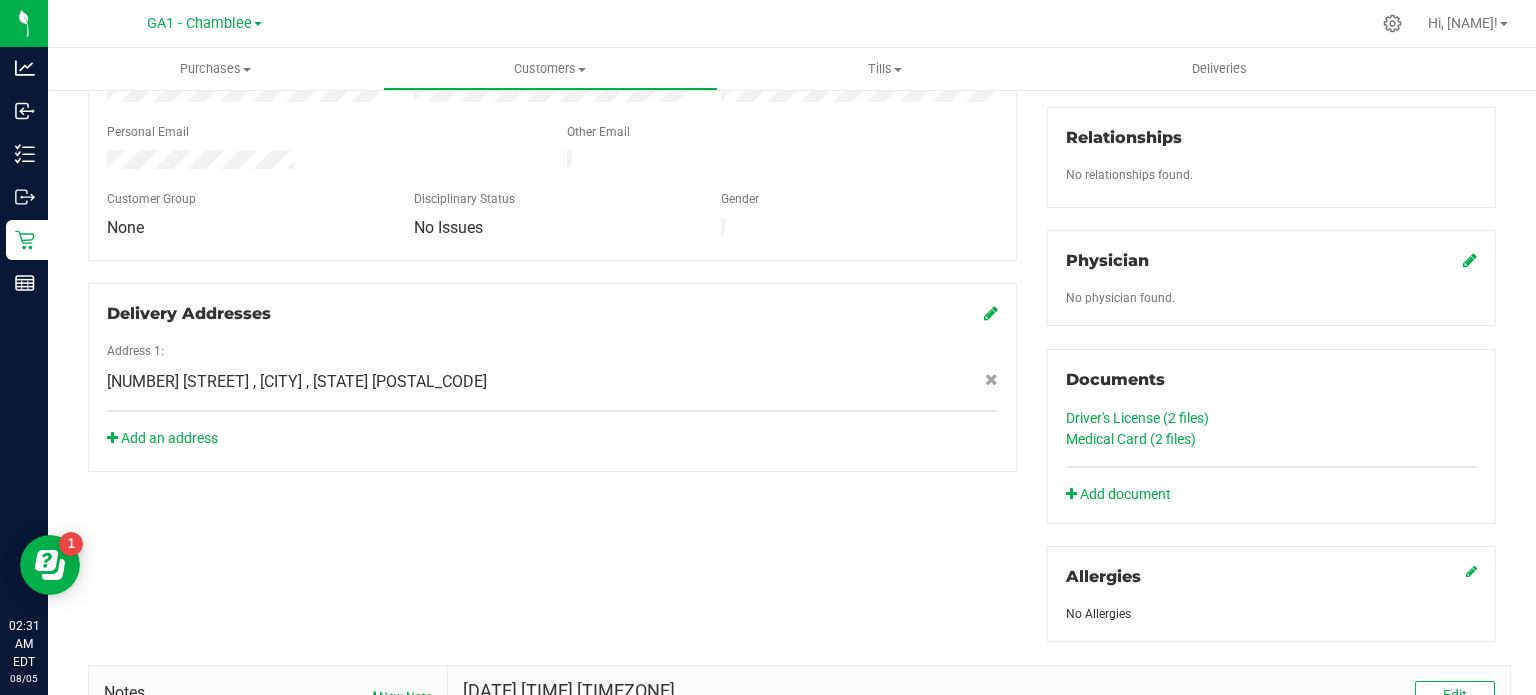 click on "Driver's License (2
files)" 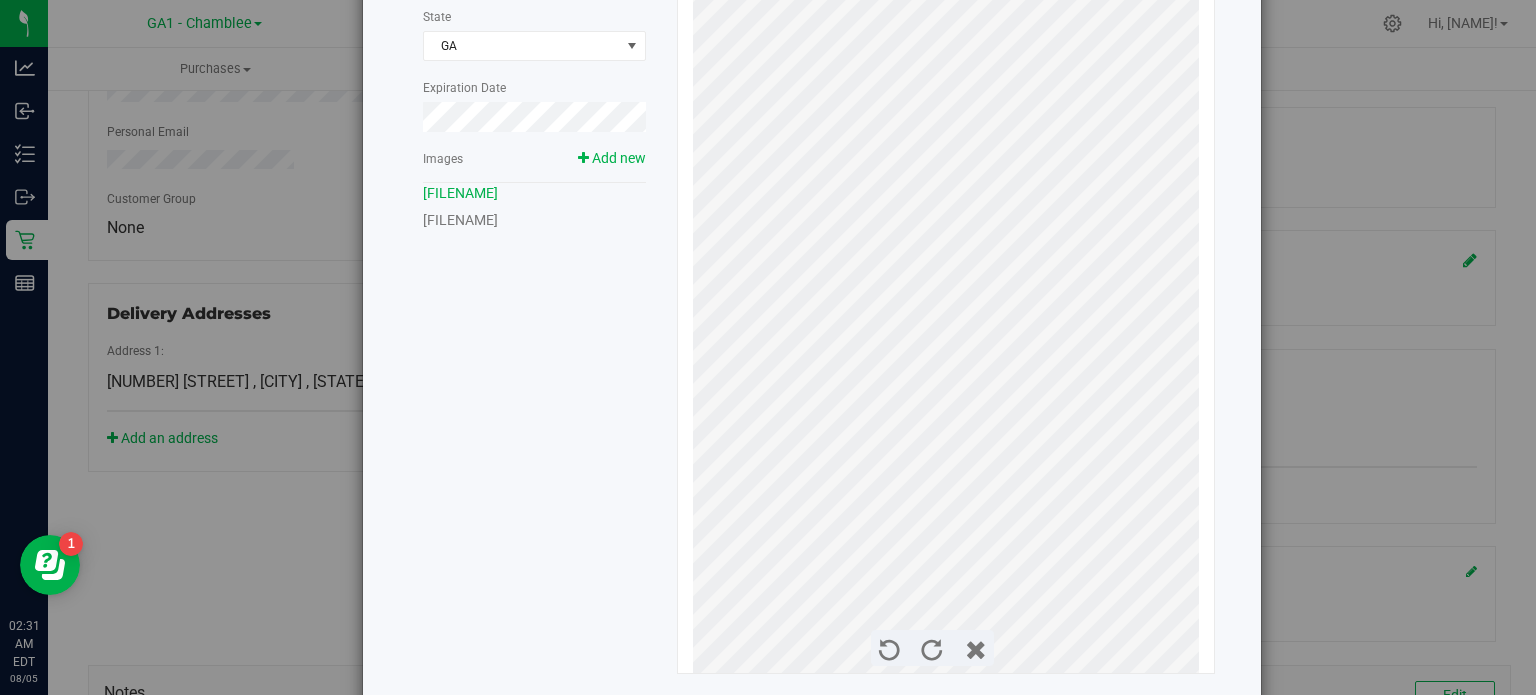 scroll, scrollTop: 295, scrollLeft: 0, axis: vertical 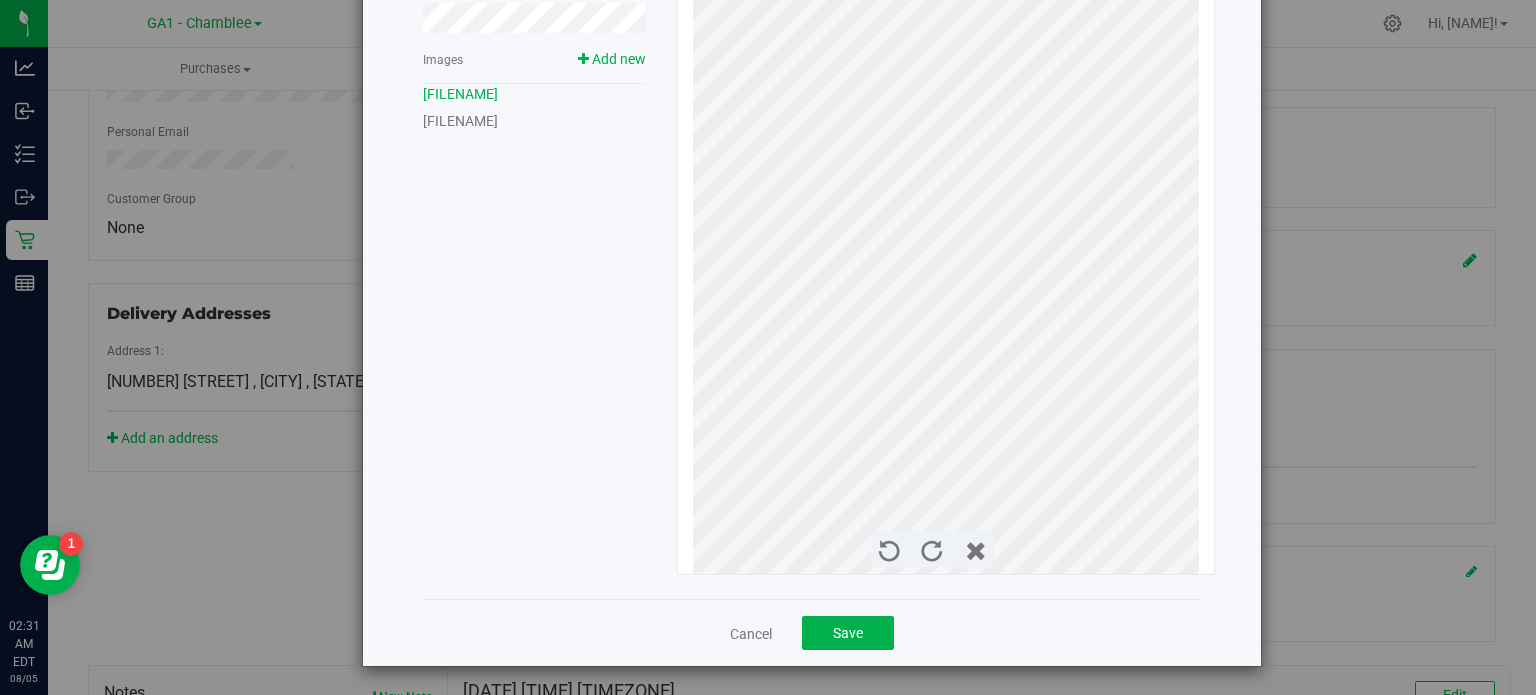 click on "[FILENAME]" at bounding box center [460, 121] 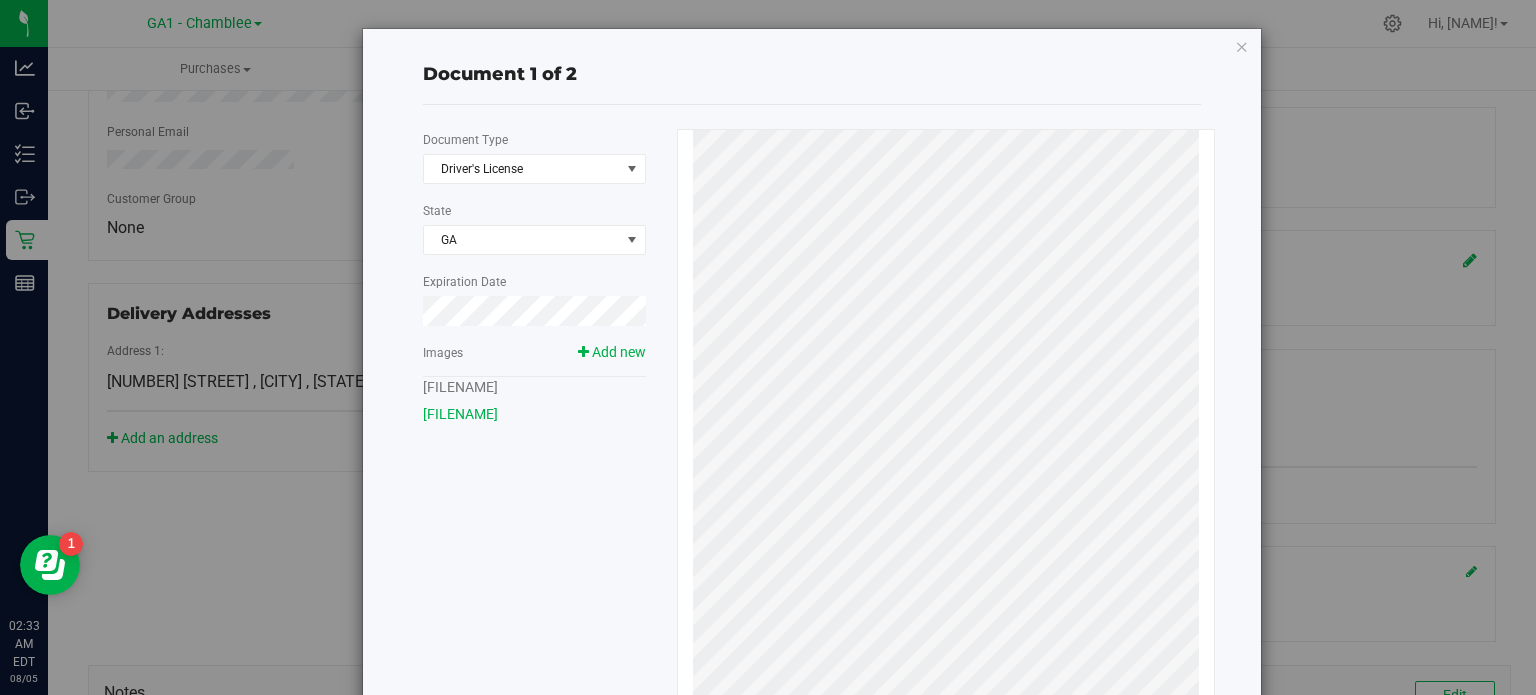 scroll, scrollTop: 0, scrollLeft: 0, axis: both 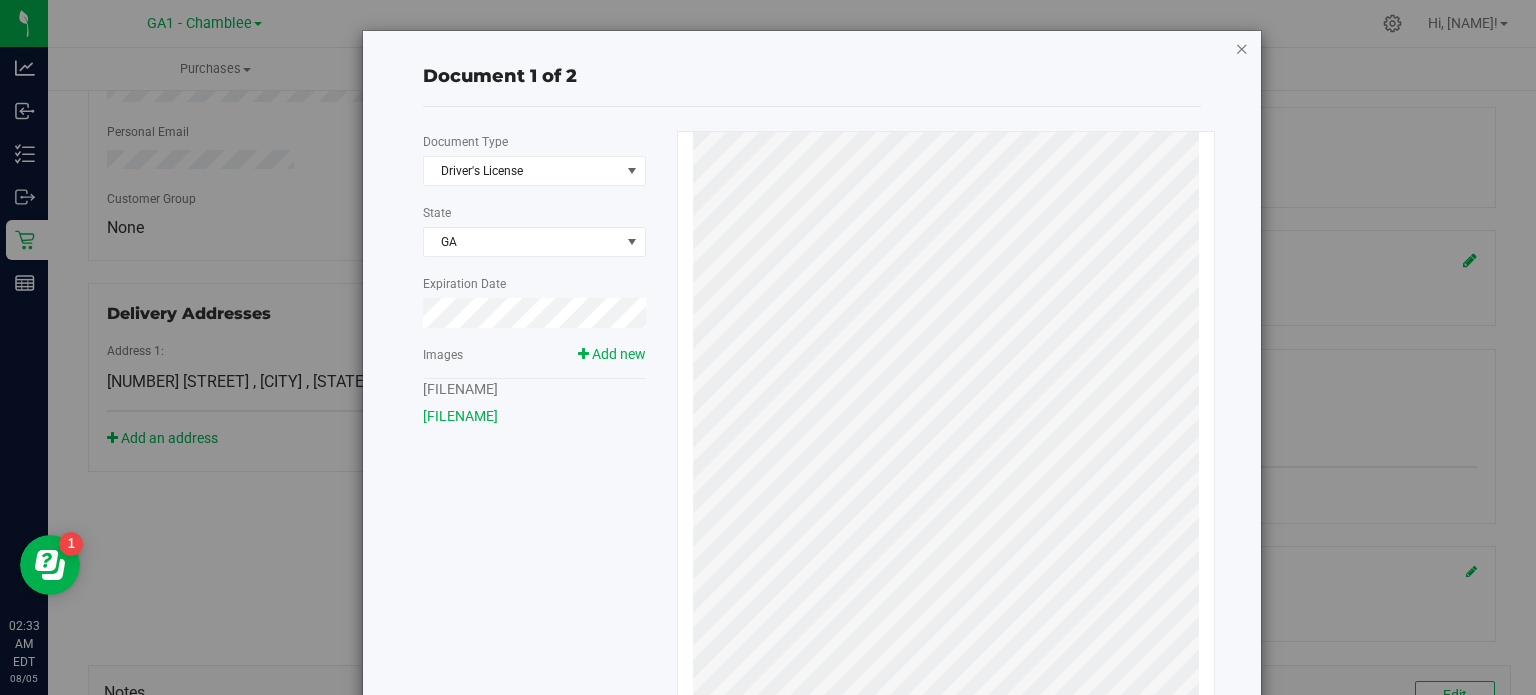 click at bounding box center [1242, 48] 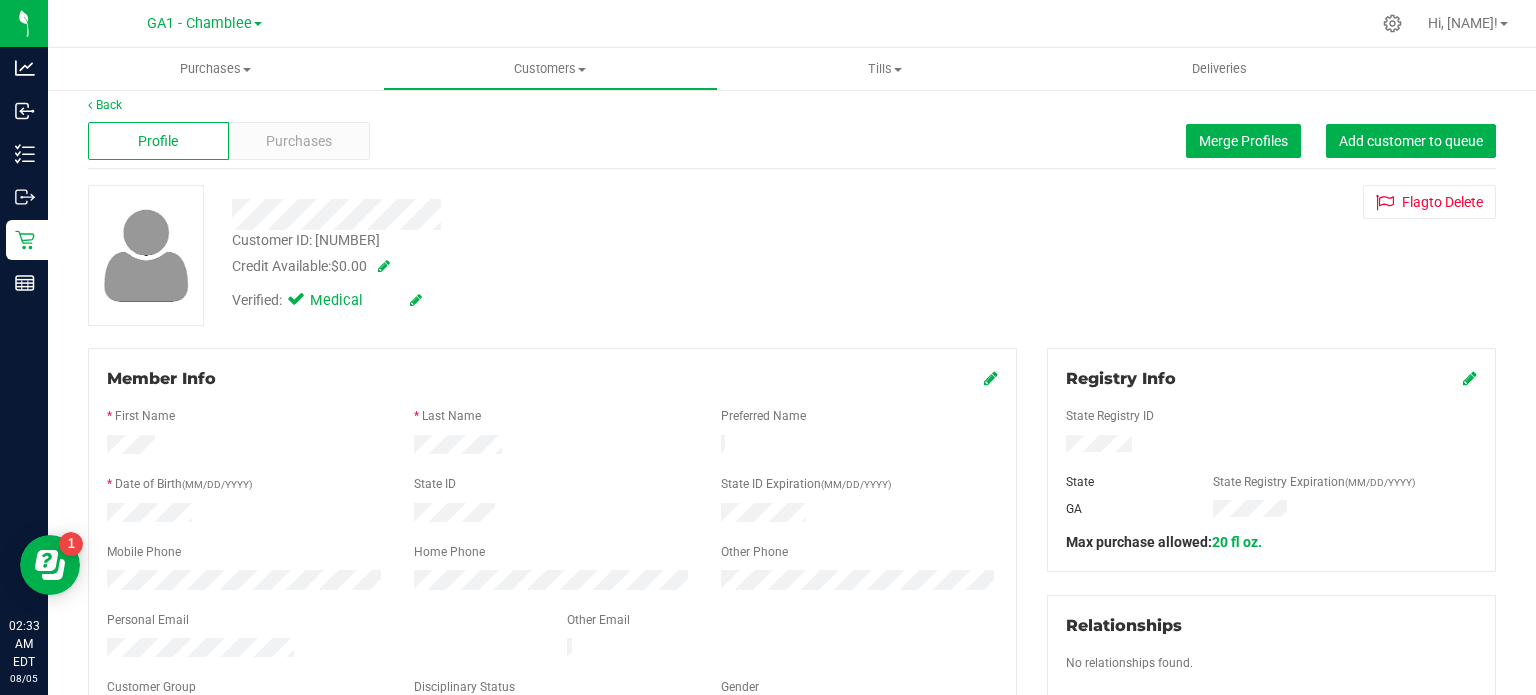 scroll, scrollTop: 0, scrollLeft: 0, axis: both 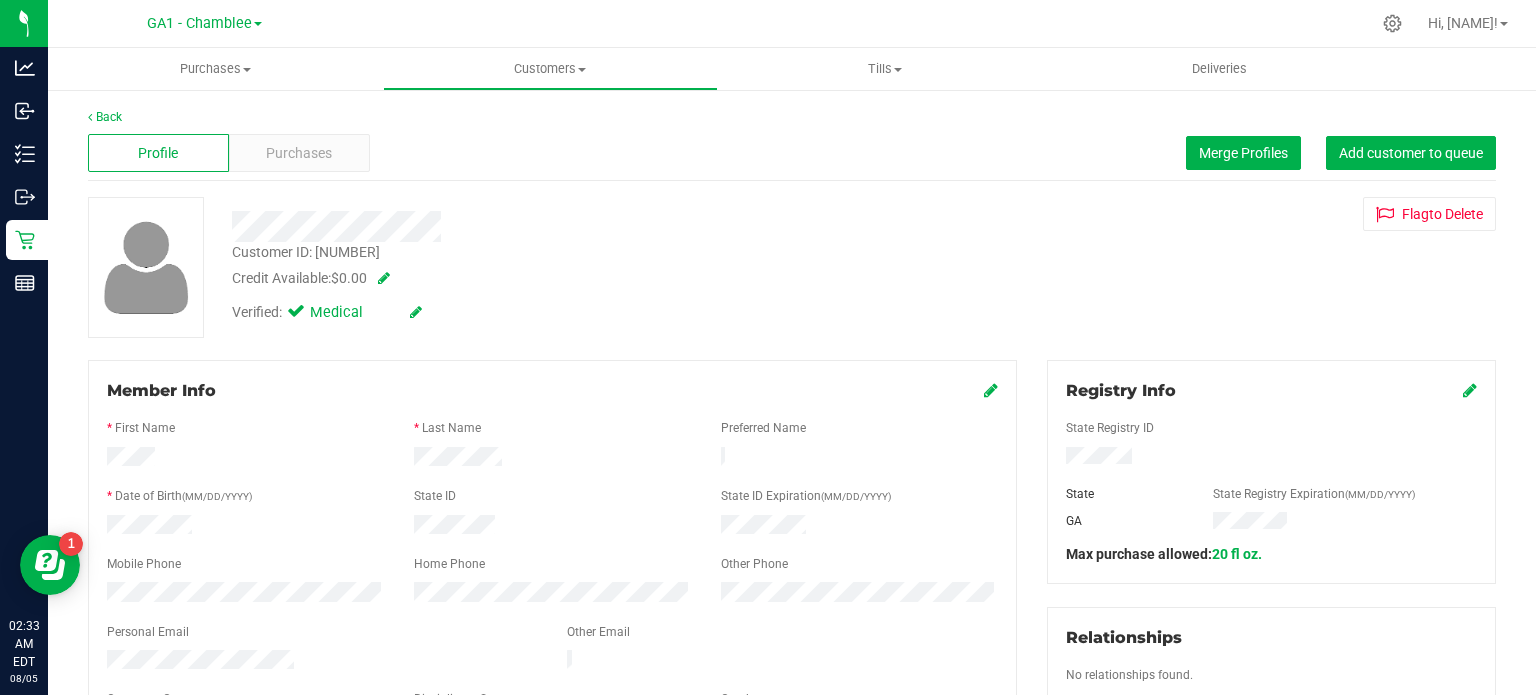 click at bounding box center [991, 390] 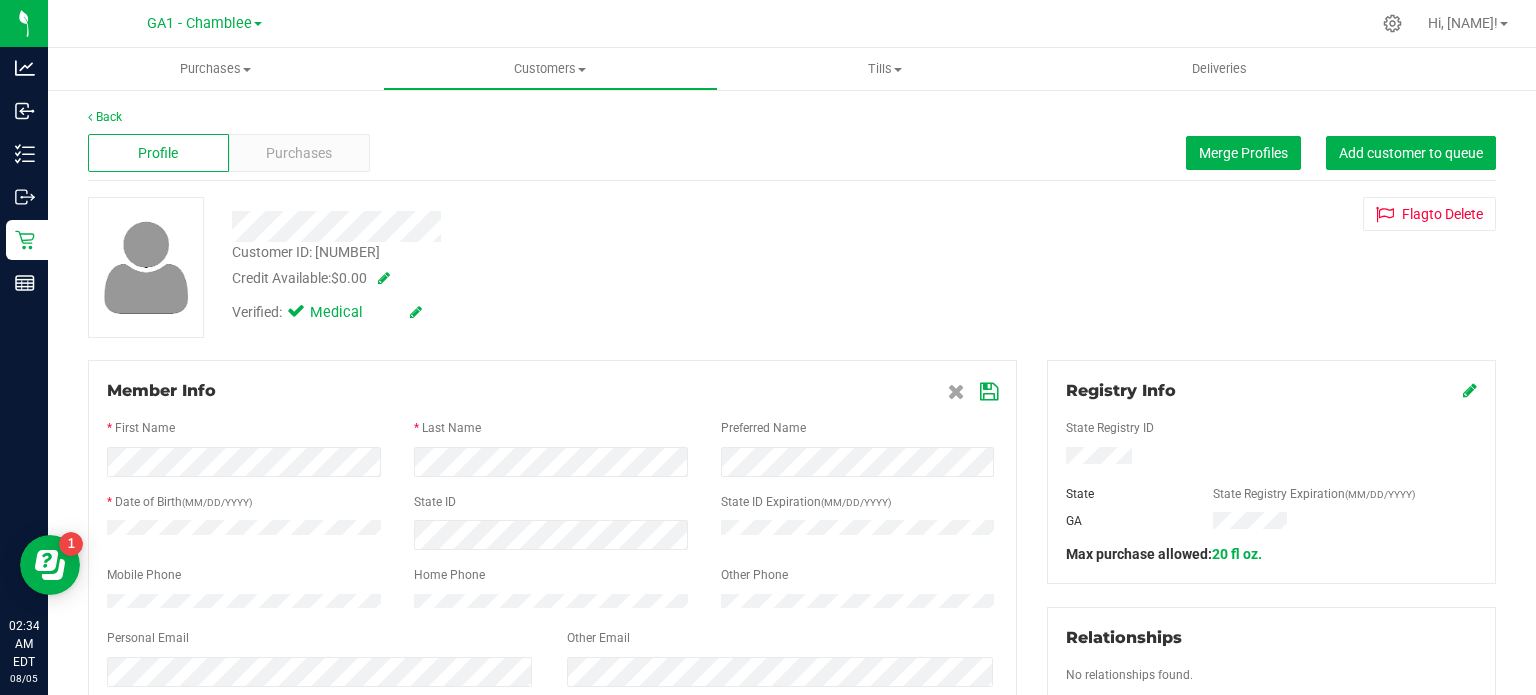 click at bounding box center (989, 392) 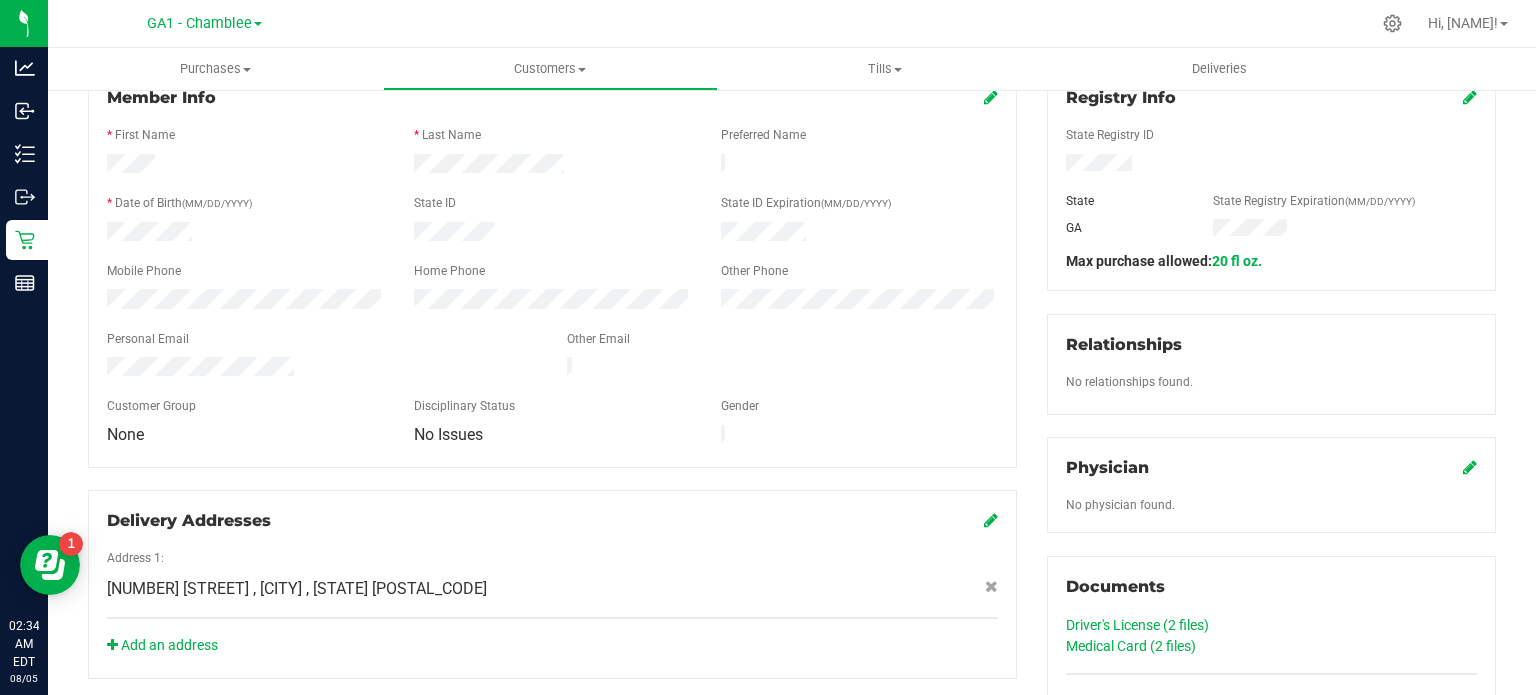 scroll, scrollTop: 300, scrollLeft: 0, axis: vertical 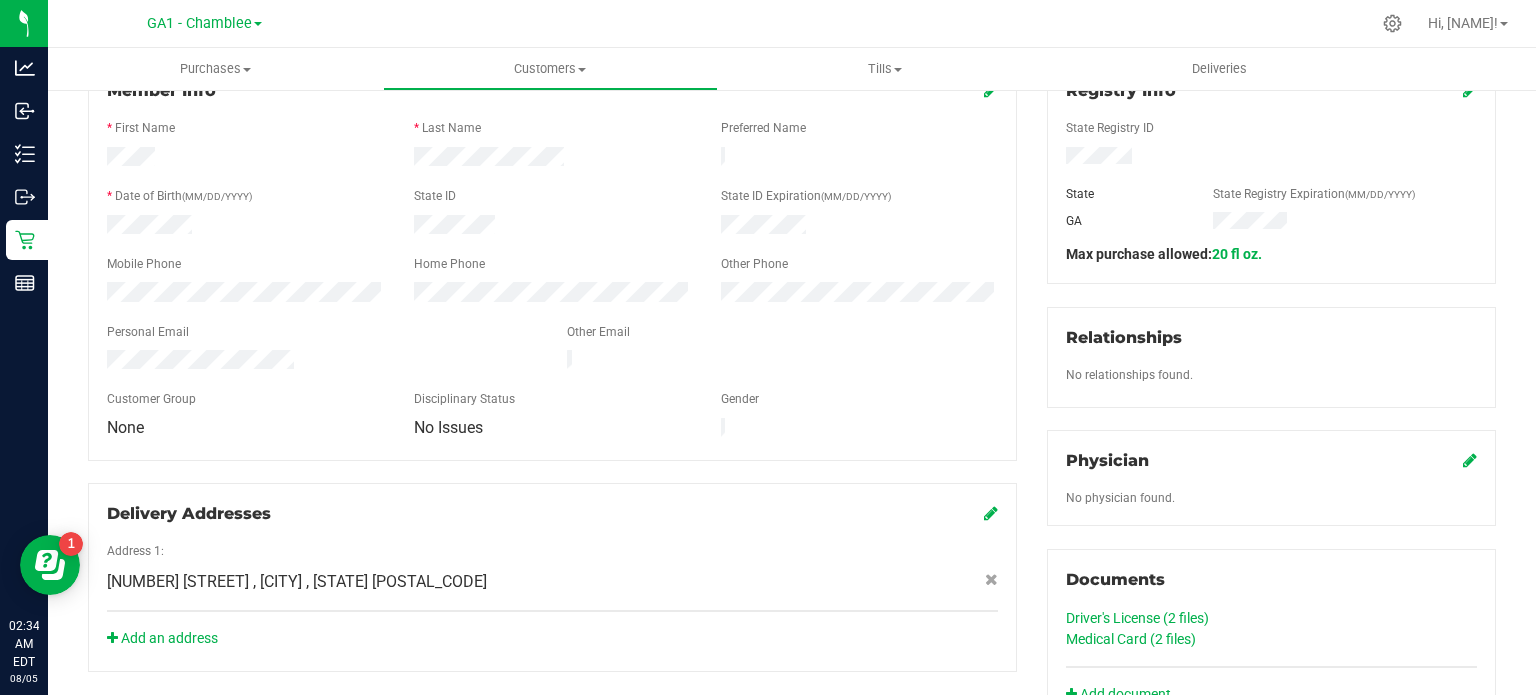 click on "Driver's License (2
files)" 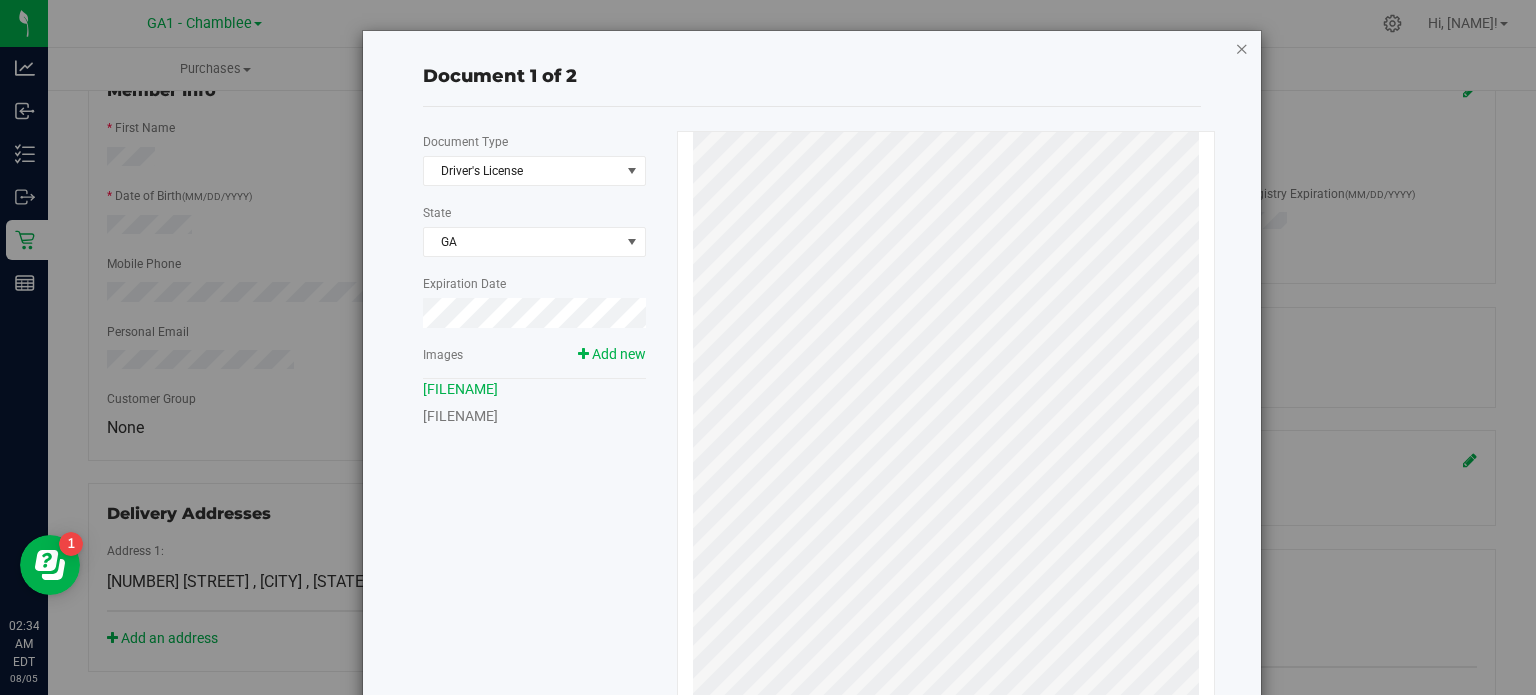 click at bounding box center [1242, 48] 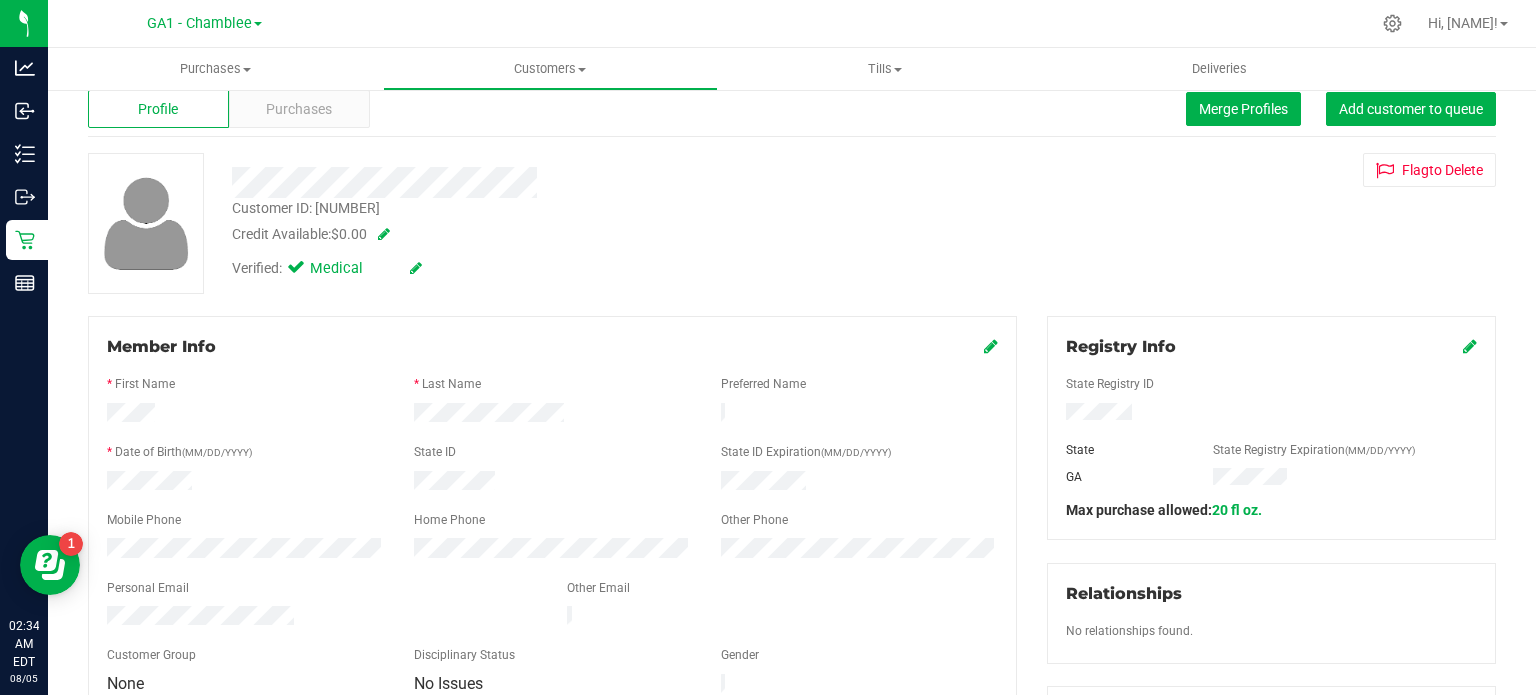scroll, scrollTop: 0, scrollLeft: 0, axis: both 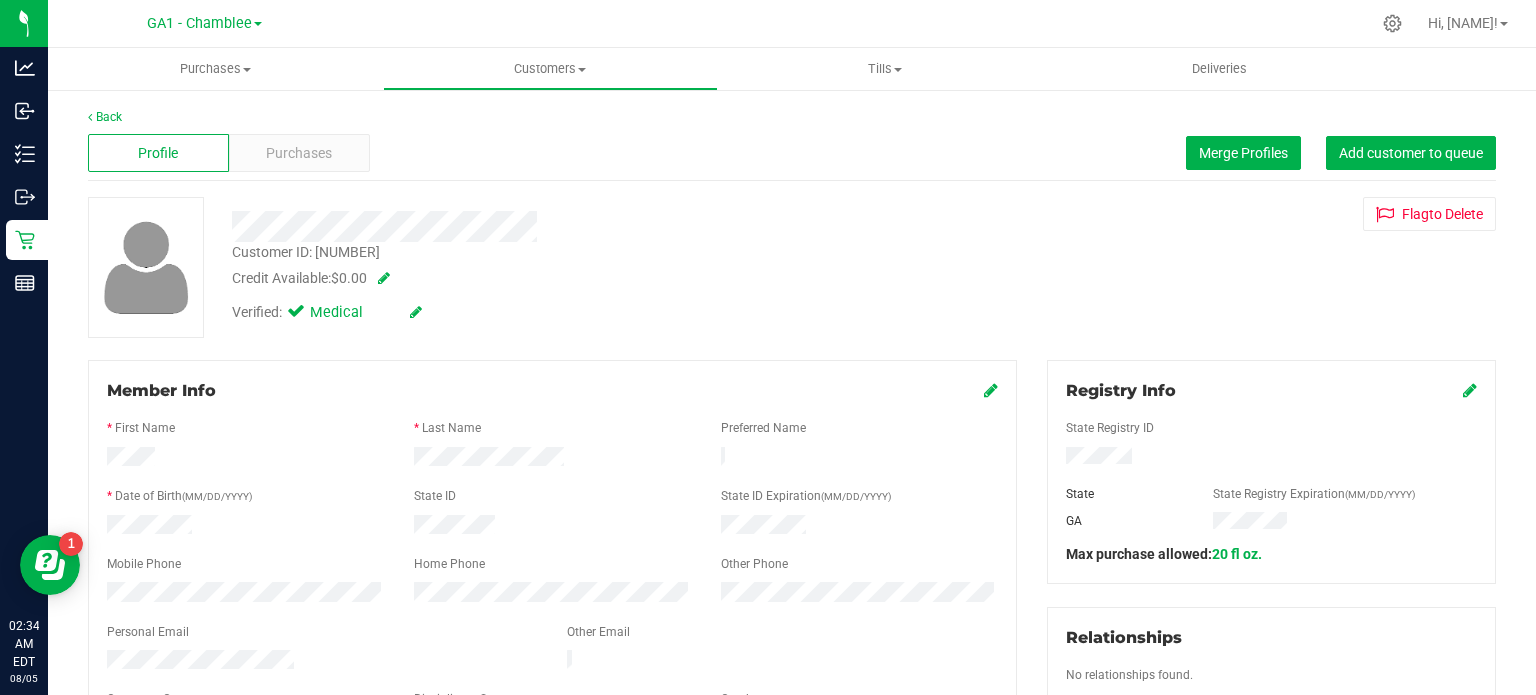 click at bounding box center [552, 527] 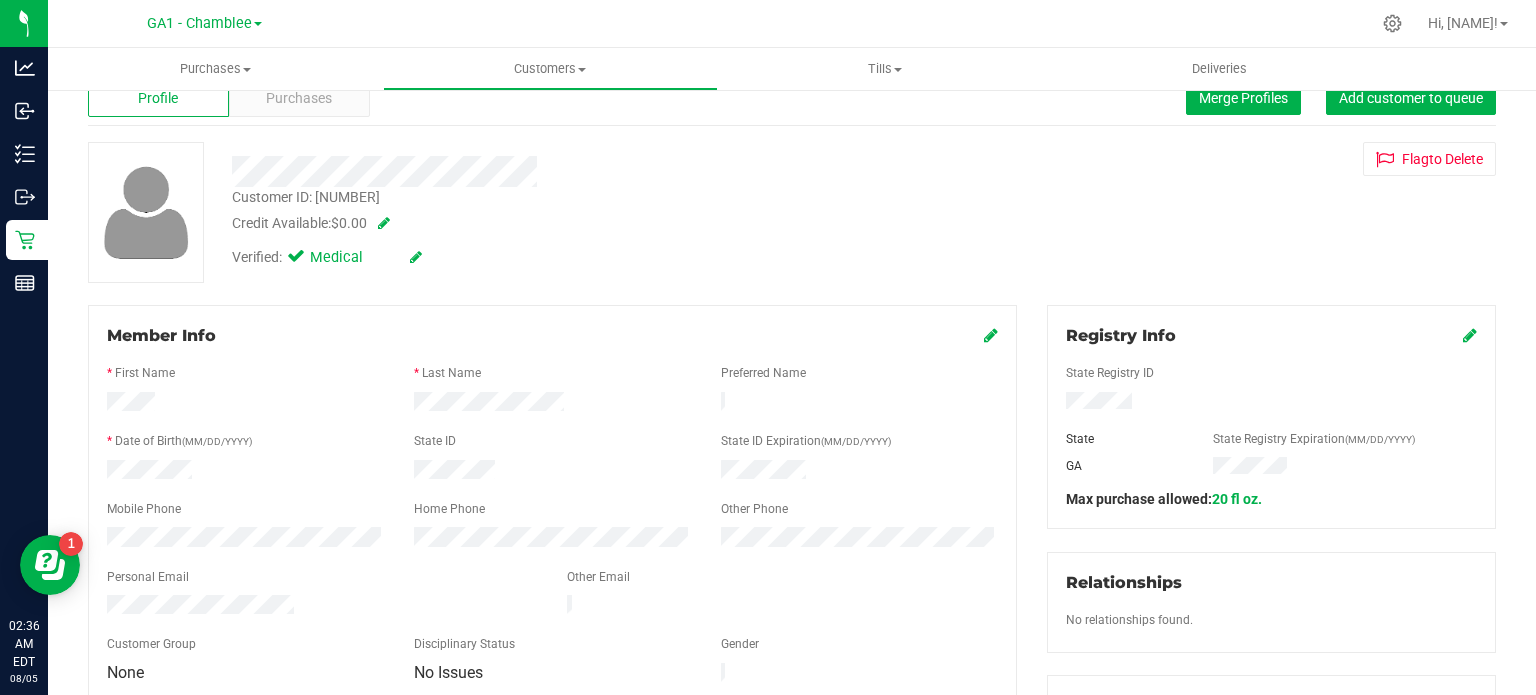 scroll, scrollTop: 0, scrollLeft: 0, axis: both 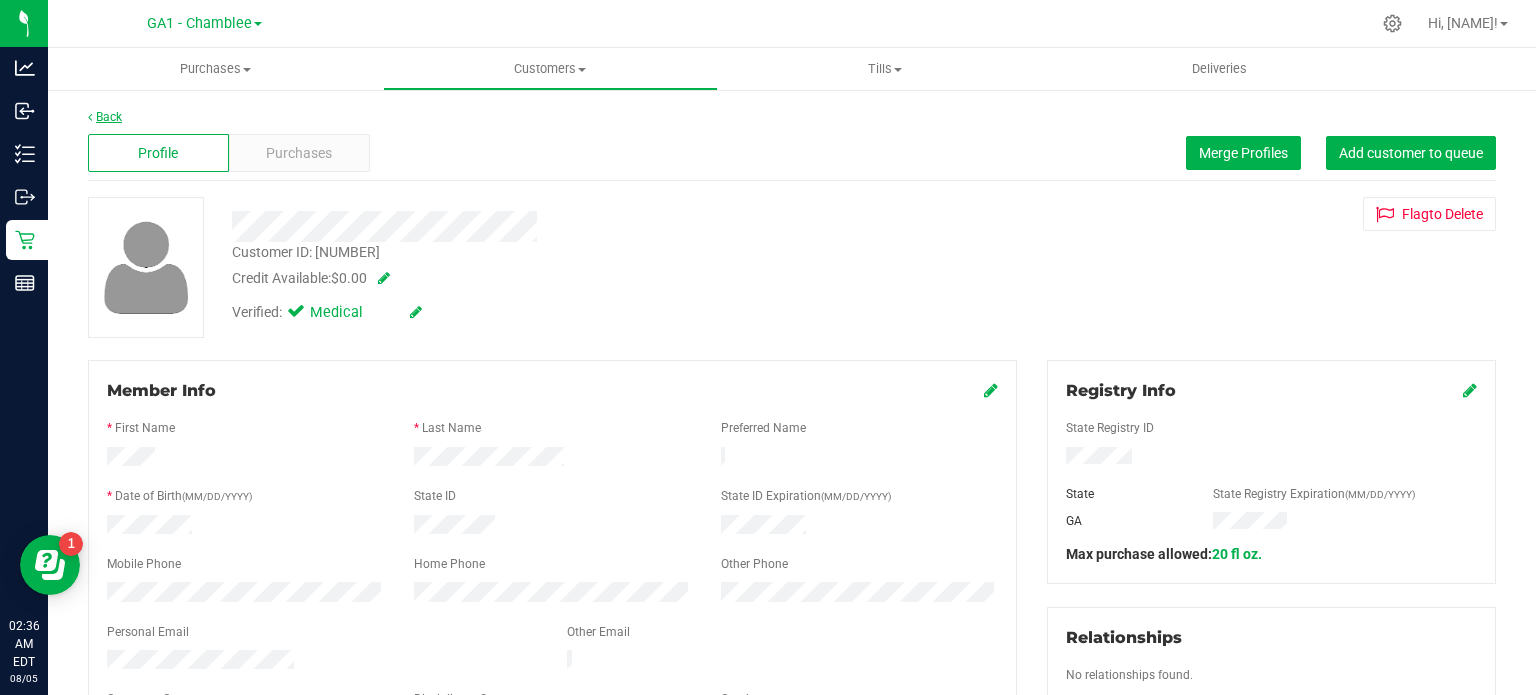 click on "Back" at bounding box center [105, 117] 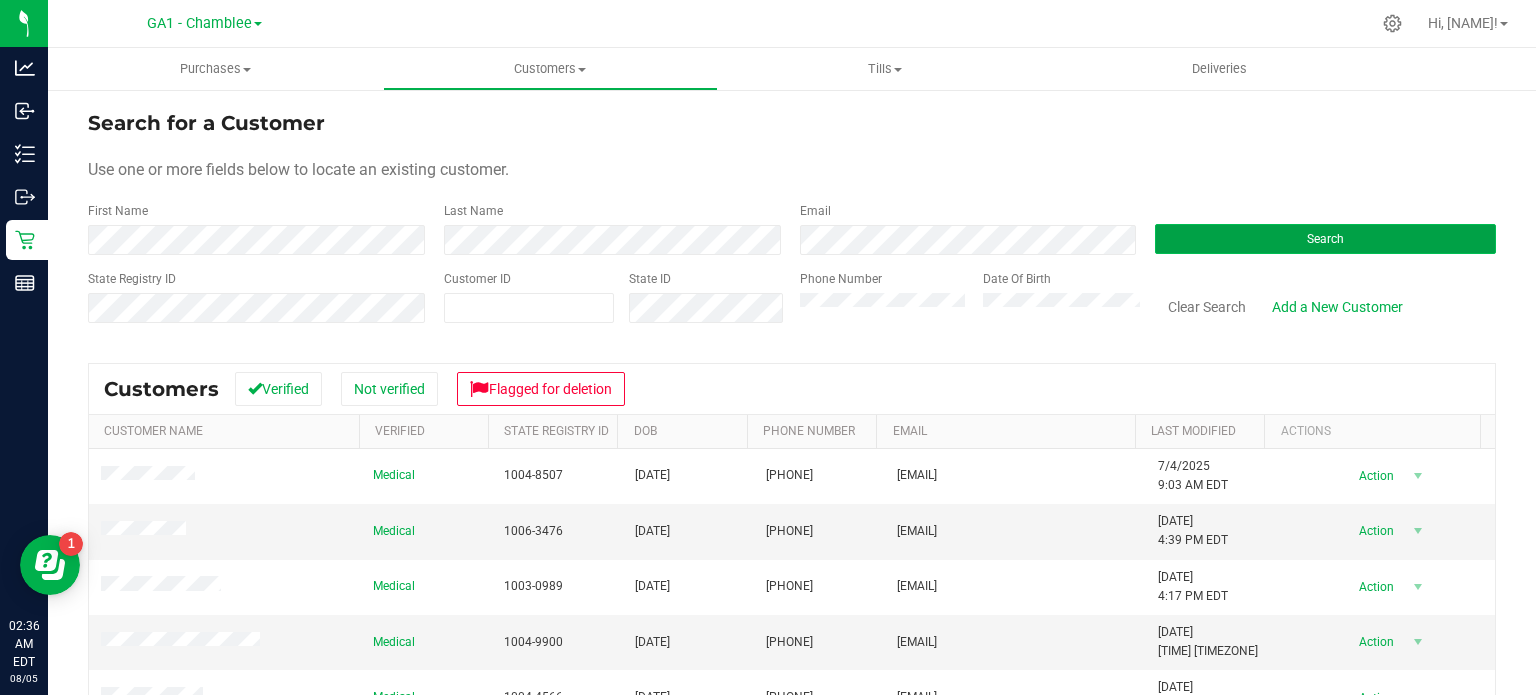 click on "Search" at bounding box center [1325, 239] 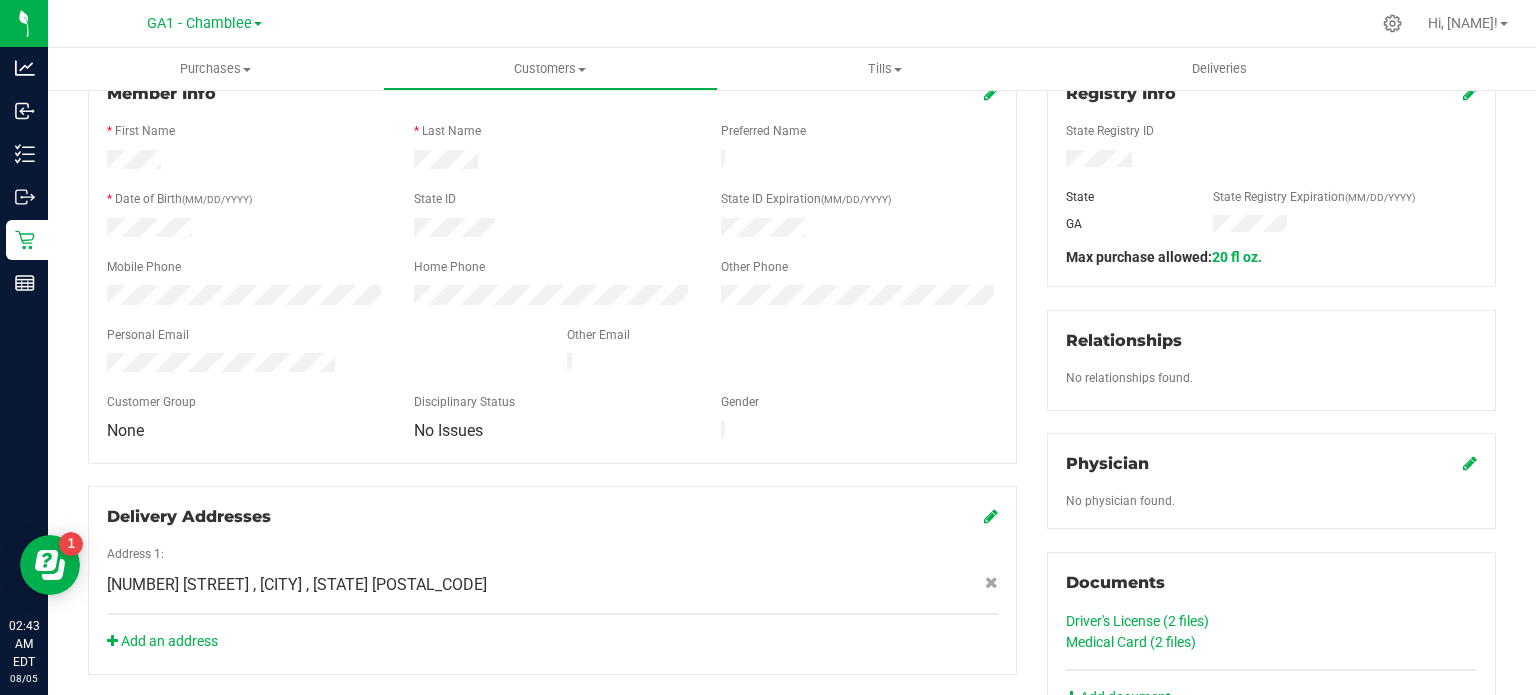 scroll, scrollTop: 300, scrollLeft: 0, axis: vertical 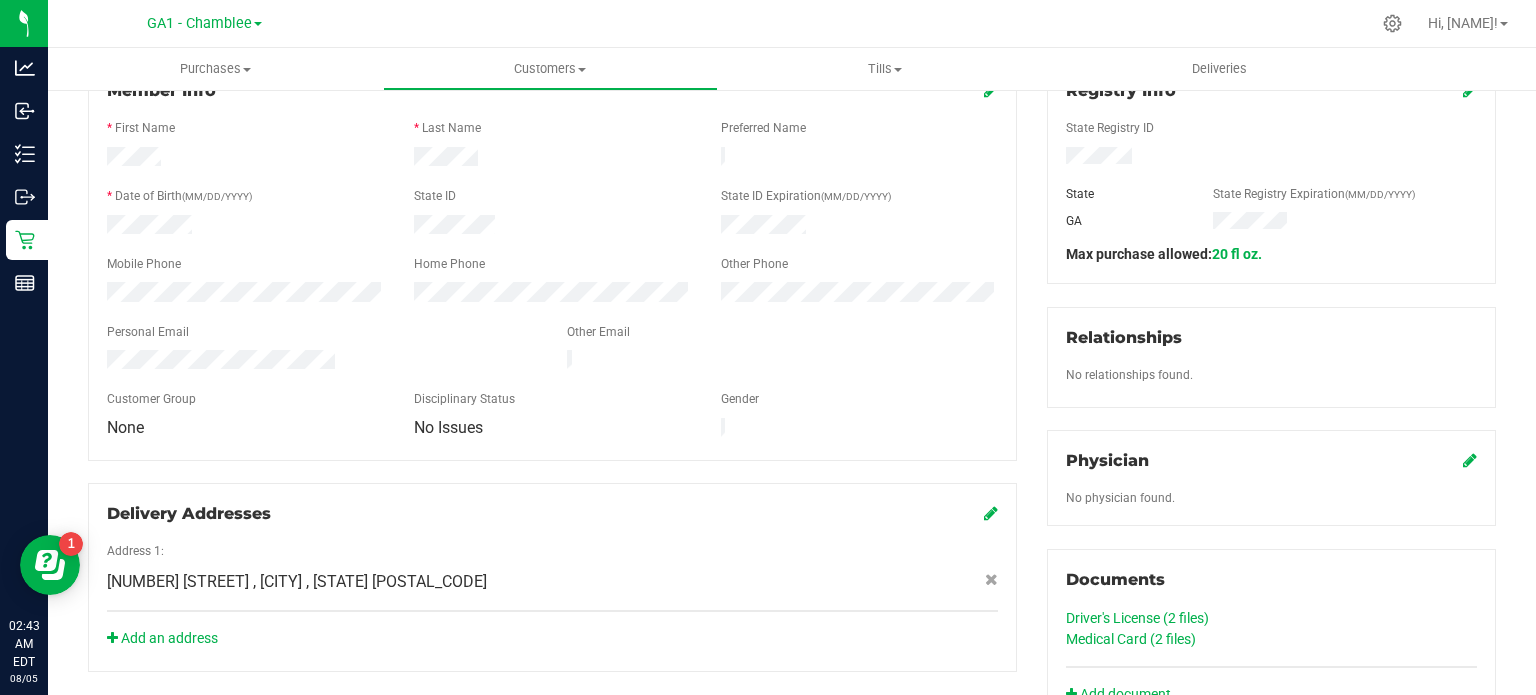 click on "Medical Card (2
files)" 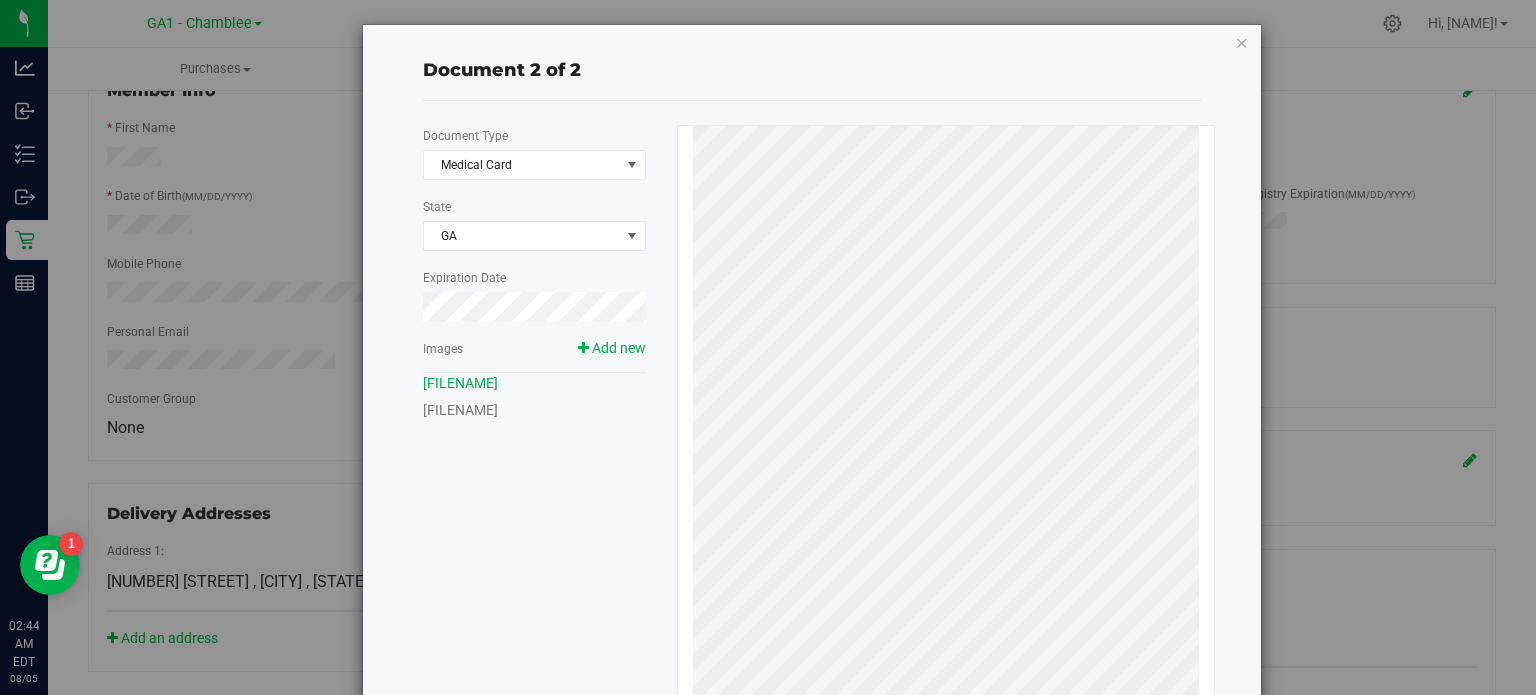 scroll, scrollTop: 0, scrollLeft: 0, axis: both 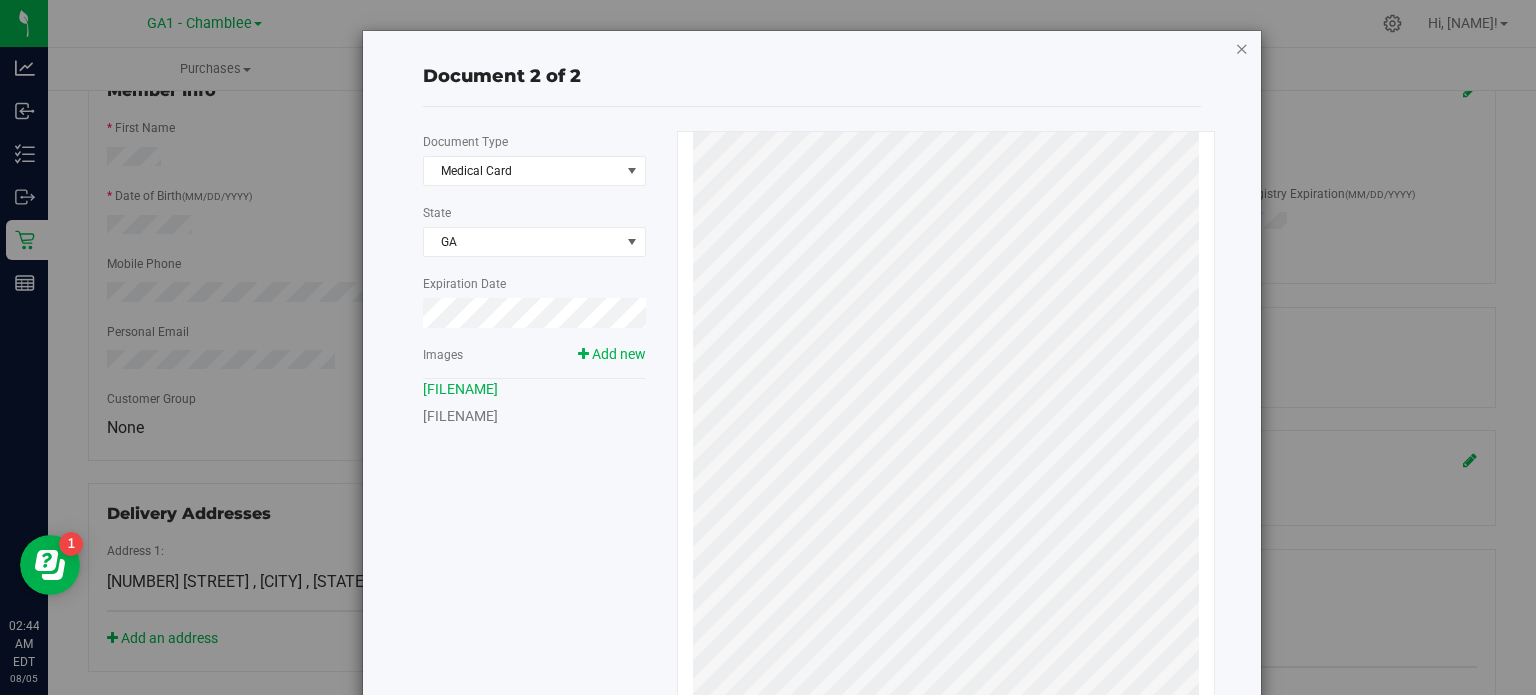 click at bounding box center (1242, 48) 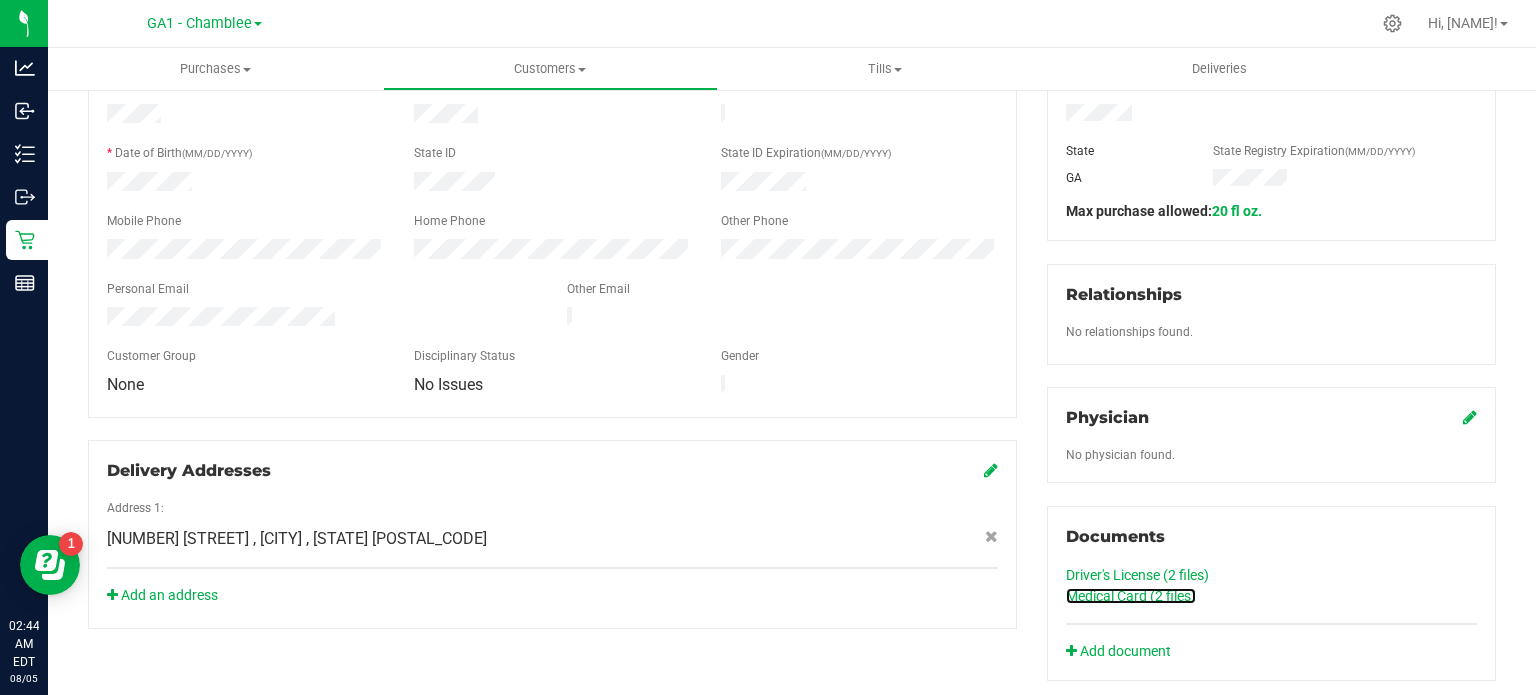 scroll, scrollTop: 500, scrollLeft: 0, axis: vertical 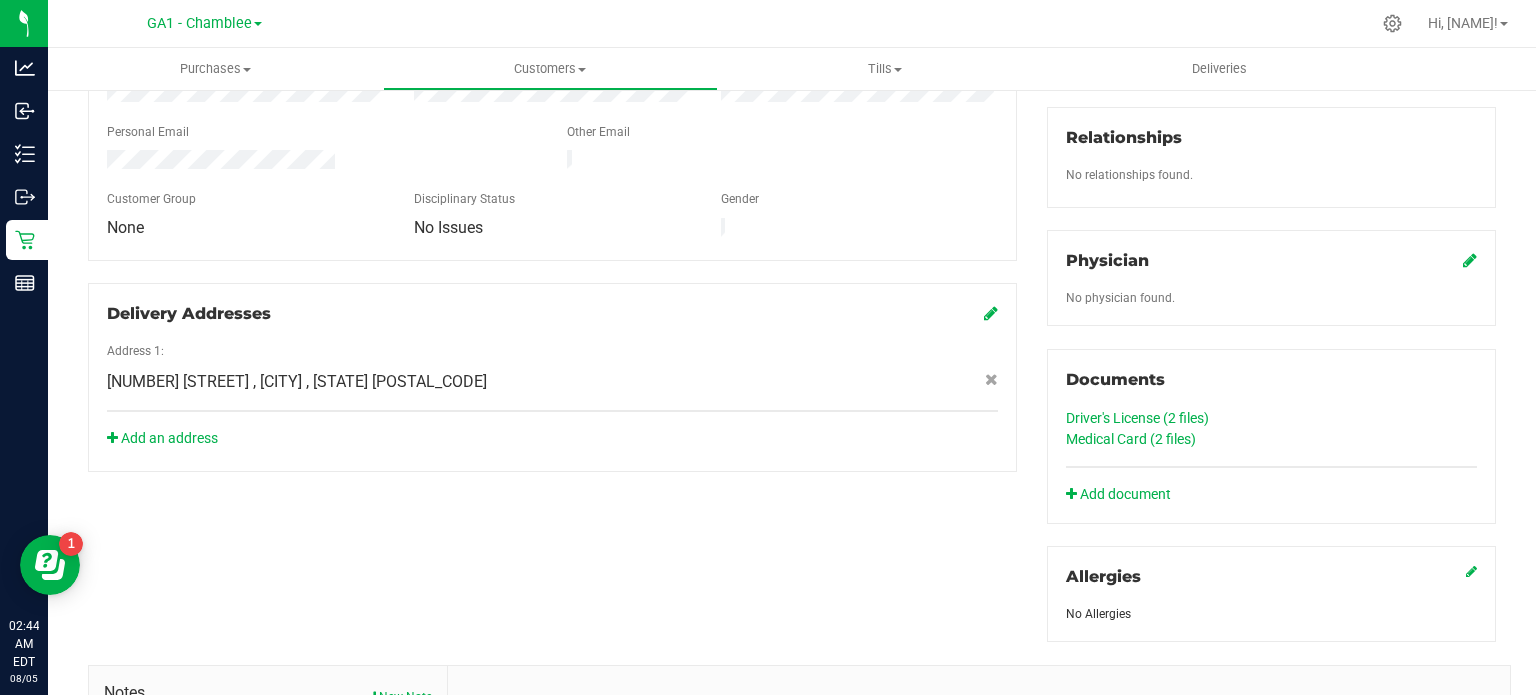 click on "Medical Card (2
files)" 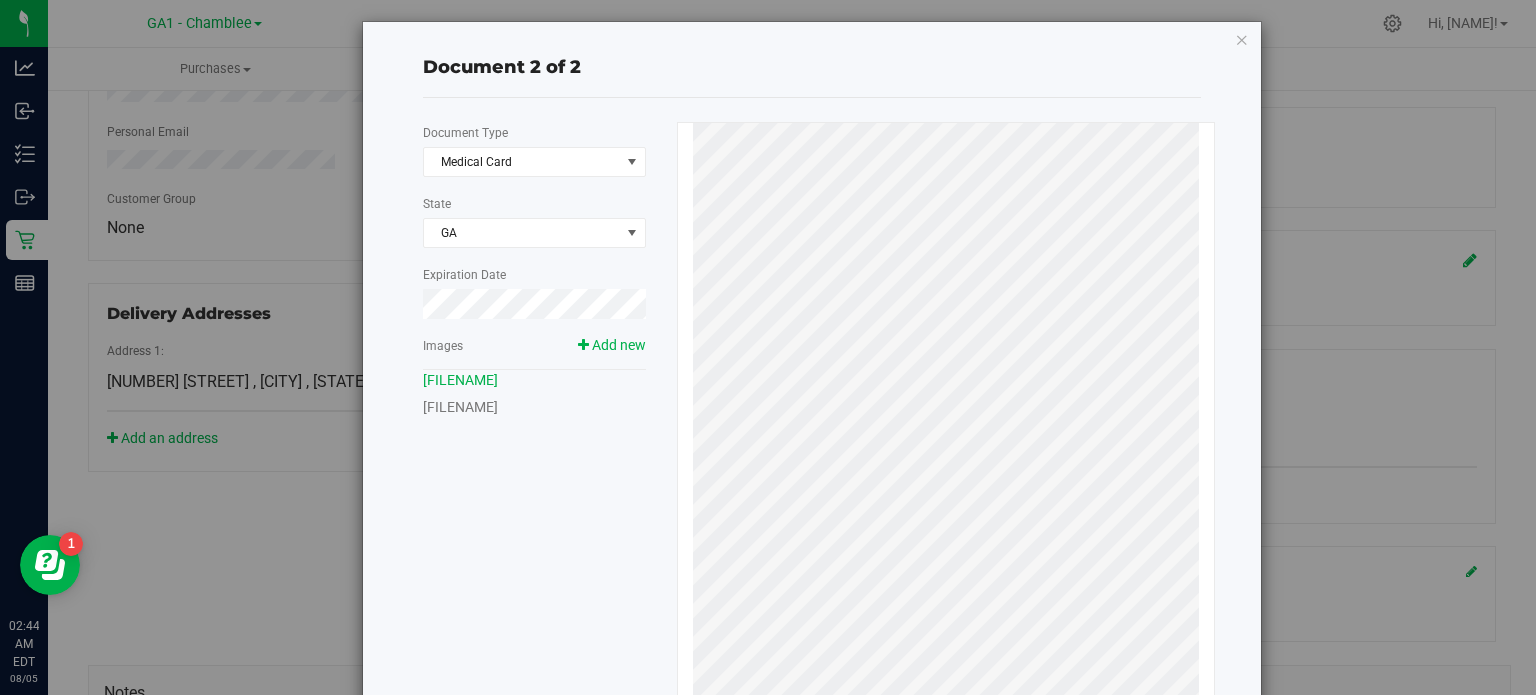 scroll, scrollTop: 0, scrollLeft: 0, axis: both 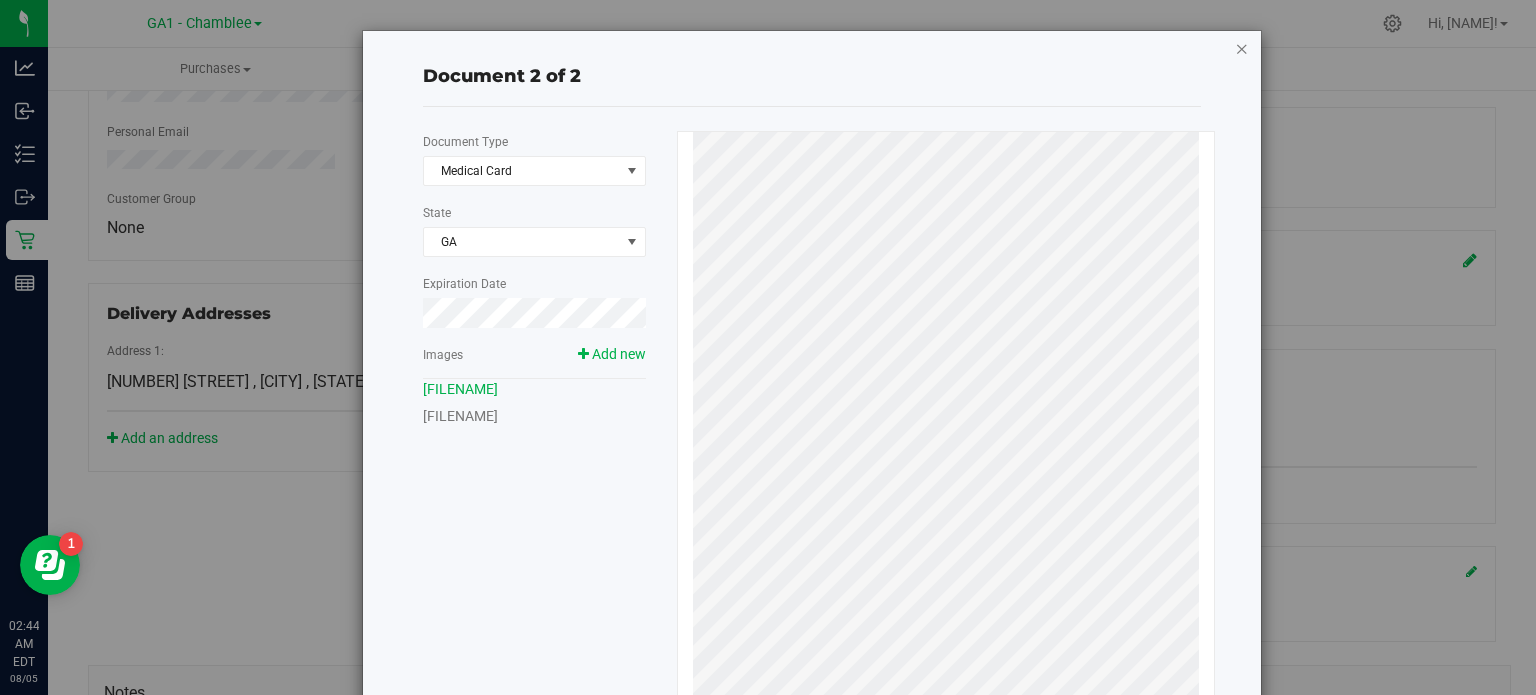 click at bounding box center (1242, 48) 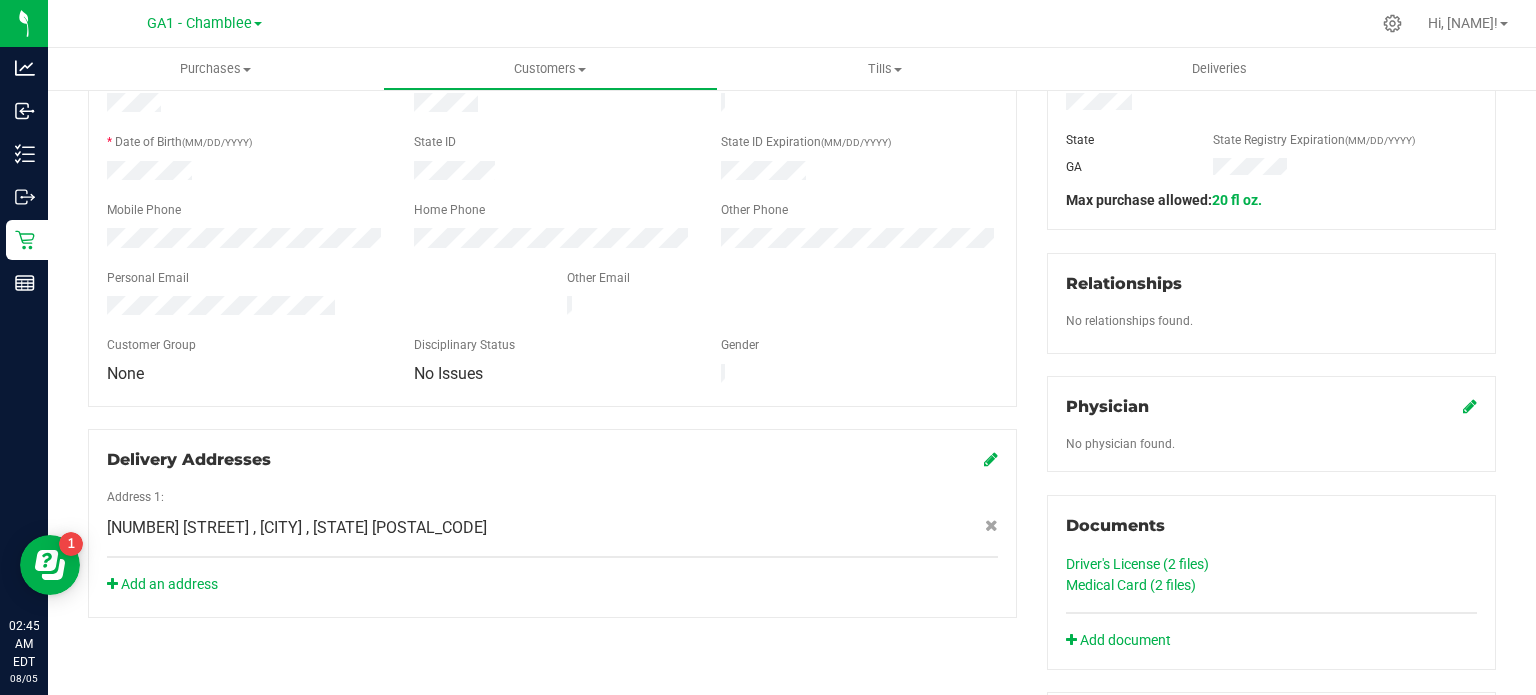 scroll, scrollTop: 500, scrollLeft: 0, axis: vertical 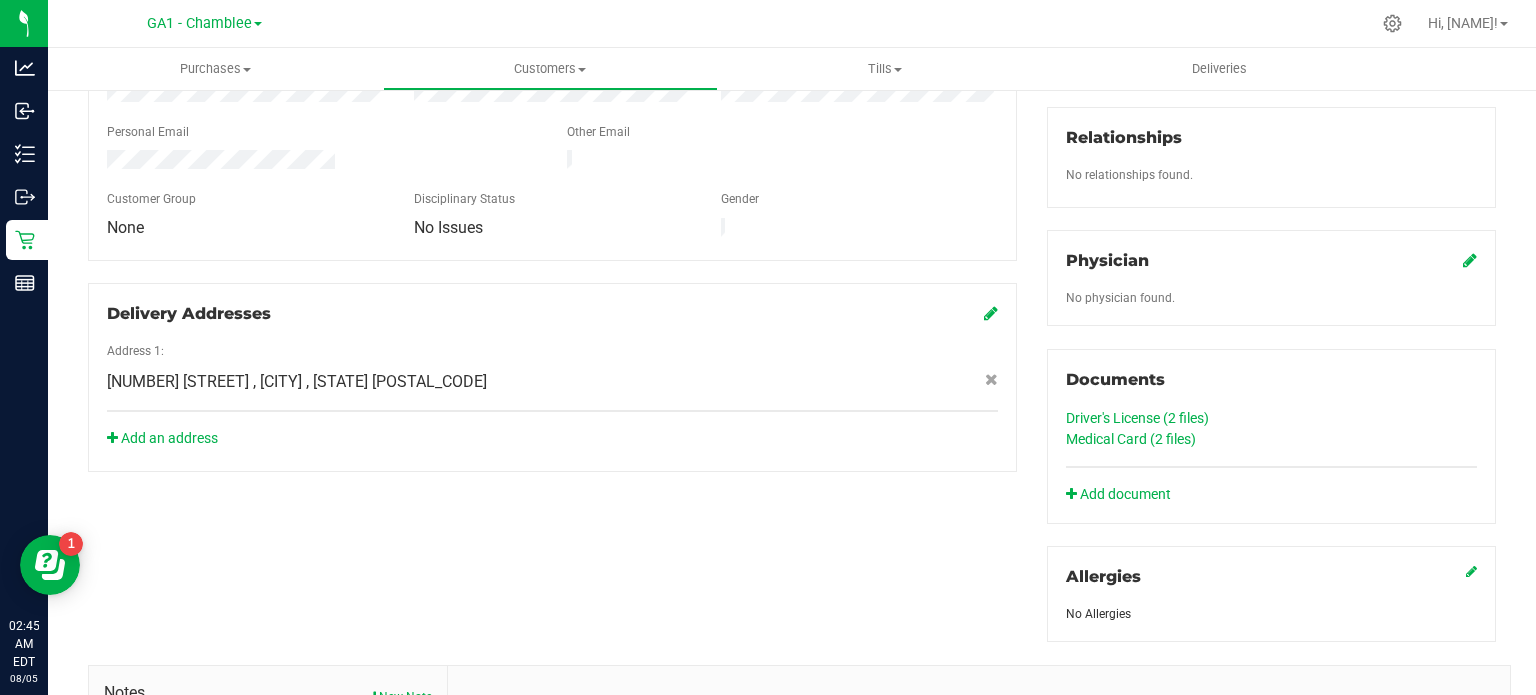 click on "Driver's License (2
files)" 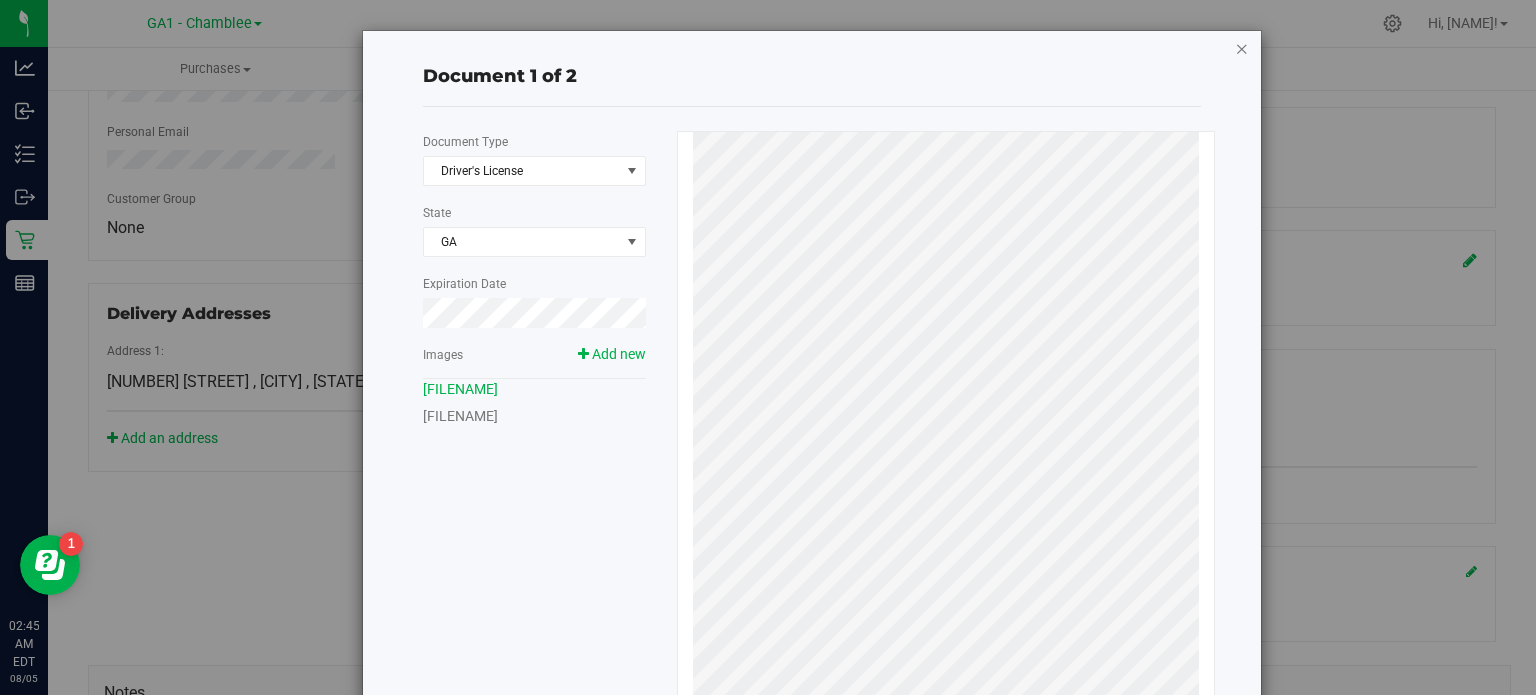 click at bounding box center (1242, 48) 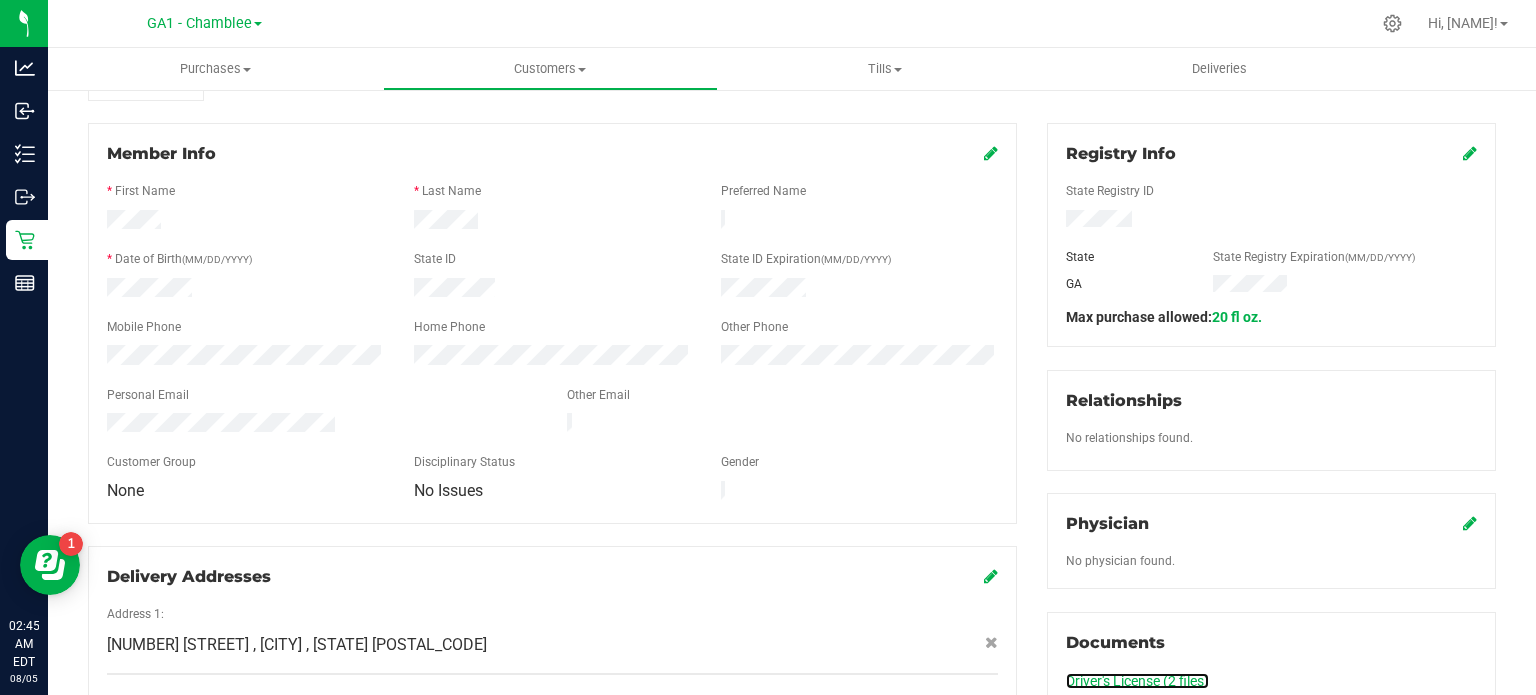 scroll, scrollTop: 200, scrollLeft: 0, axis: vertical 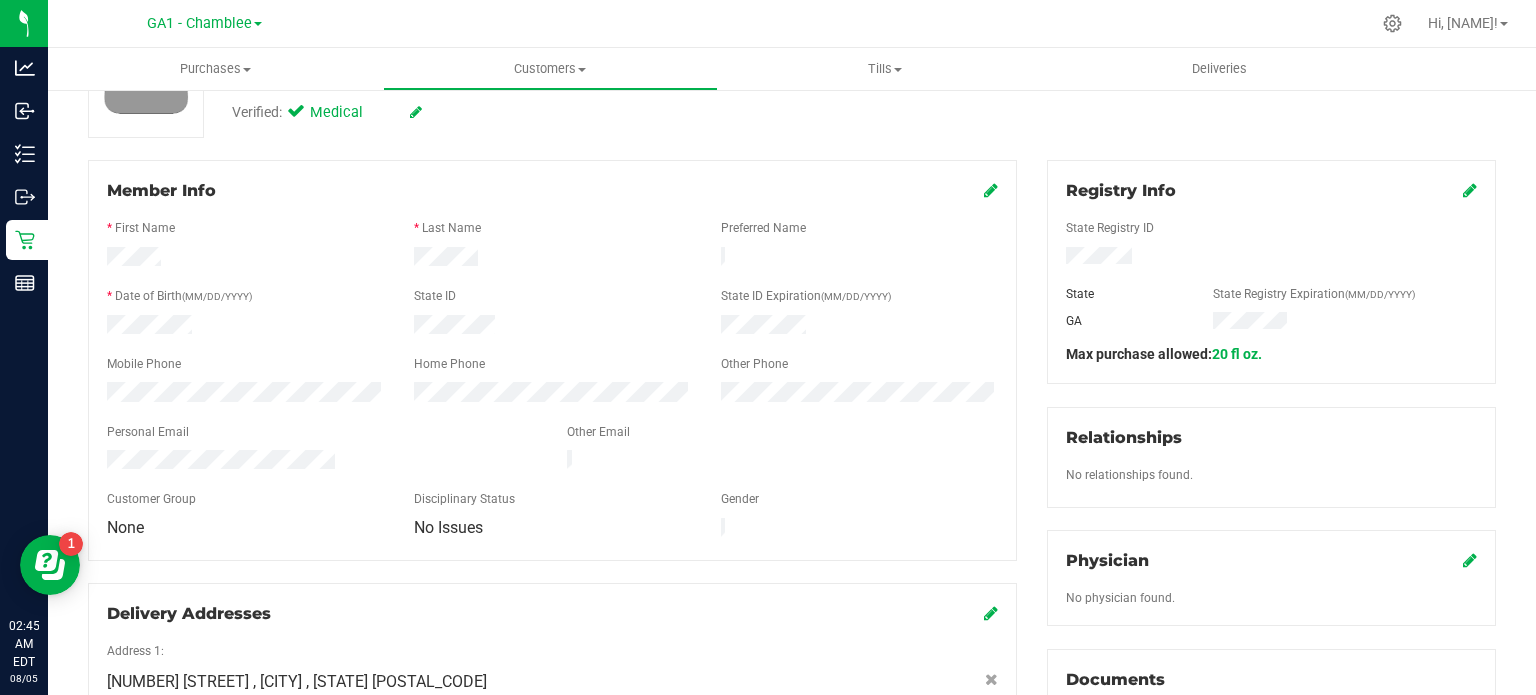 drag, startPoint x: 408, startPoint y: 317, endPoint x: 505, endPoint y: 321, distance: 97.082436 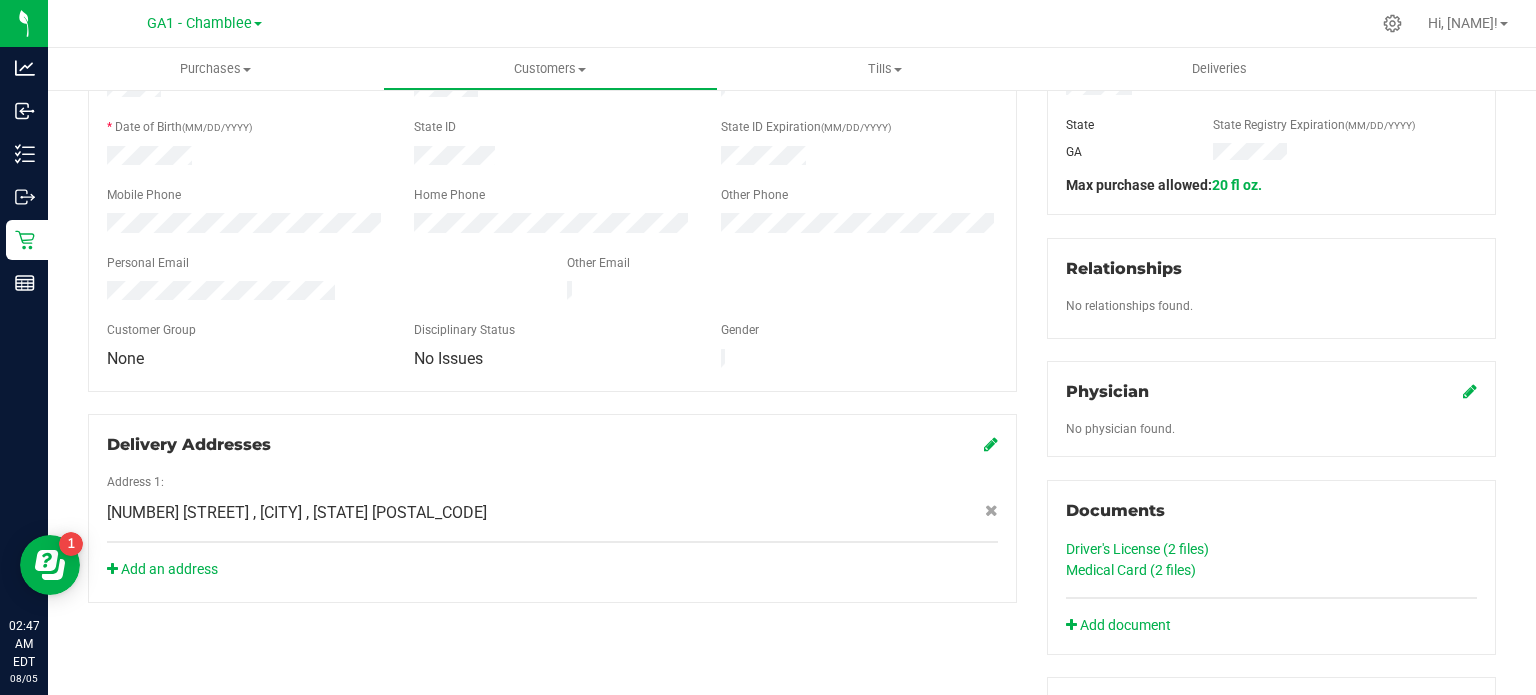 scroll, scrollTop: 400, scrollLeft: 0, axis: vertical 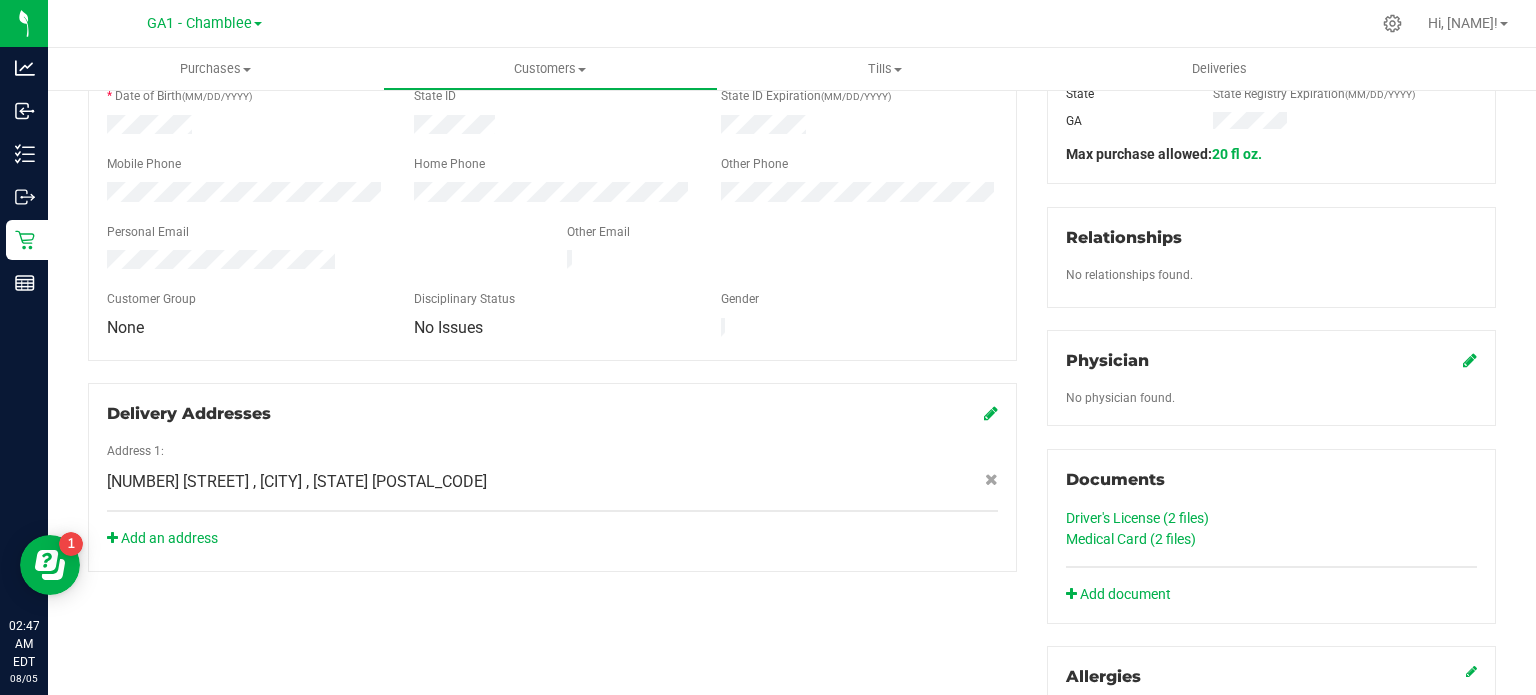 click on "Driver's License (2
files)" 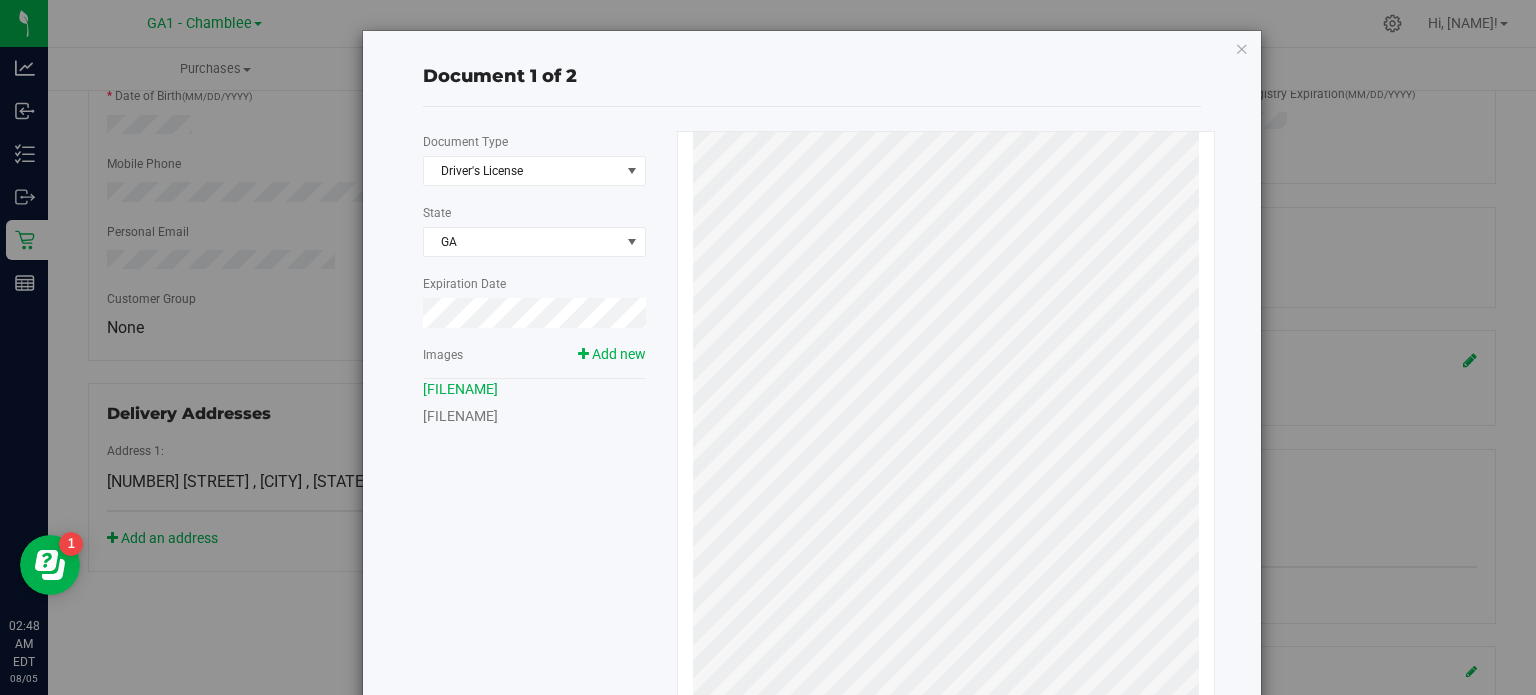click on "Document 1 of 2
Document Type
Driver's License 1
State
[STATE]
Expiration Date
Images
Add new
[FILENAME]" at bounding box center [776, 447] 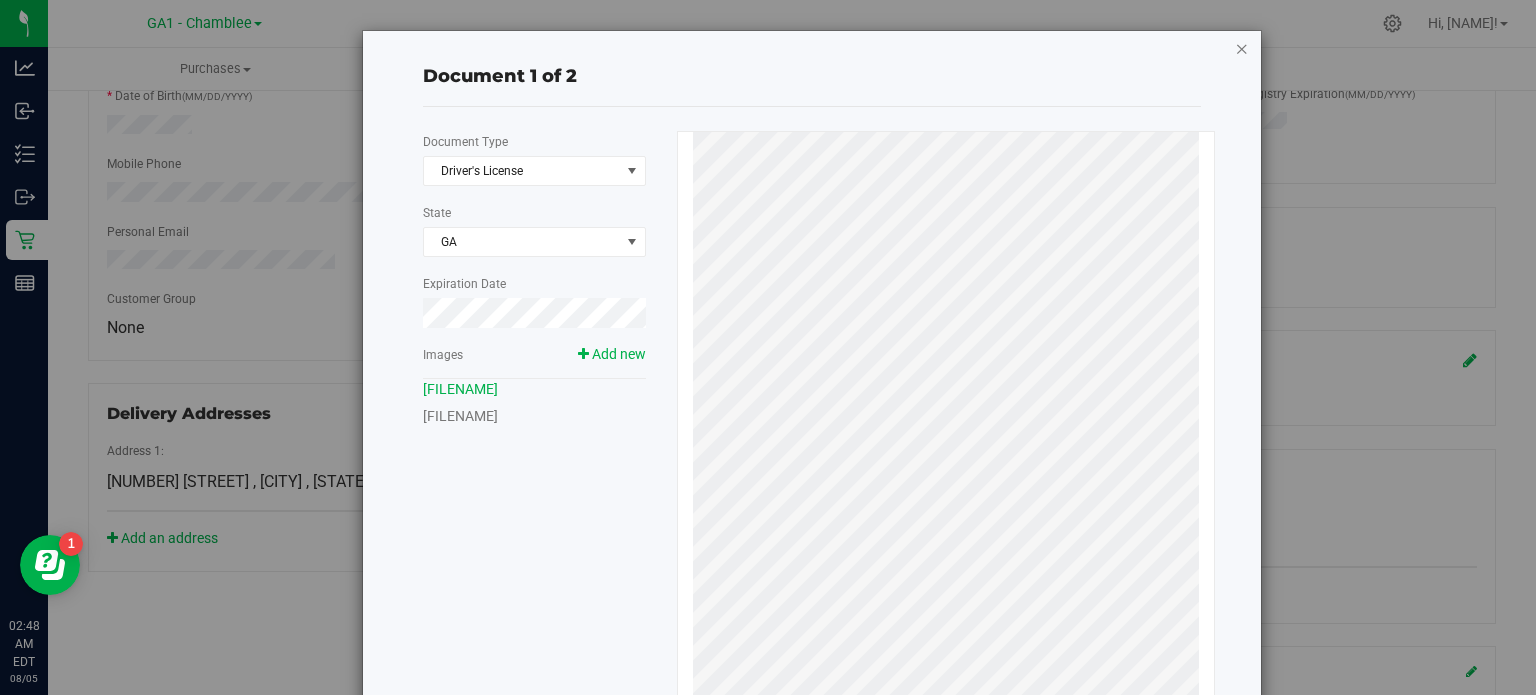 click at bounding box center (1242, 48) 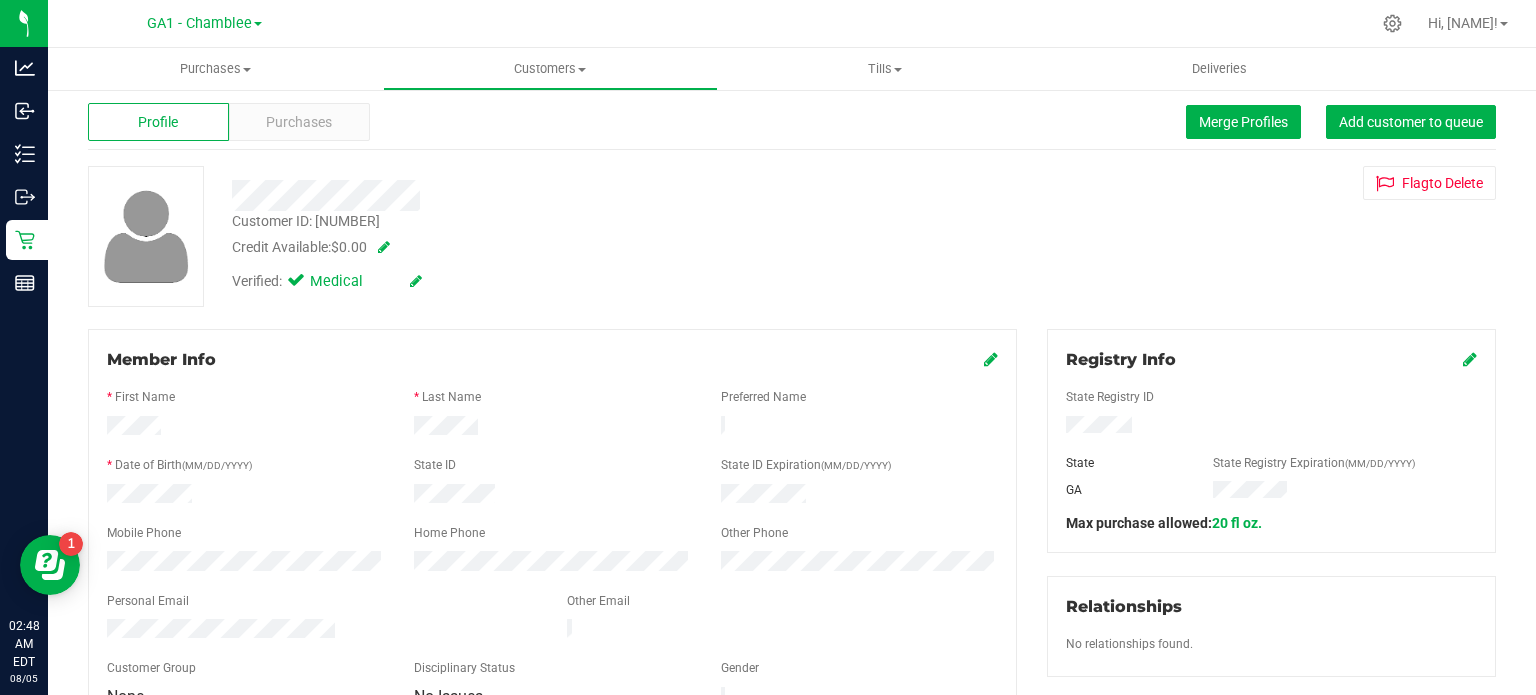 scroll, scrollTop: 0, scrollLeft: 0, axis: both 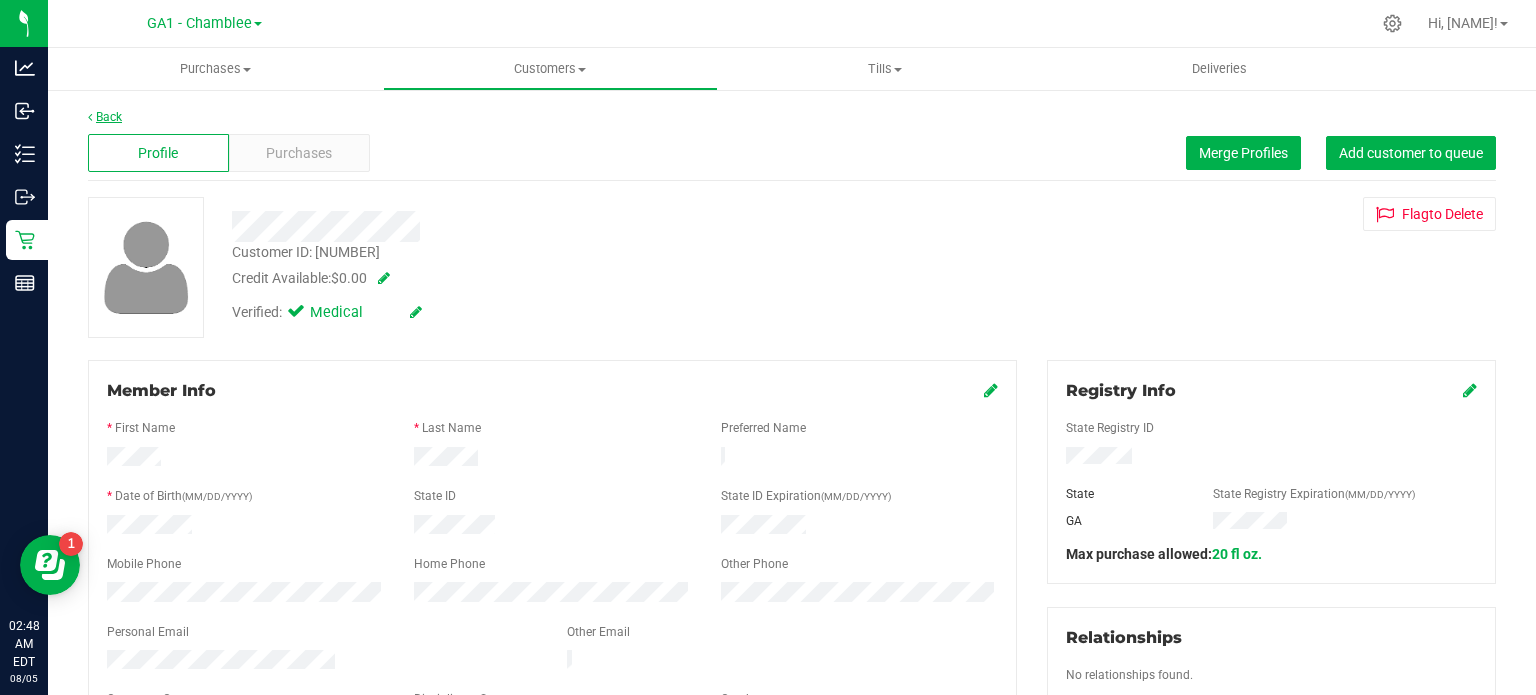 click on "Back" at bounding box center [105, 117] 